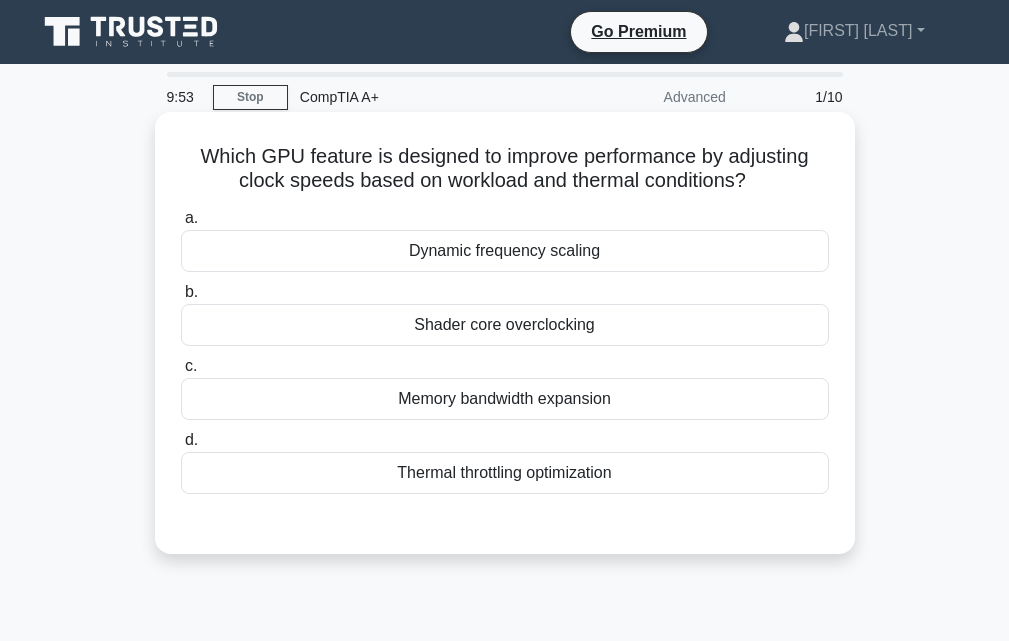scroll, scrollTop: 0, scrollLeft: 0, axis: both 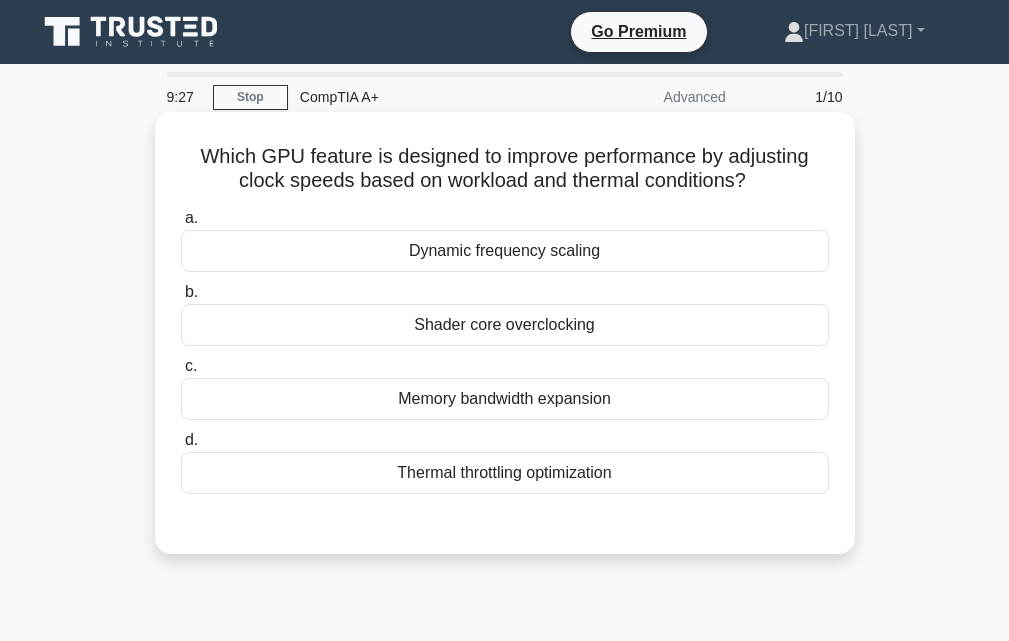 click on "Thermal throttling optimization" at bounding box center [505, 473] 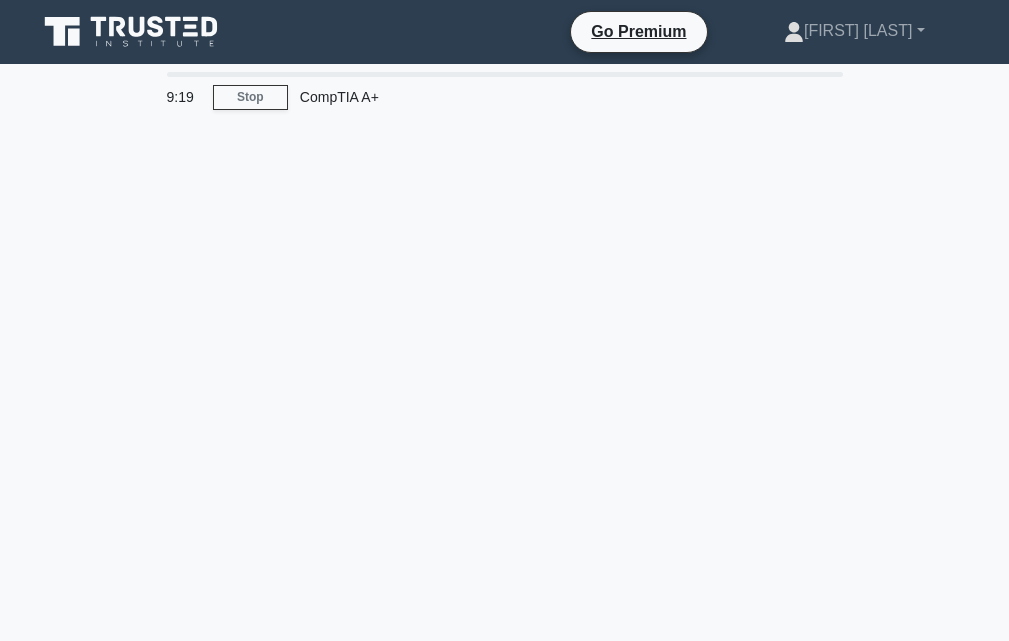 scroll, scrollTop: 0, scrollLeft: 0, axis: both 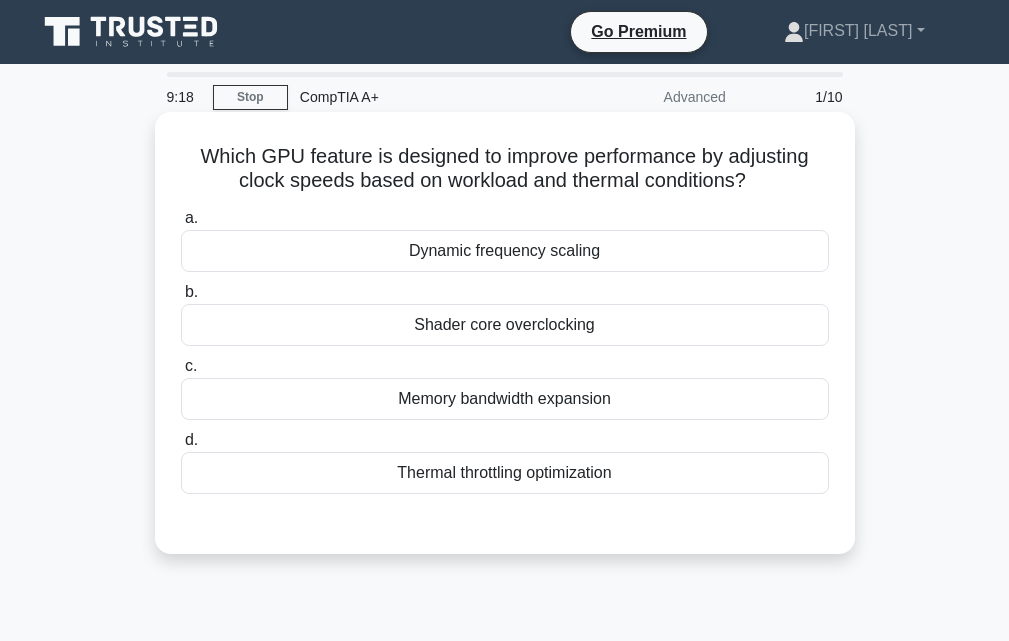 click on "Dynamic frequency scaling" at bounding box center (505, 251) 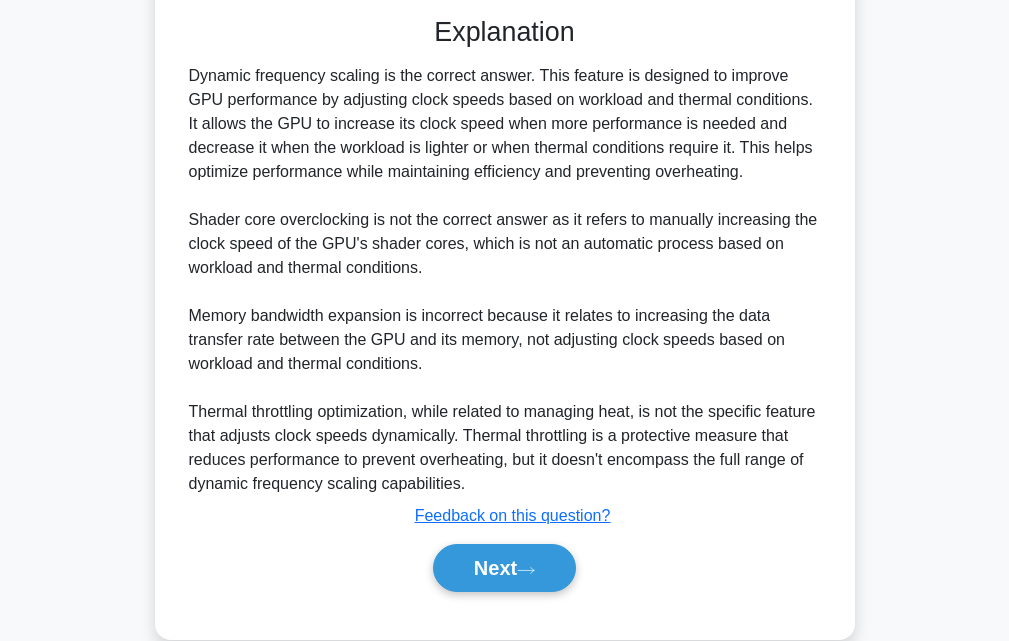 scroll, scrollTop: 544, scrollLeft: 0, axis: vertical 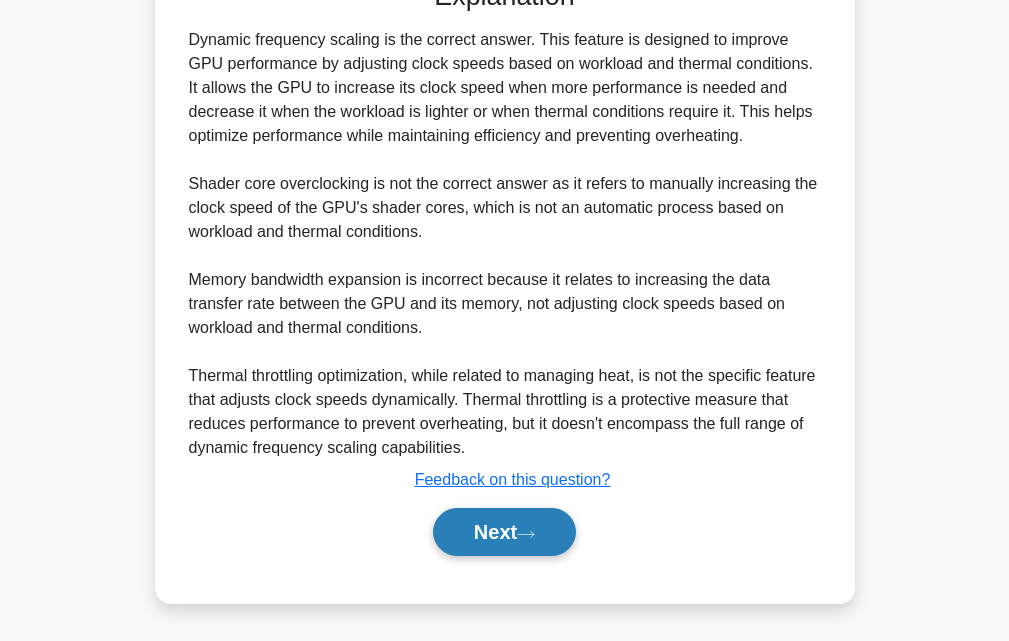 click on "Next" at bounding box center (504, 532) 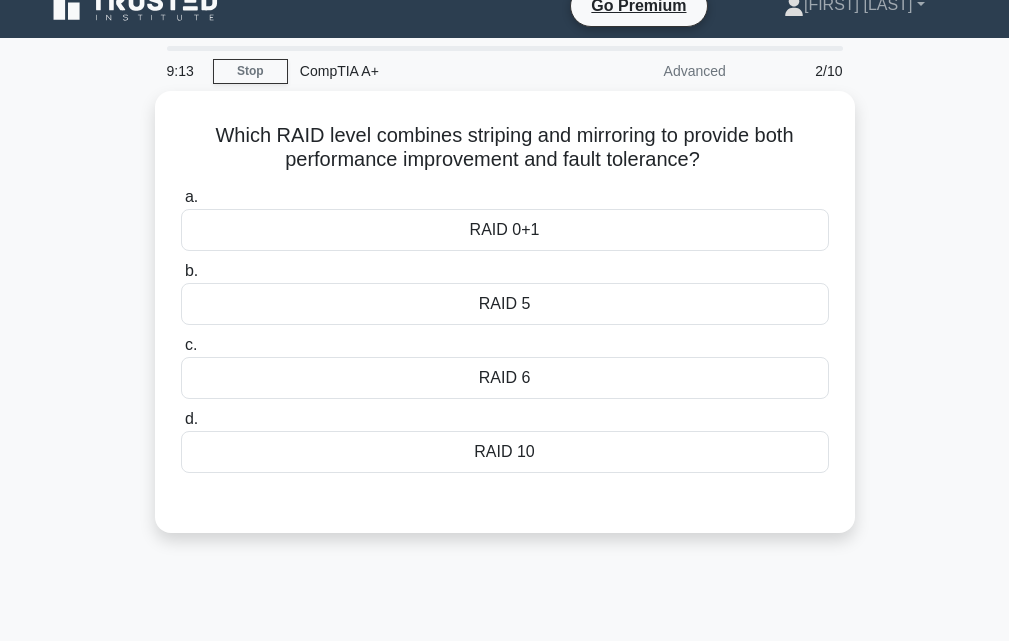 scroll, scrollTop: 0, scrollLeft: 0, axis: both 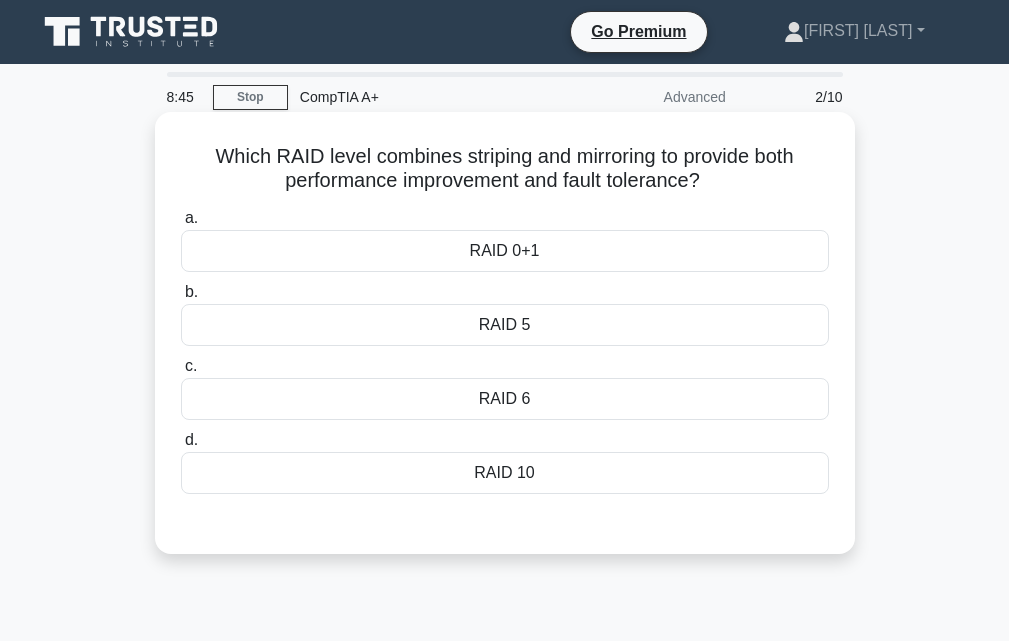 click on "RAID 5" at bounding box center [505, 325] 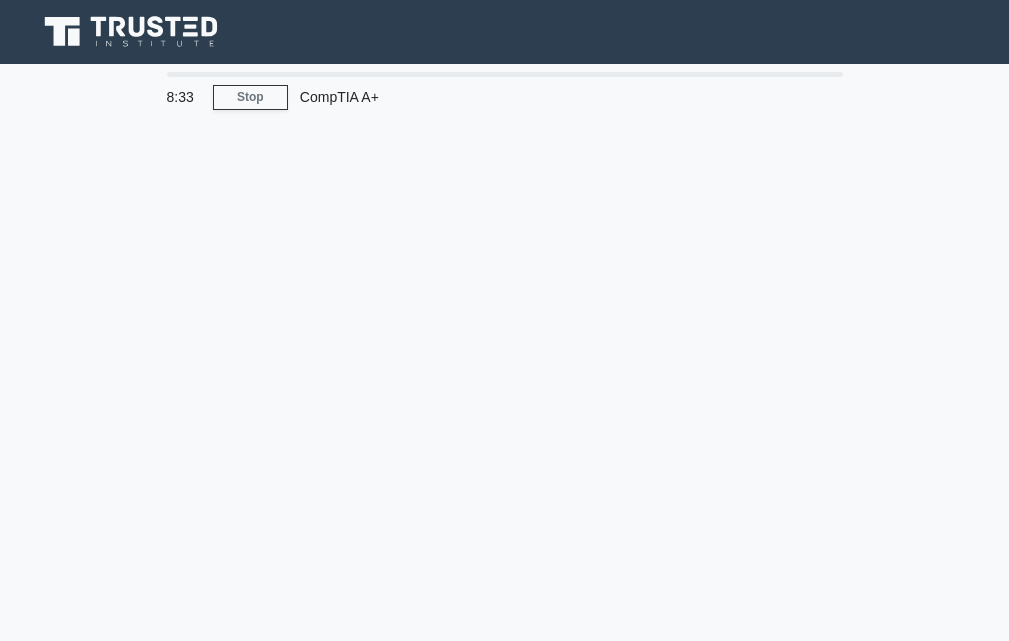 scroll, scrollTop: 0, scrollLeft: 0, axis: both 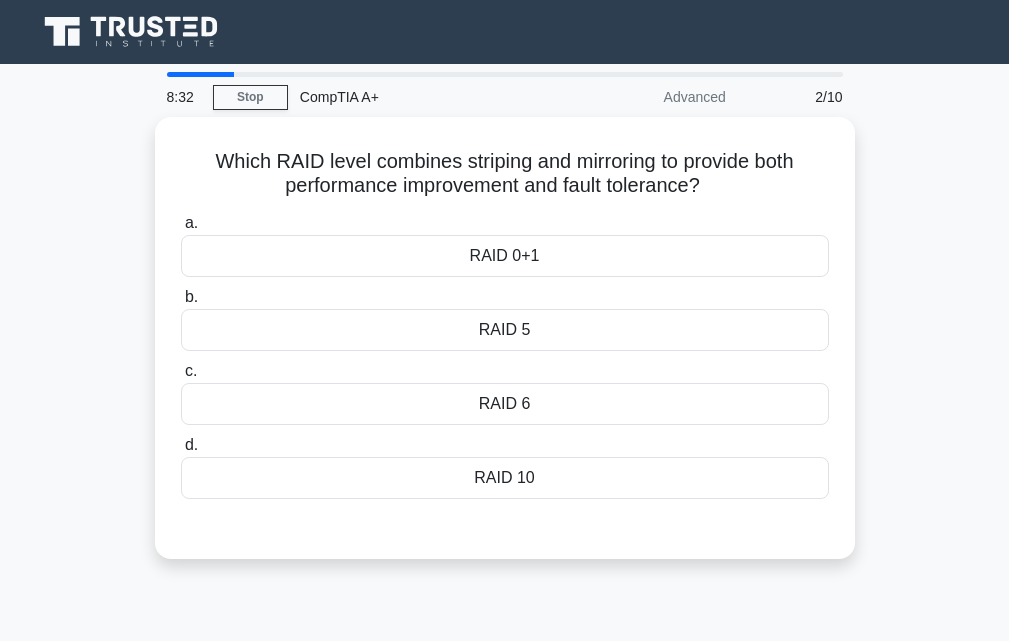 click on "RAID 10" at bounding box center [505, 478] 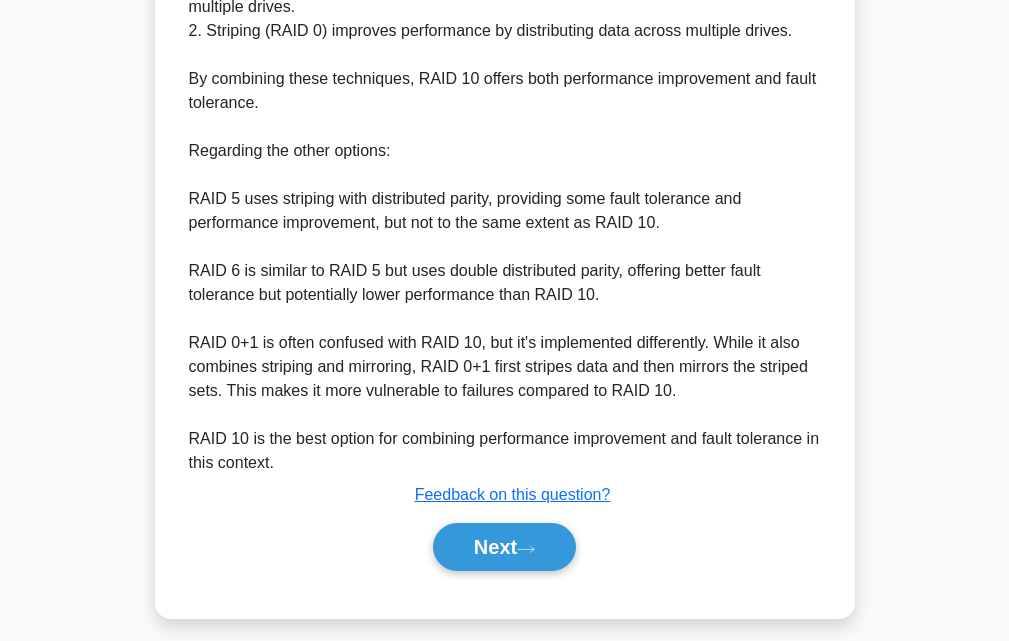 scroll, scrollTop: 736, scrollLeft: 0, axis: vertical 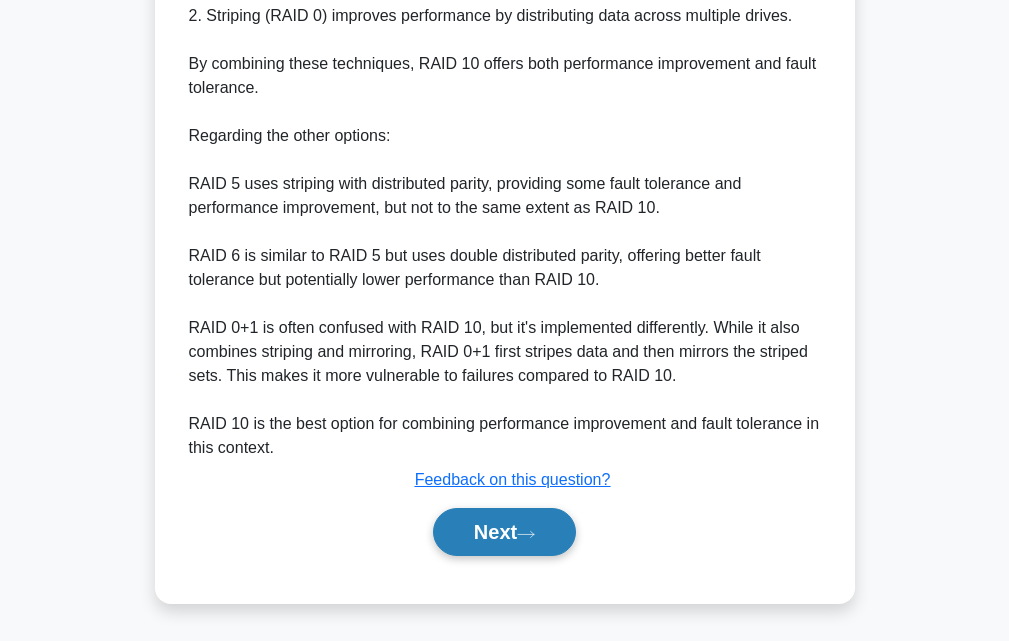 click on "Next" at bounding box center (504, 532) 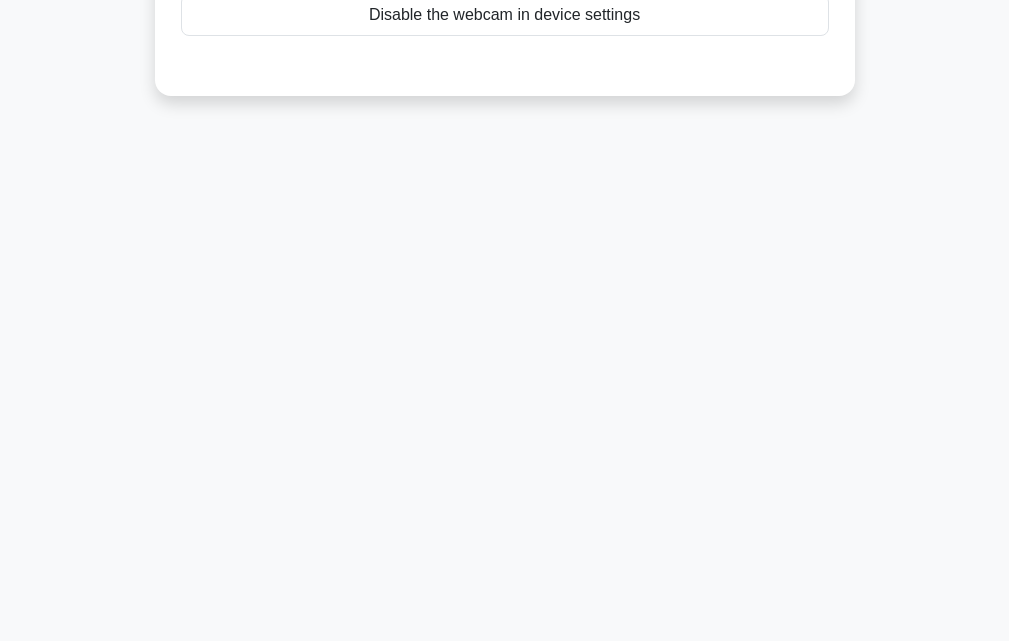 scroll, scrollTop: 0, scrollLeft: 0, axis: both 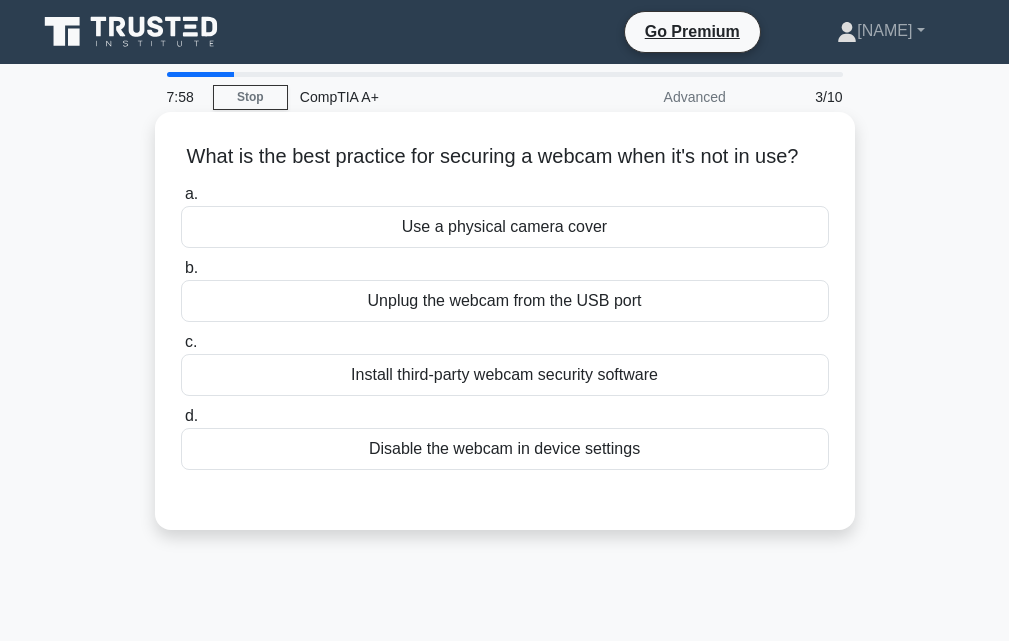 click on "Unplug the webcam from the USB port" at bounding box center [505, 301] 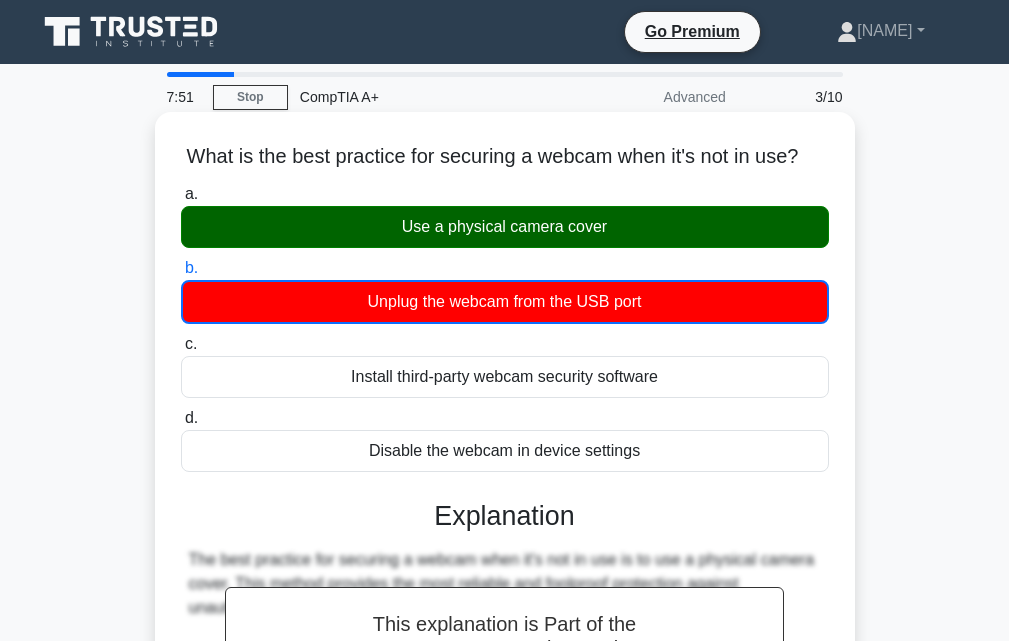 drag, startPoint x: 508, startPoint y: 293, endPoint x: 450, endPoint y: 284, distance: 58.694122 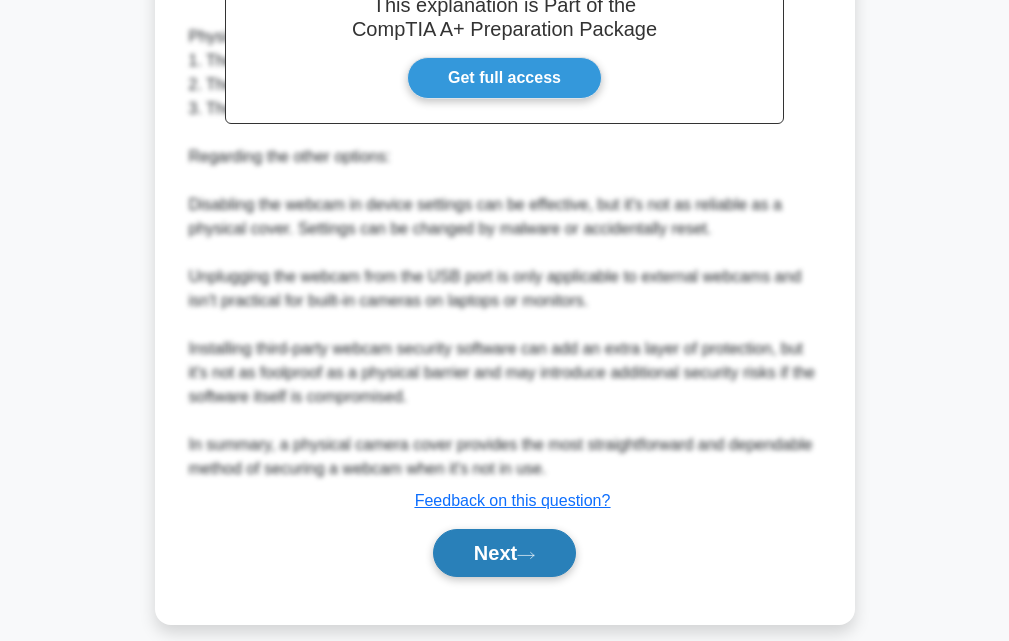 scroll, scrollTop: 666, scrollLeft: 0, axis: vertical 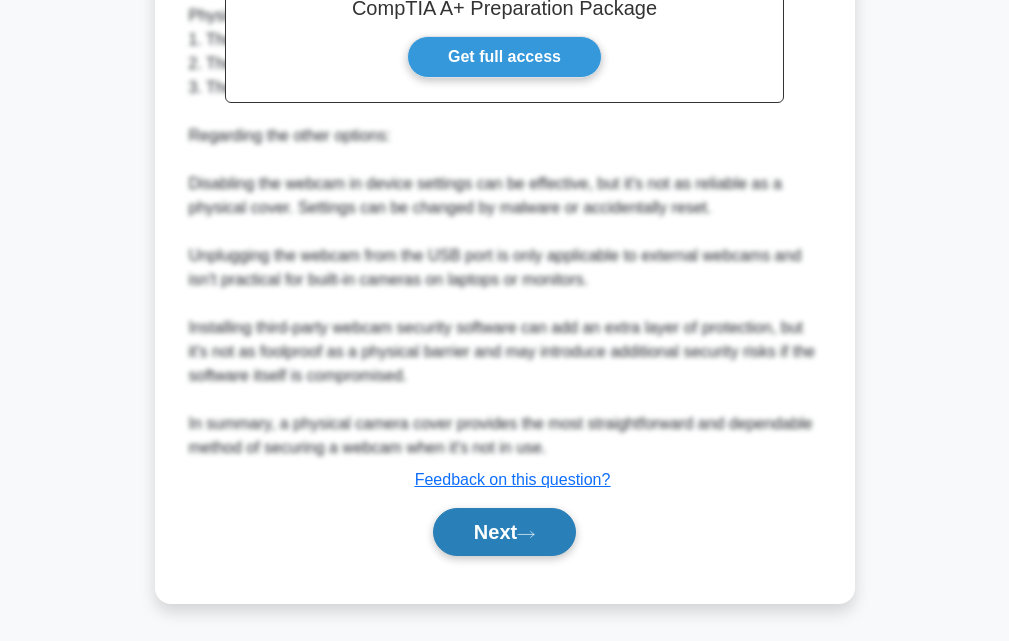 click on "Next" at bounding box center (504, 532) 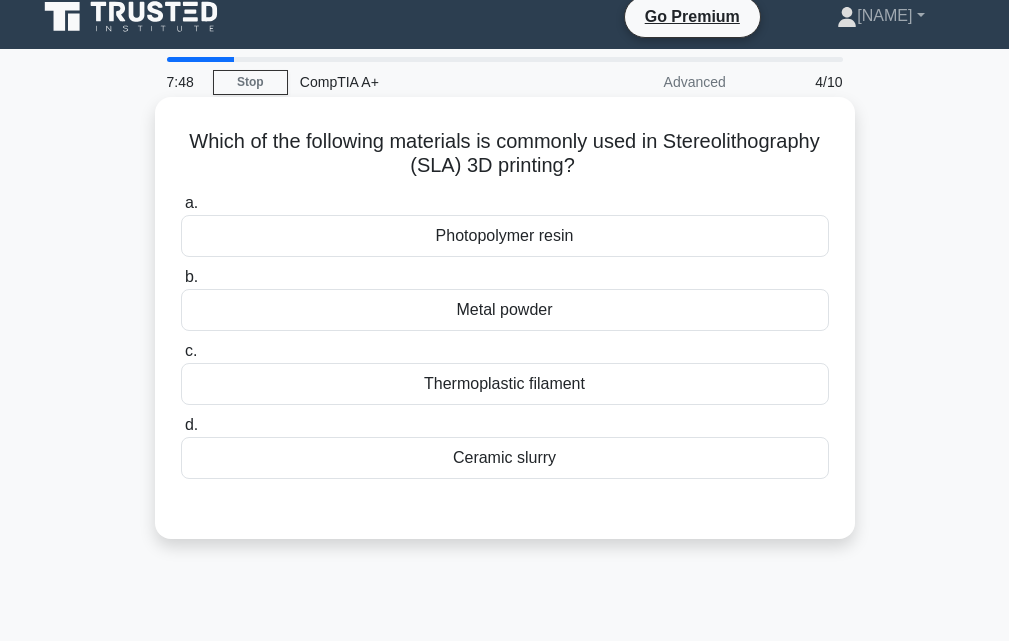 scroll, scrollTop: 0, scrollLeft: 0, axis: both 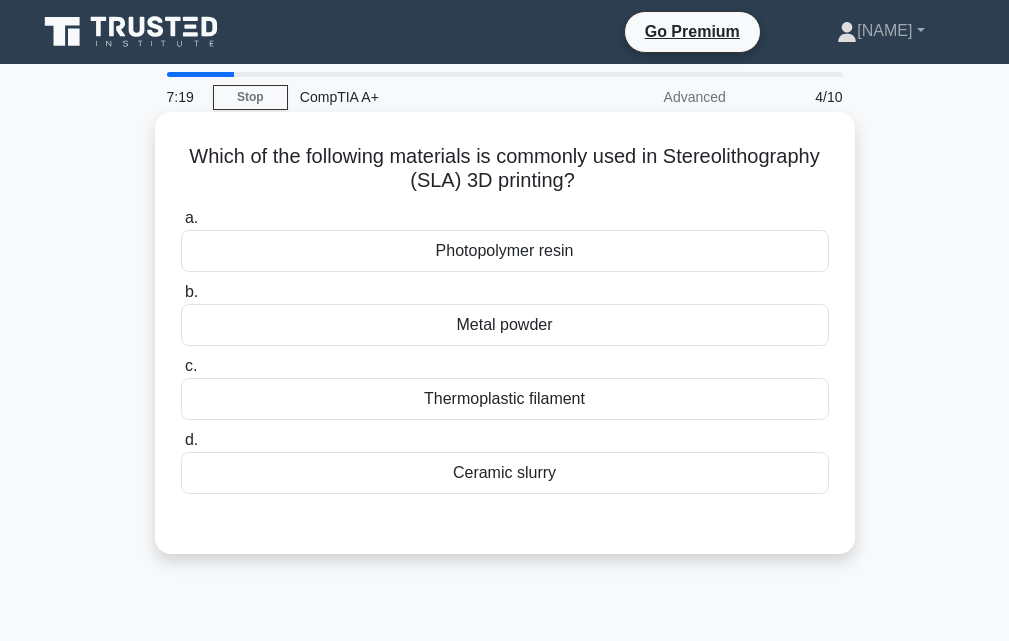 click on "Photopolymer resin" at bounding box center (505, 251) 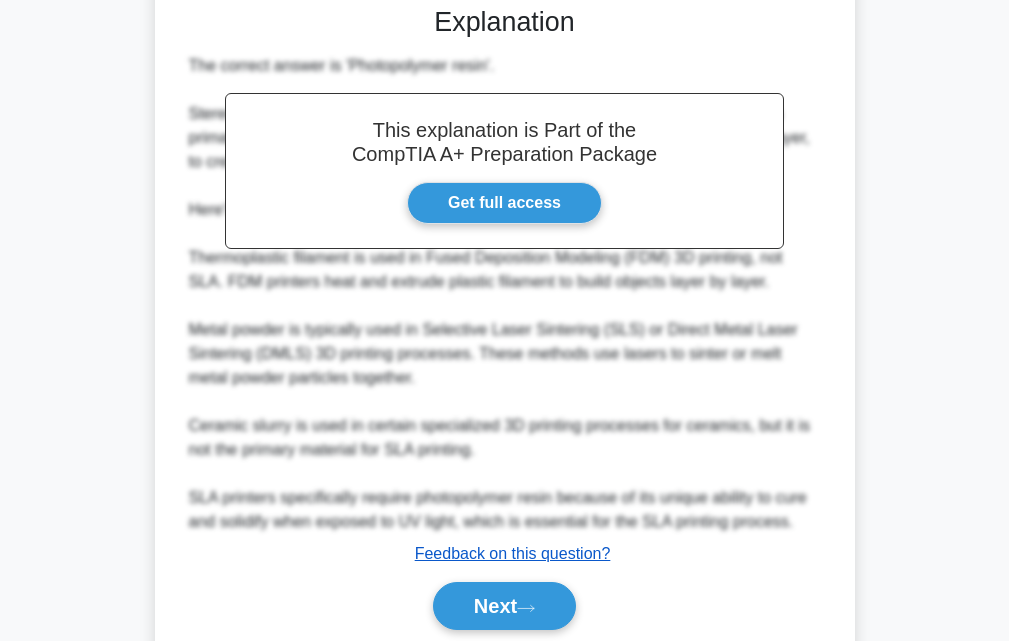 scroll, scrollTop: 592, scrollLeft: 0, axis: vertical 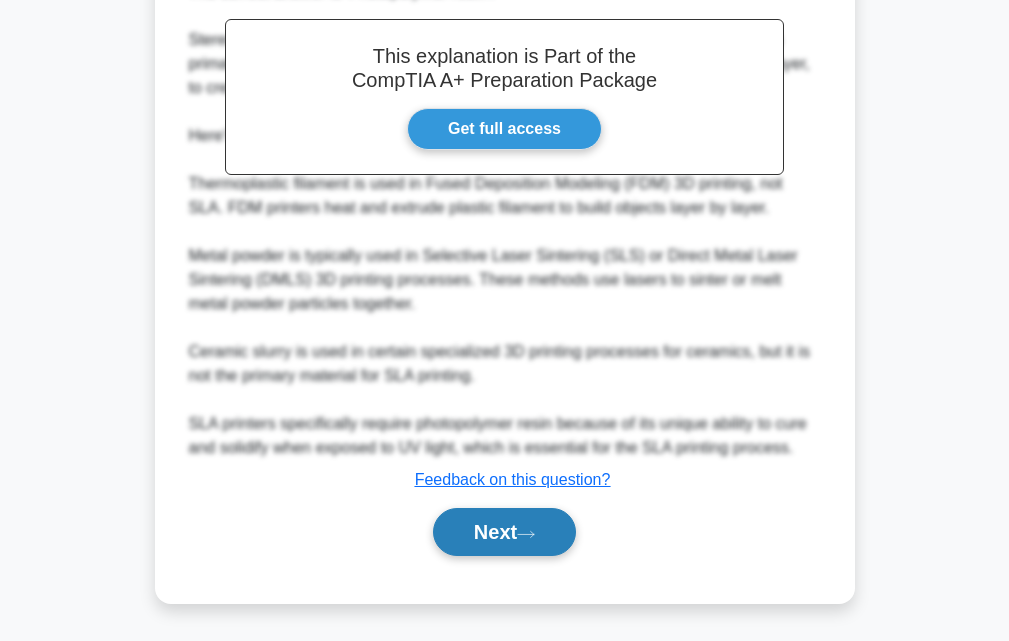 click on "Next" at bounding box center (504, 532) 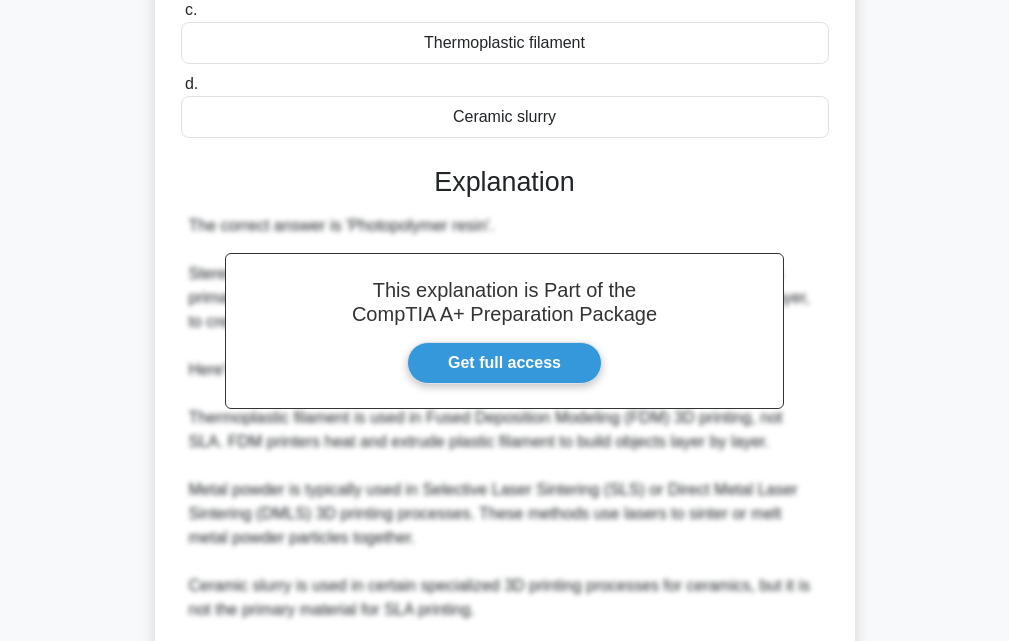 scroll, scrollTop: 0, scrollLeft: 0, axis: both 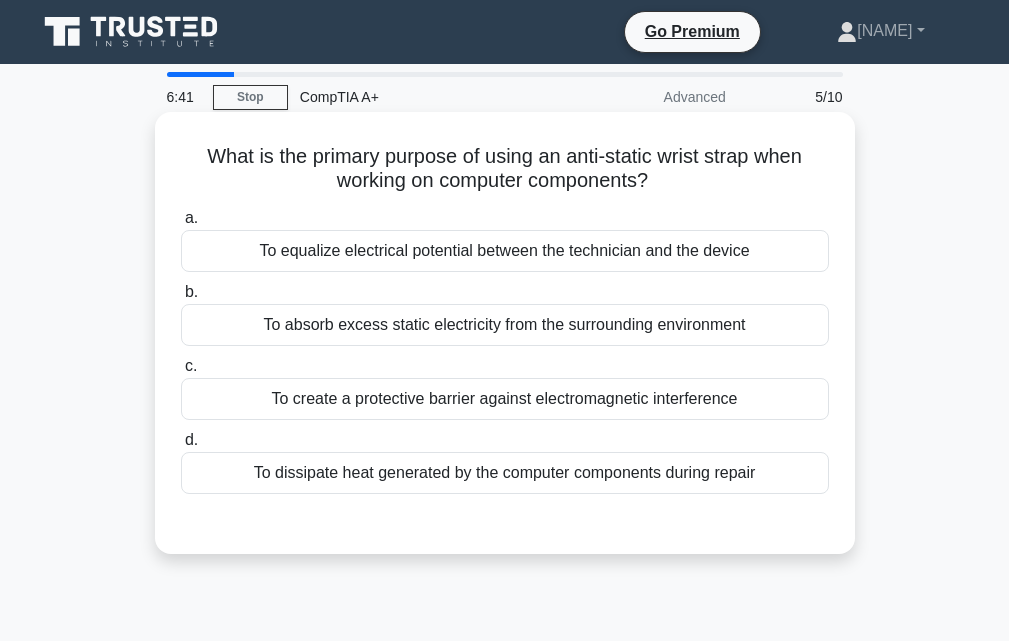 click on "To create a protective barrier against electromagnetic interference" at bounding box center (505, 399) 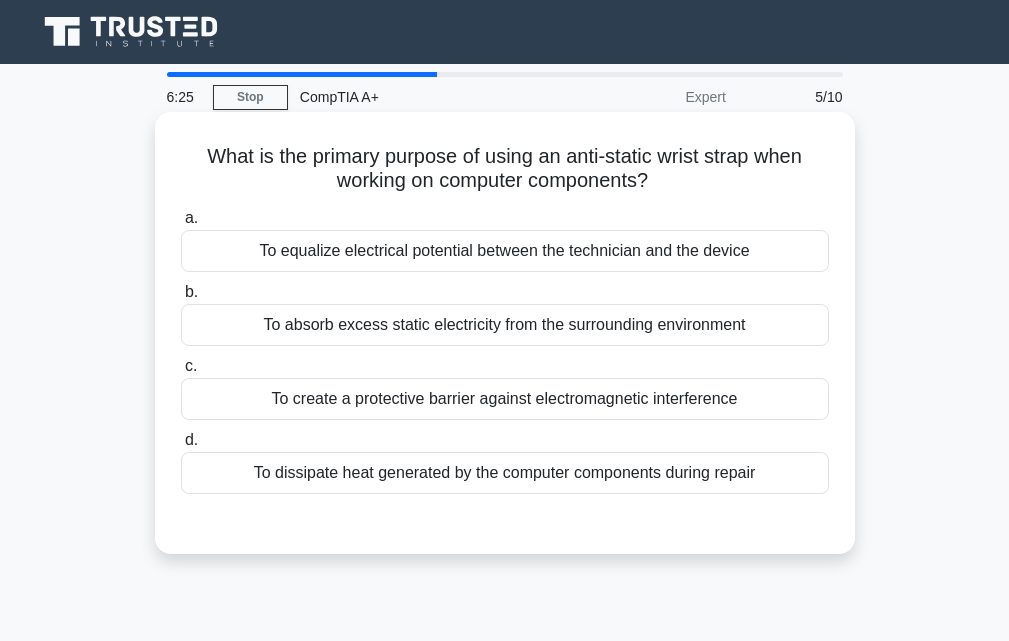 scroll, scrollTop: 0, scrollLeft: 0, axis: both 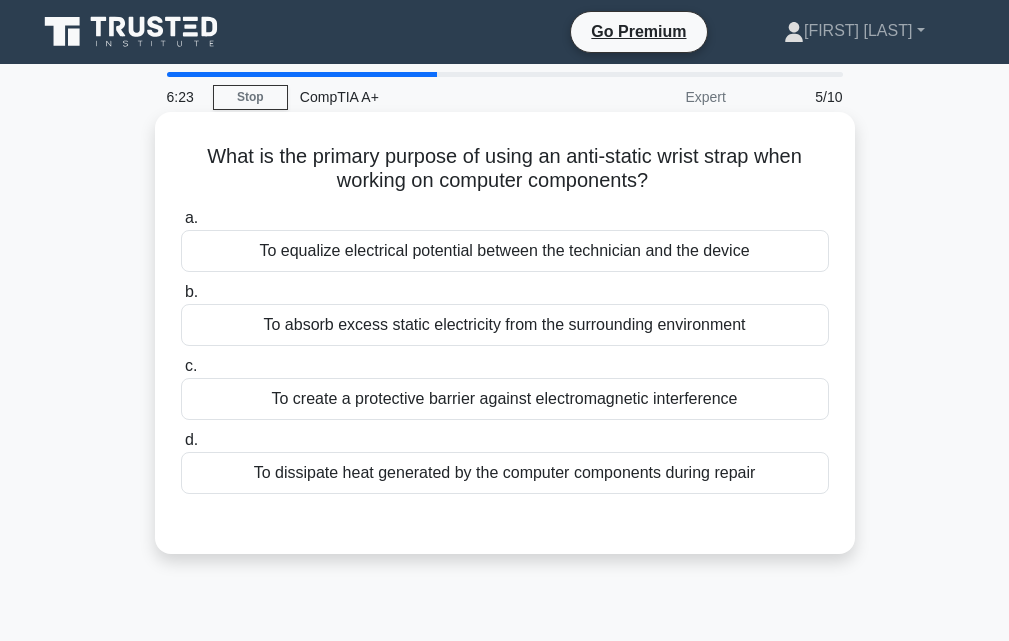 click on "To equalize electrical potential between the technician and the device" at bounding box center (505, 251) 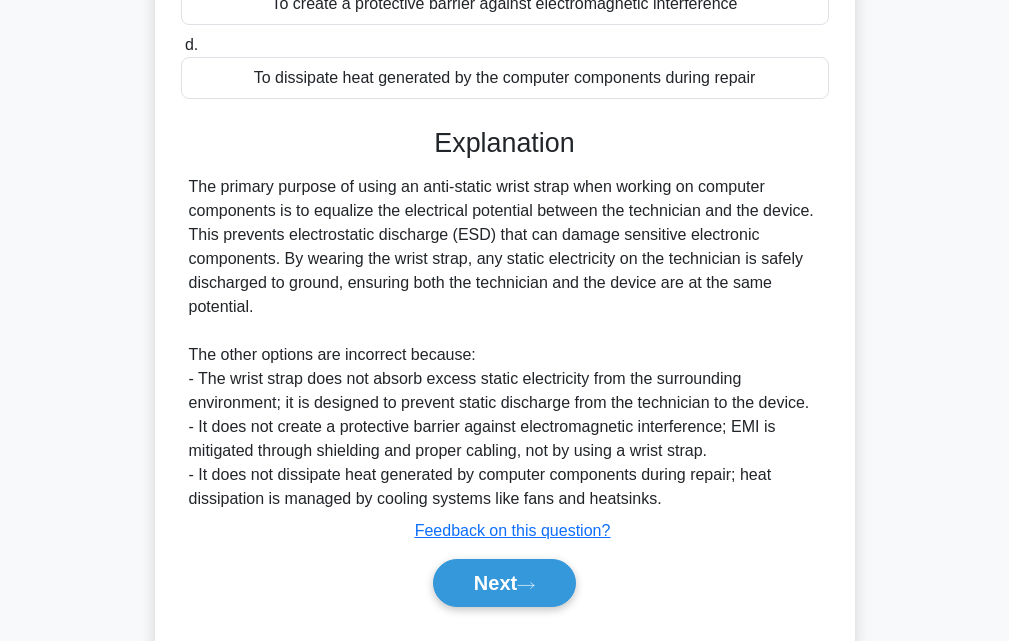 scroll, scrollTop: 448, scrollLeft: 0, axis: vertical 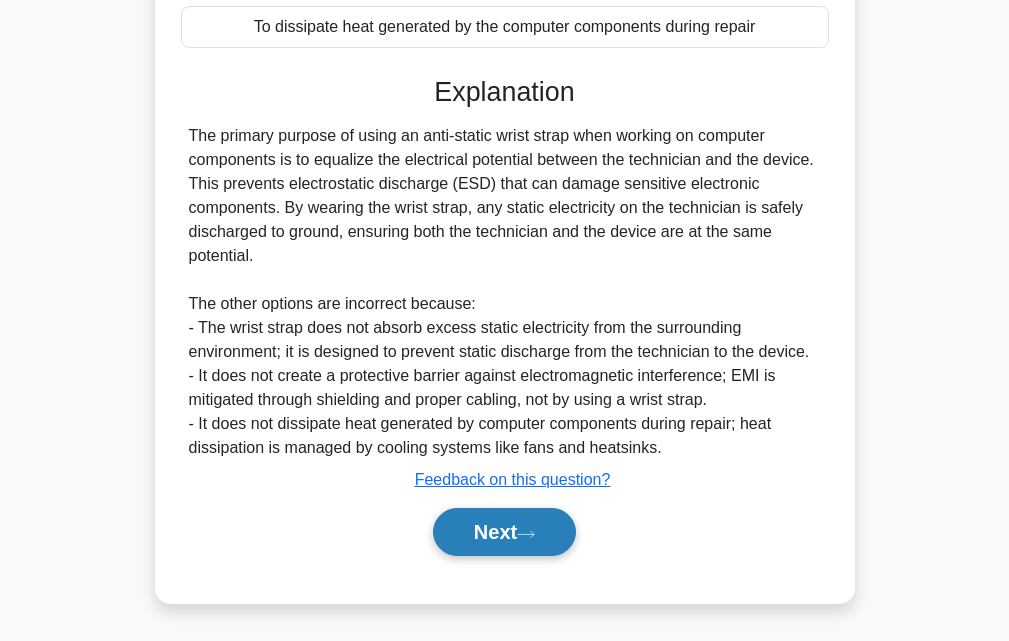 click on "Next" at bounding box center (504, 532) 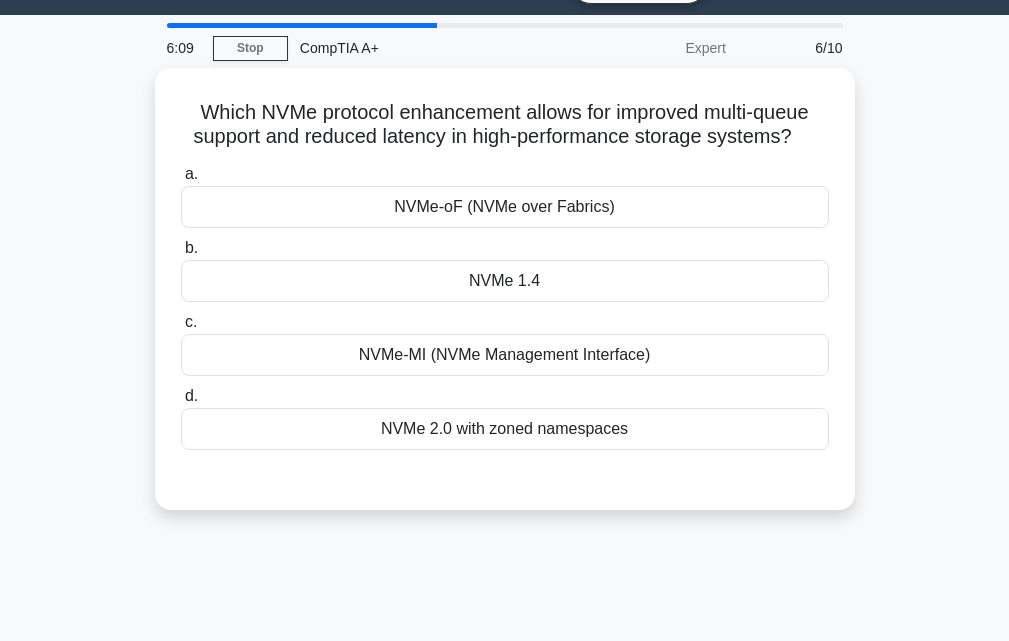 scroll, scrollTop: 0, scrollLeft: 0, axis: both 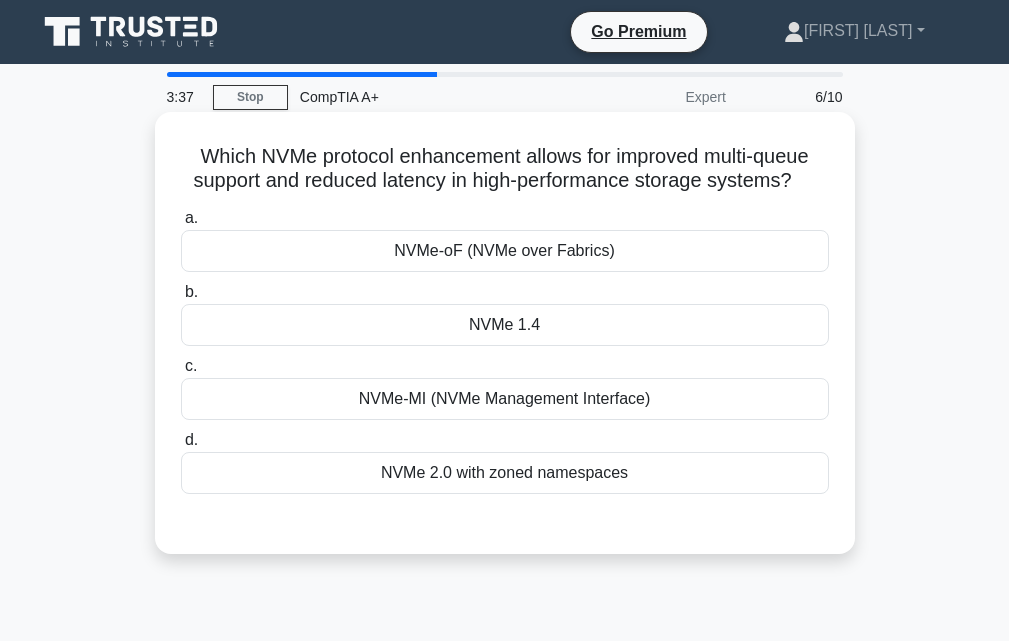 click on "NVMe 1.4" at bounding box center (505, 325) 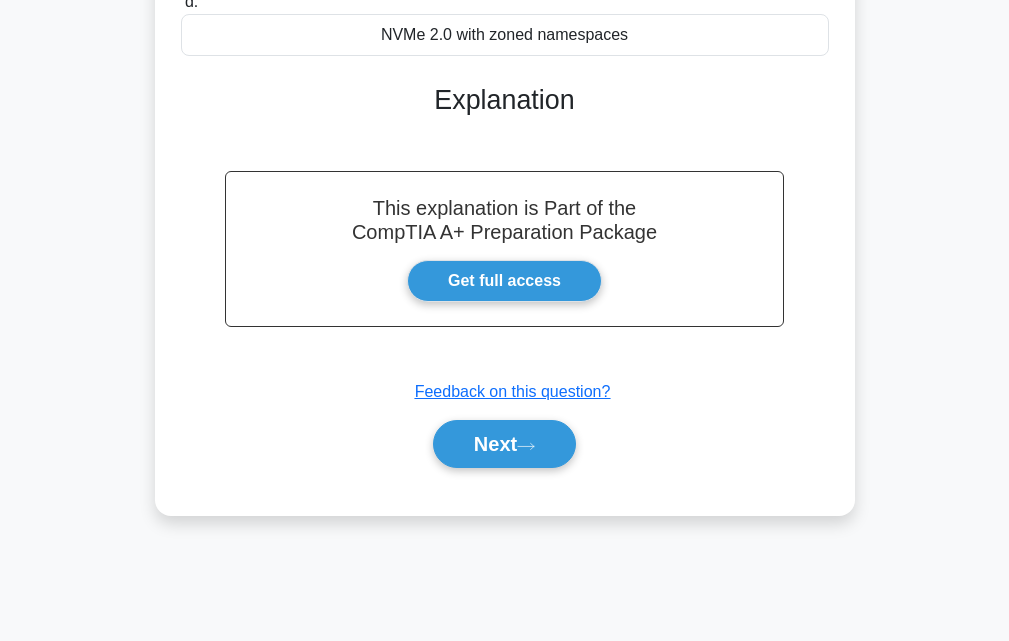 scroll, scrollTop: 439, scrollLeft: 0, axis: vertical 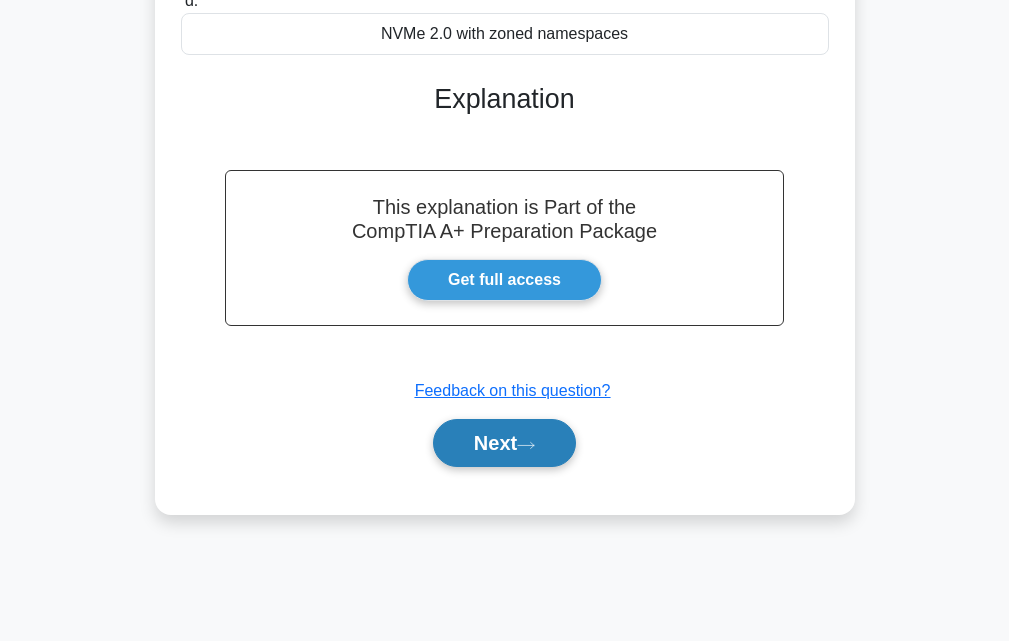 click on "Next" at bounding box center [504, 443] 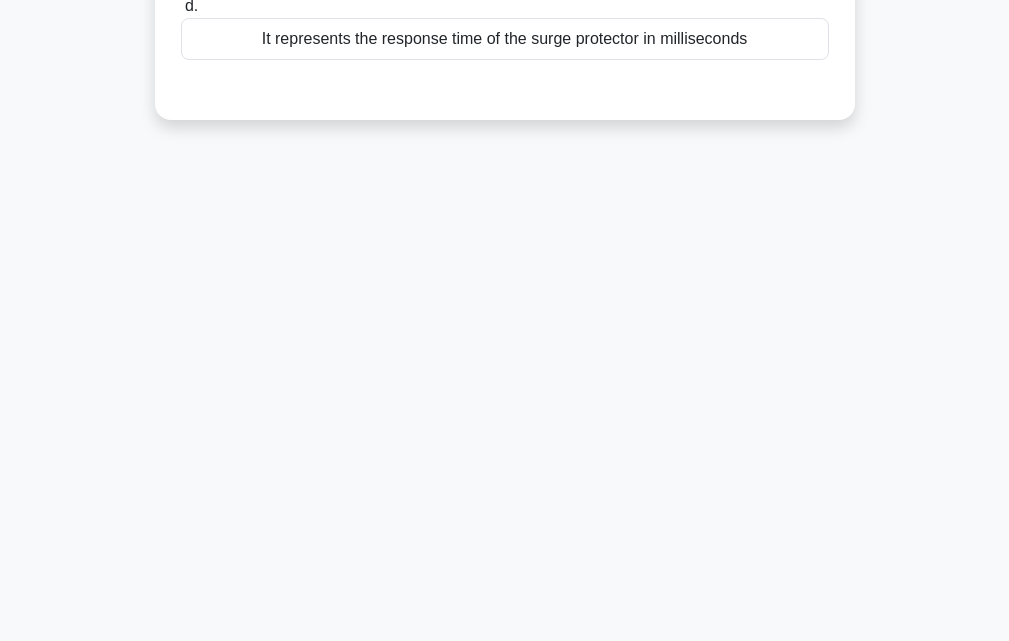 scroll, scrollTop: 0, scrollLeft: 0, axis: both 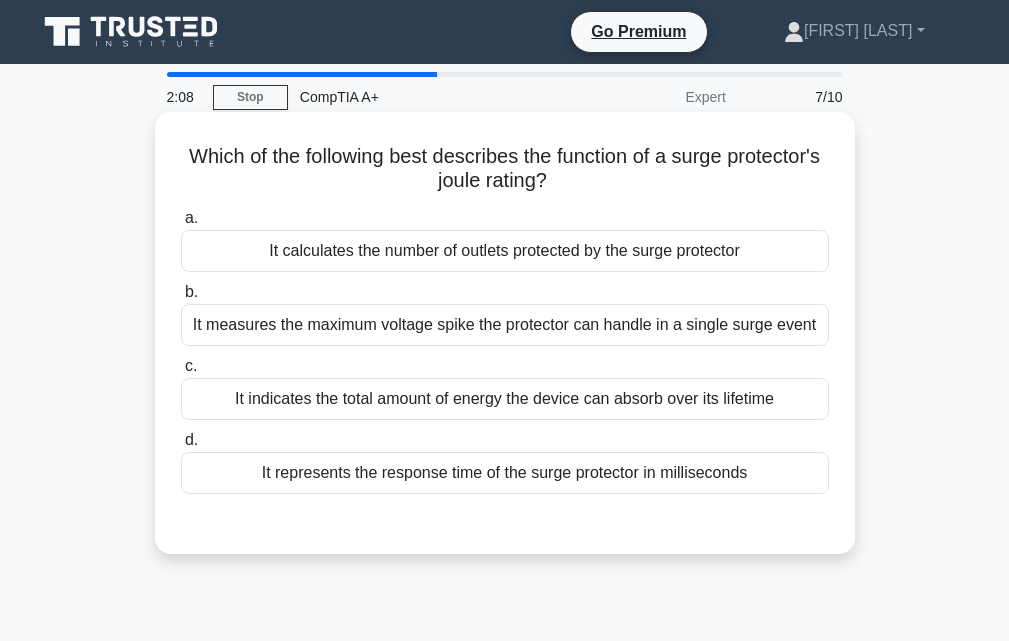 click on "It indicates the total amount of energy the device can absorb over its lifetime" at bounding box center [505, 399] 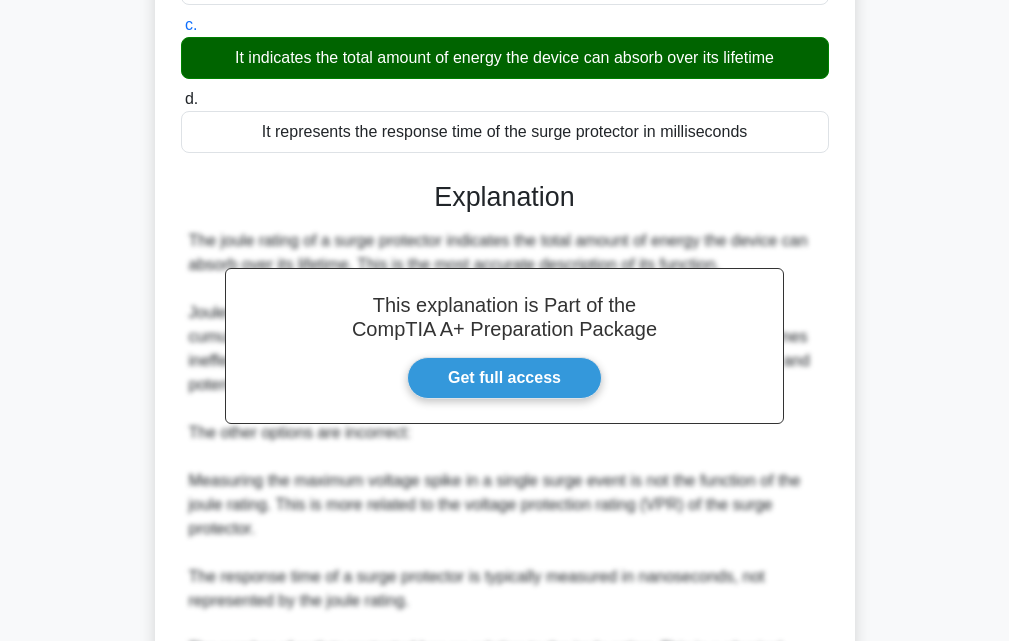 scroll, scrollTop: 568, scrollLeft: 0, axis: vertical 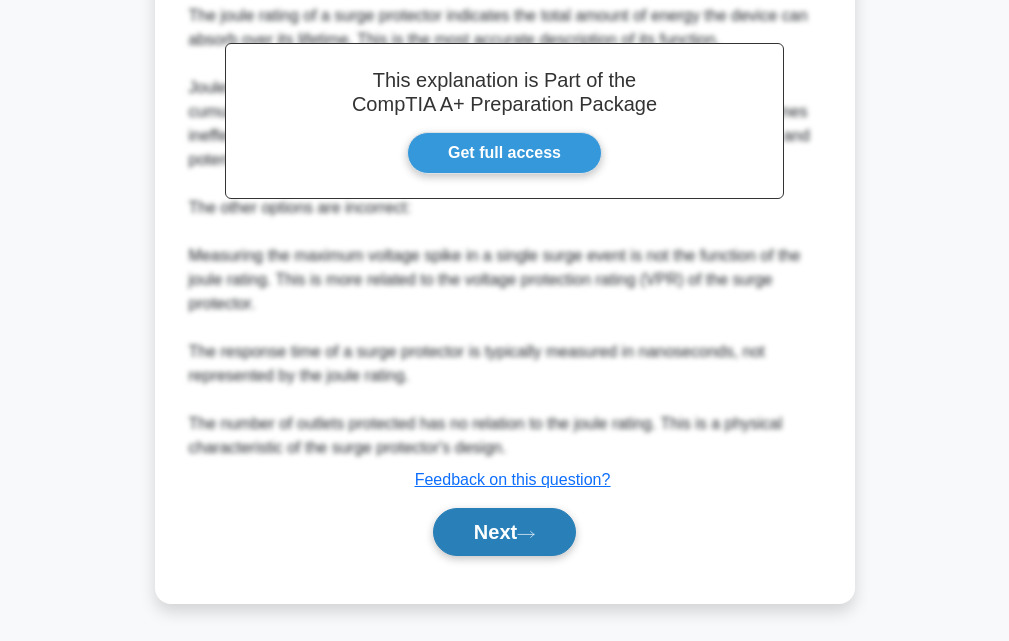 click on "Next" at bounding box center [504, 532] 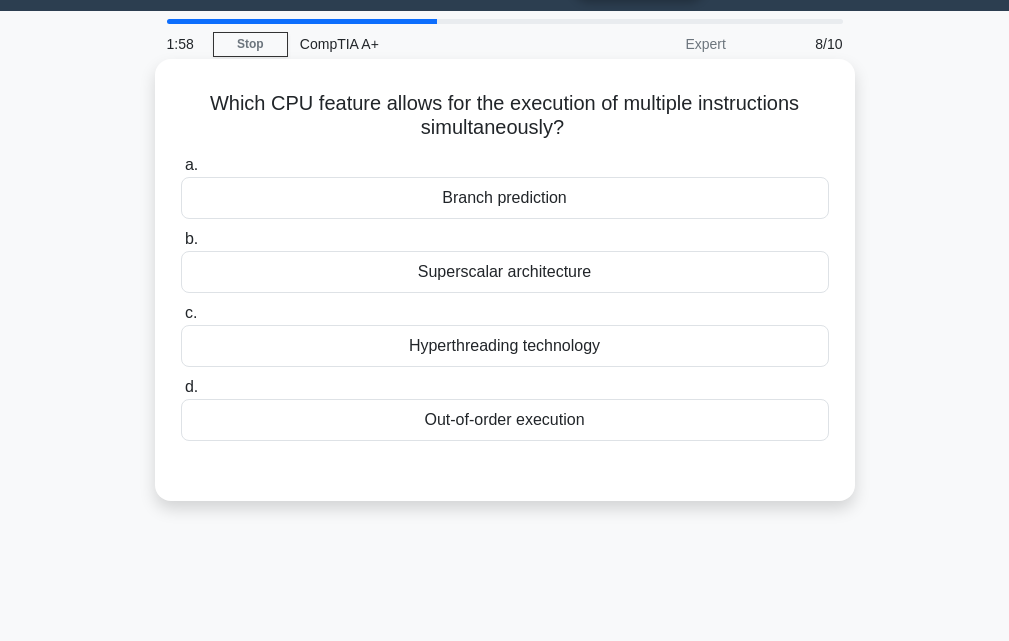 scroll, scrollTop: 0, scrollLeft: 0, axis: both 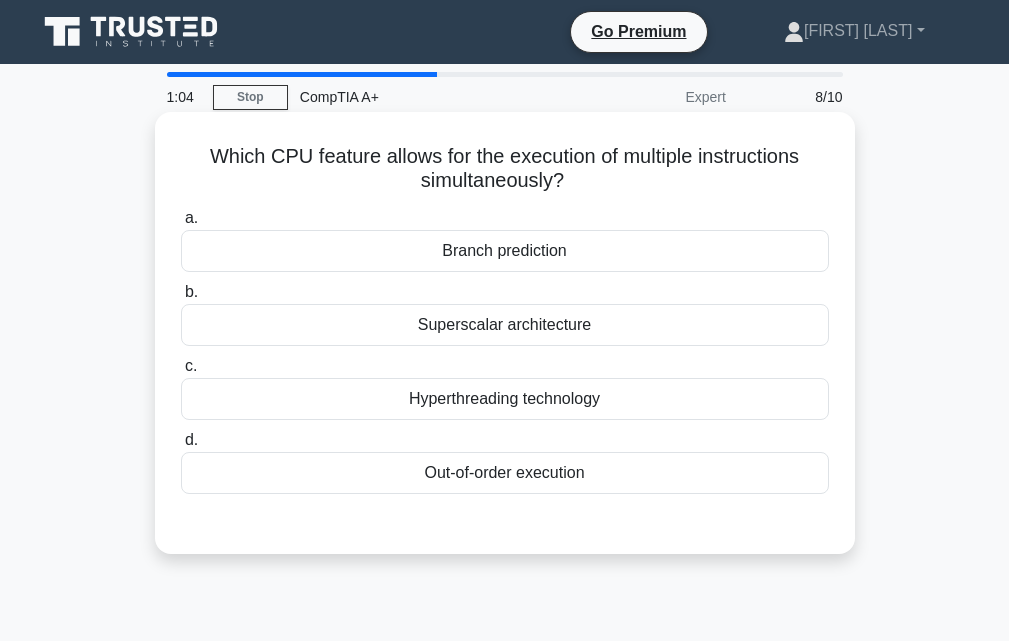 click on "Hyperthreading technology" at bounding box center [505, 399] 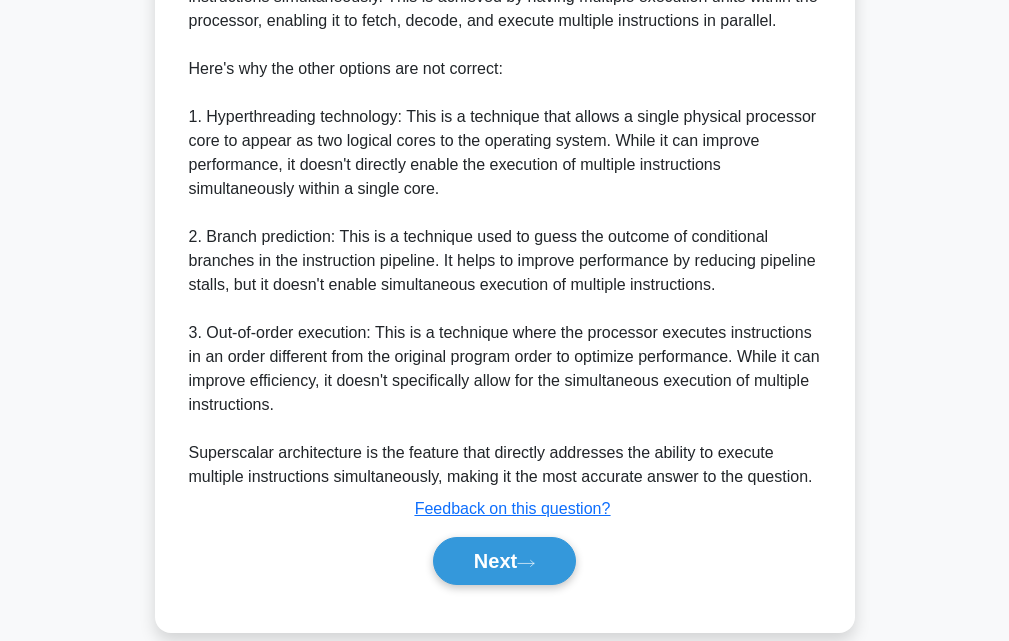 scroll, scrollTop: 690, scrollLeft: 0, axis: vertical 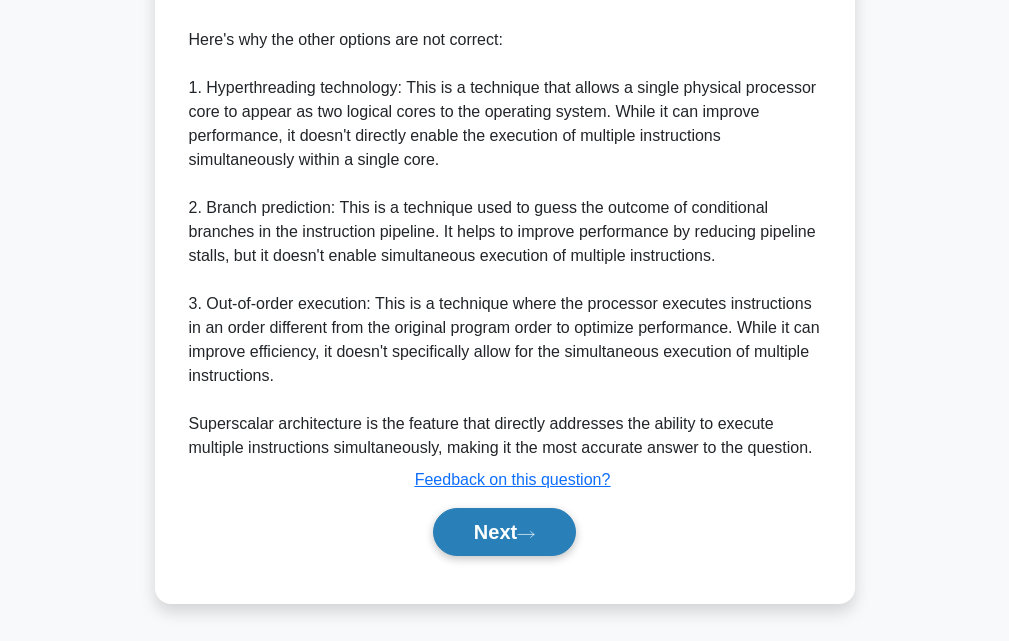 click on "Next" at bounding box center (504, 532) 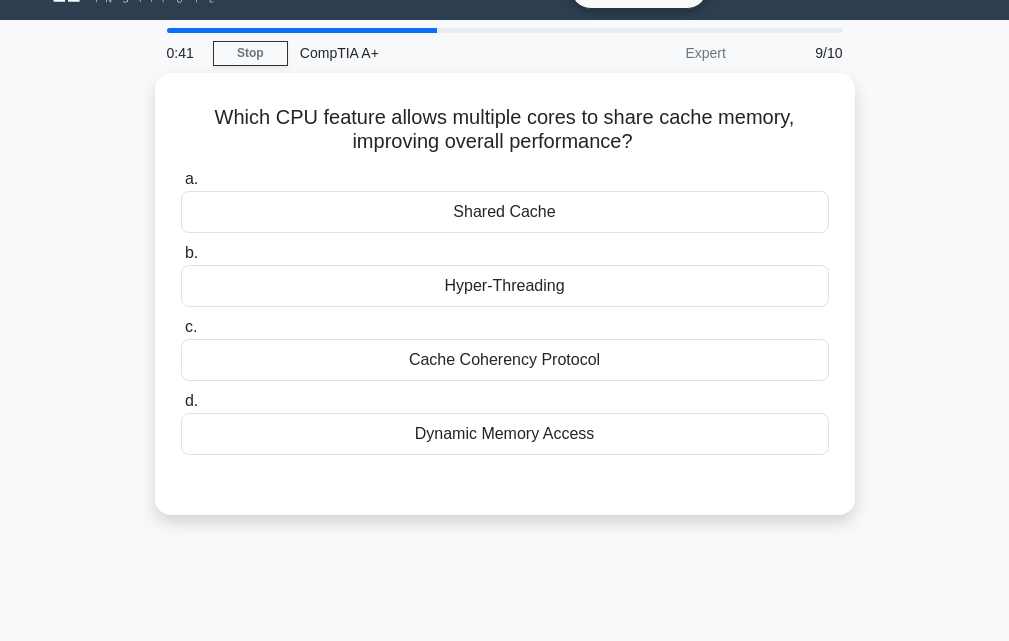 scroll, scrollTop: 0, scrollLeft: 0, axis: both 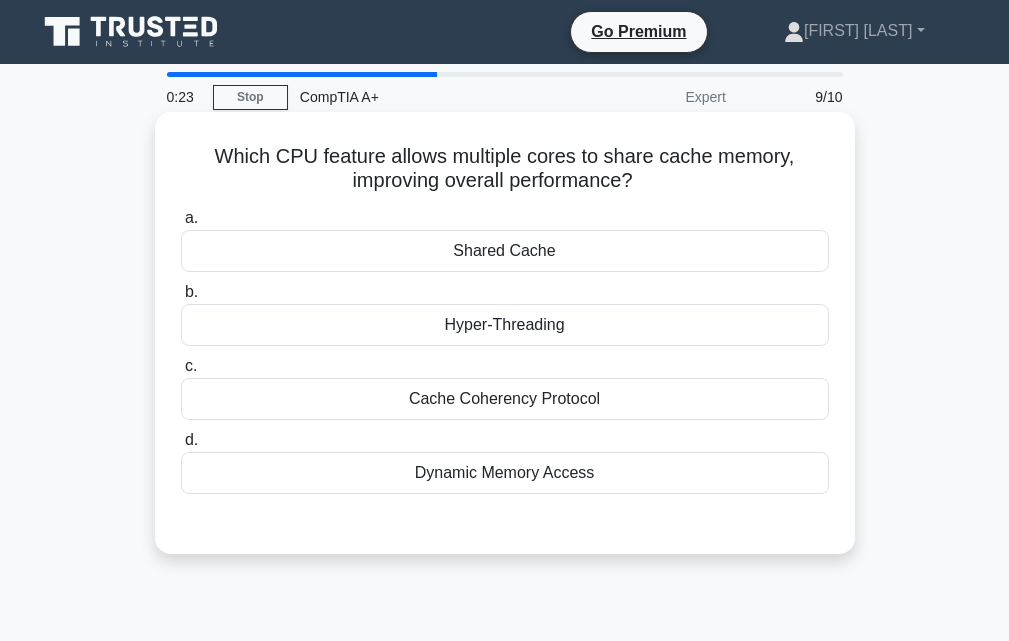 click on "Dynamic Memory Access" at bounding box center [505, 473] 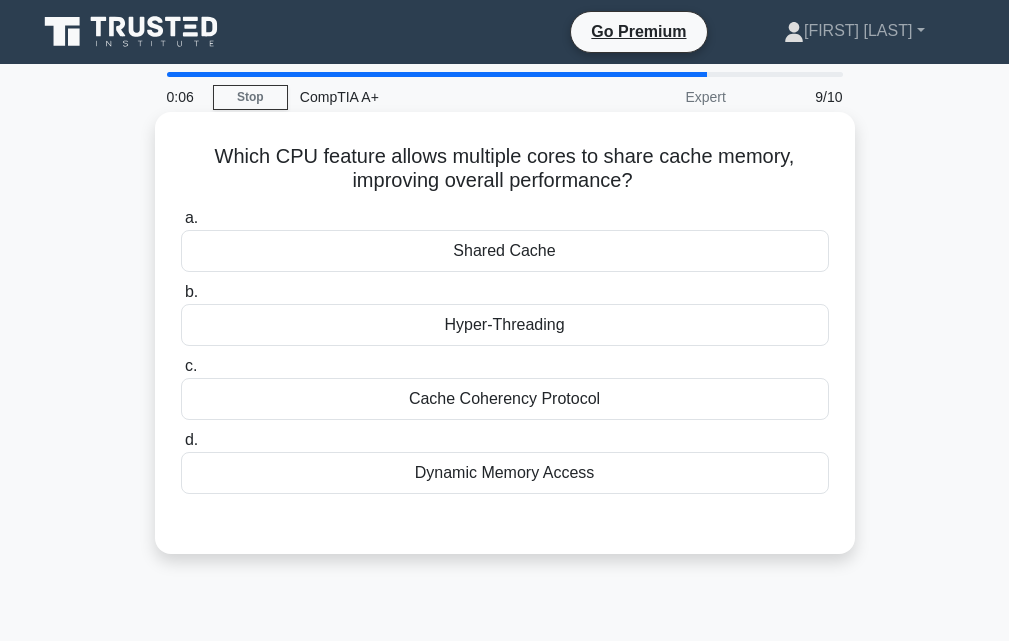 scroll, scrollTop: 0, scrollLeft: 0, axis: both 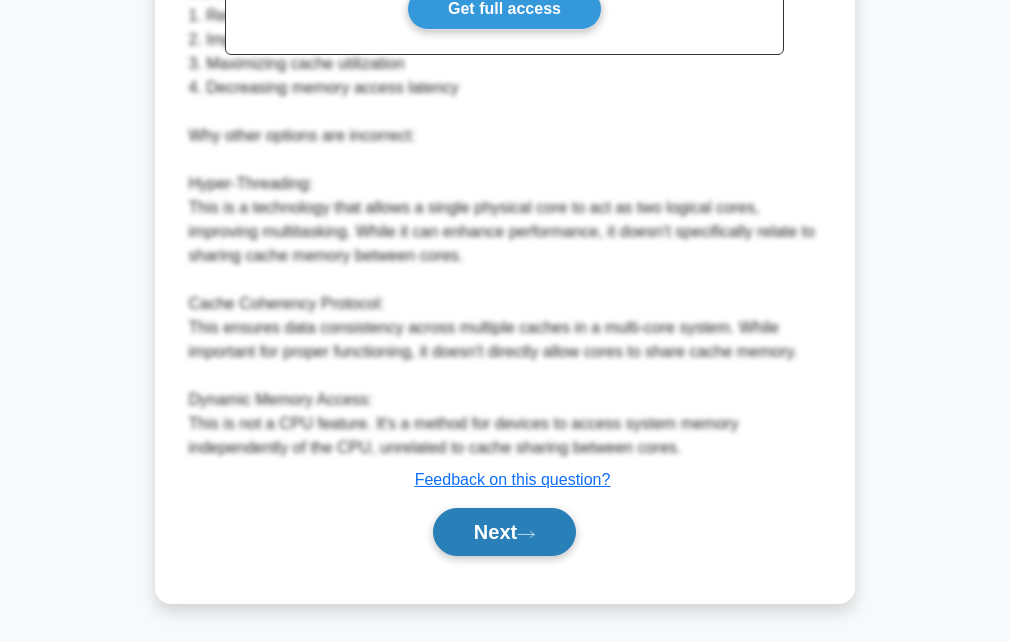 click on "Next" at bounding box center (504, 532) 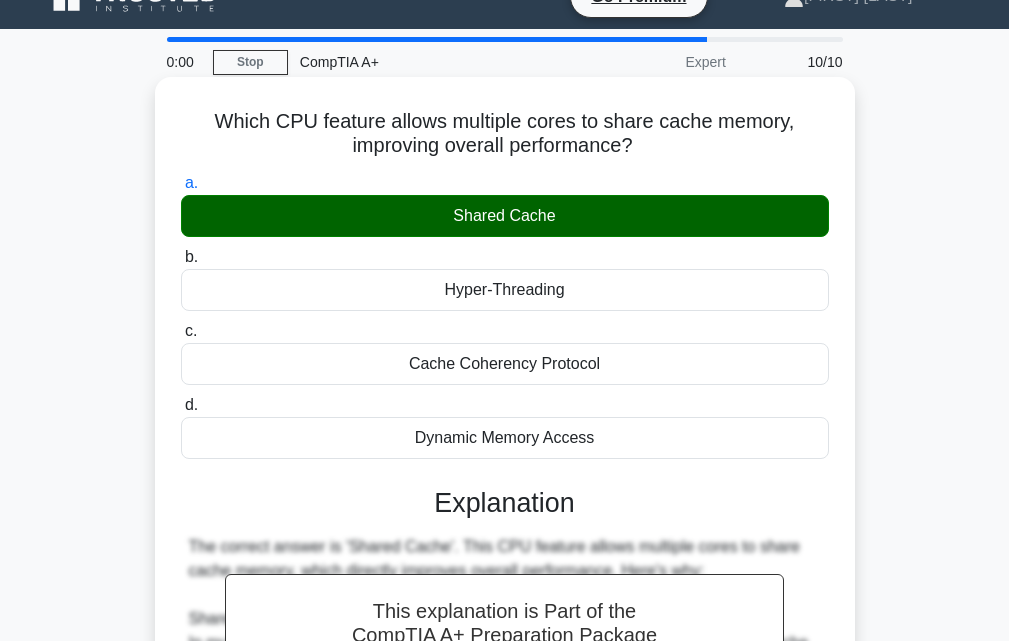 scroll, scrollTop: 0, scrollLeft: 0, axis: both 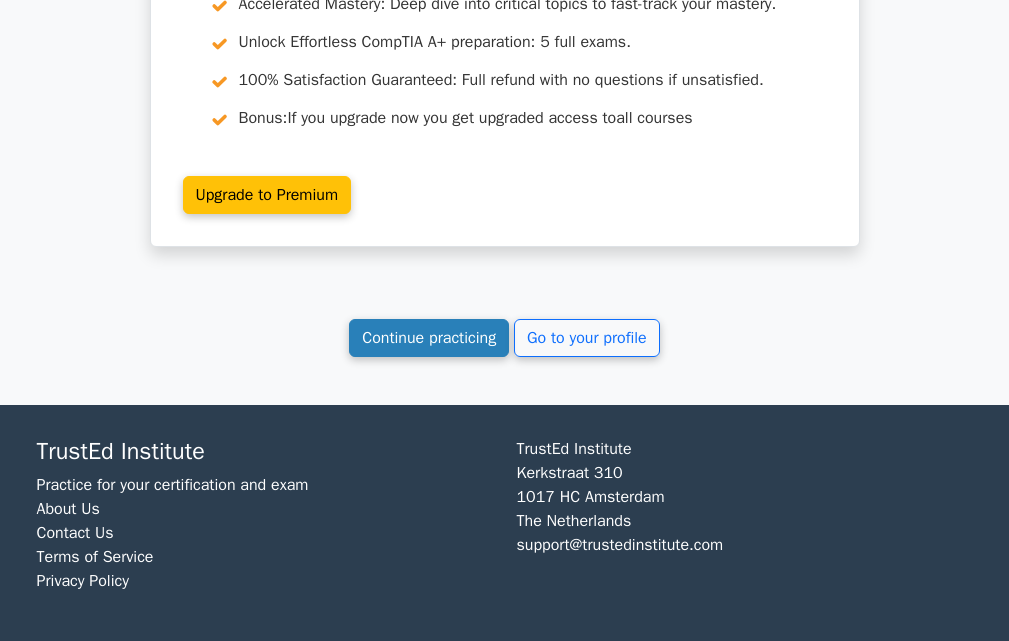 click on "Continue practicing" at bounding box center (429, 338) 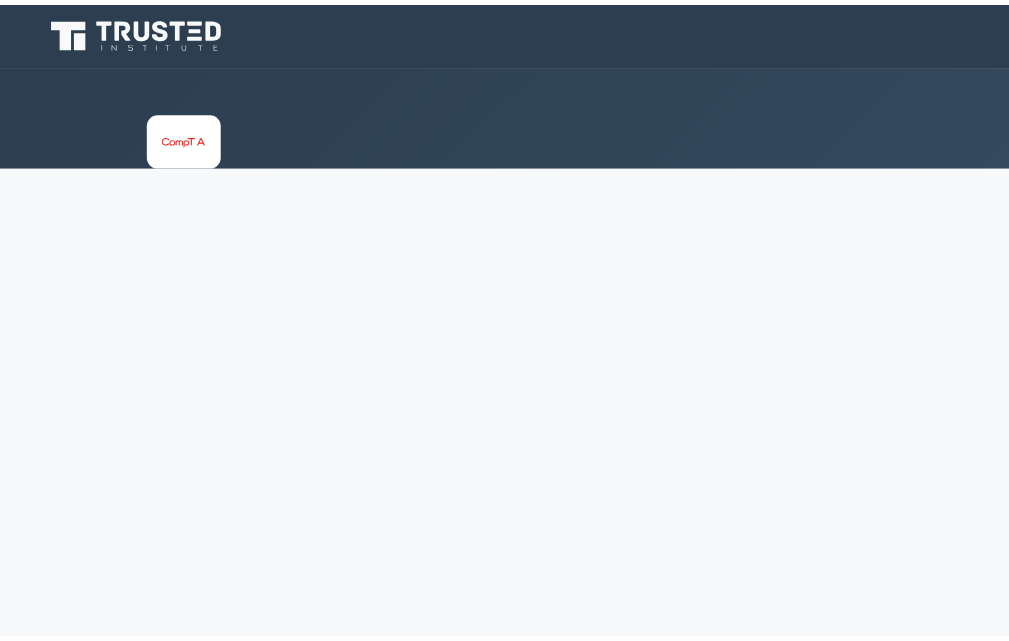 scroll, scrollTop: 0, scrollLeft: 0, axis: both 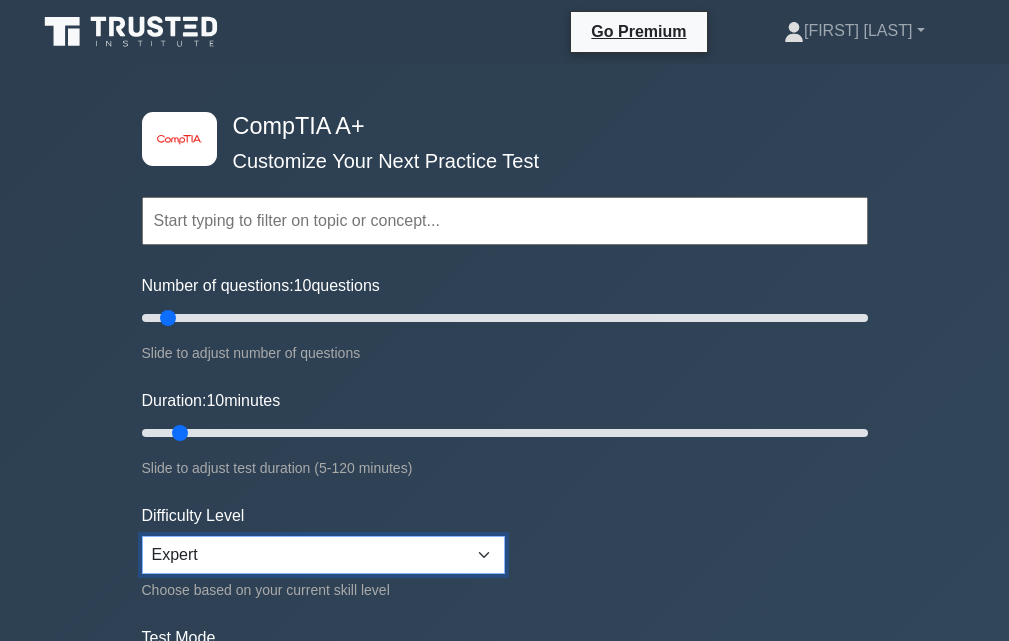 click on "Beginner
Intermediate
Expert" at bounding box center [323, 555] 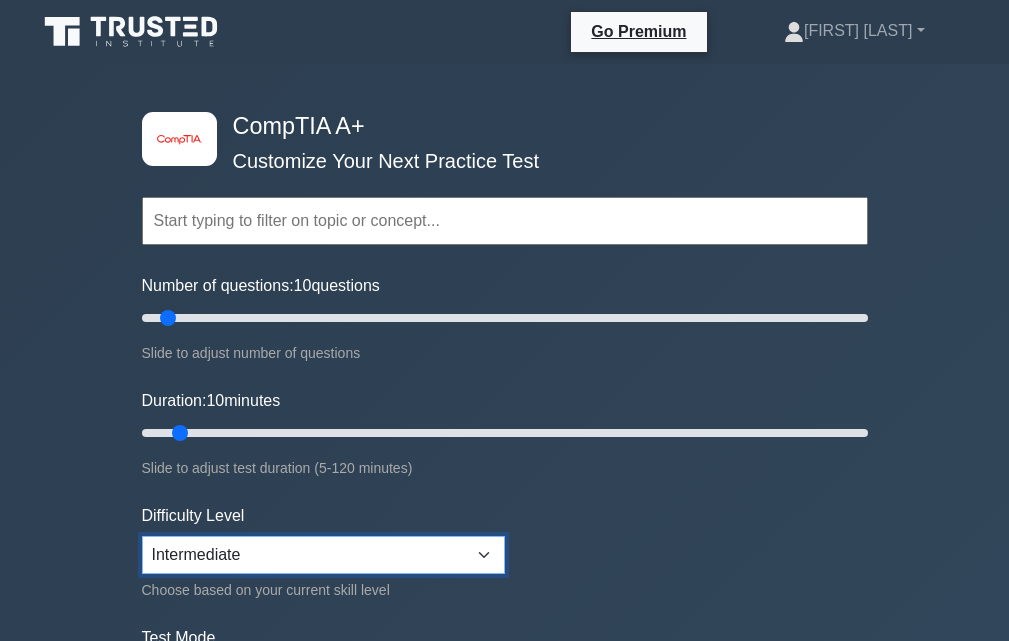 click on "Beginner
Intermediate
Expert" at bounding box center (323, 555) 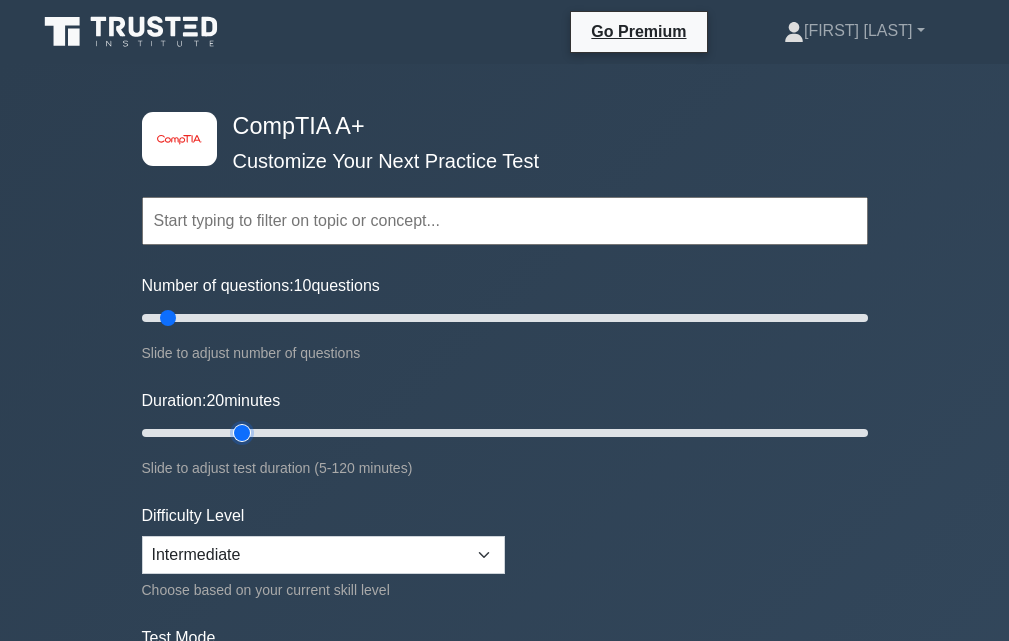 type on "20" 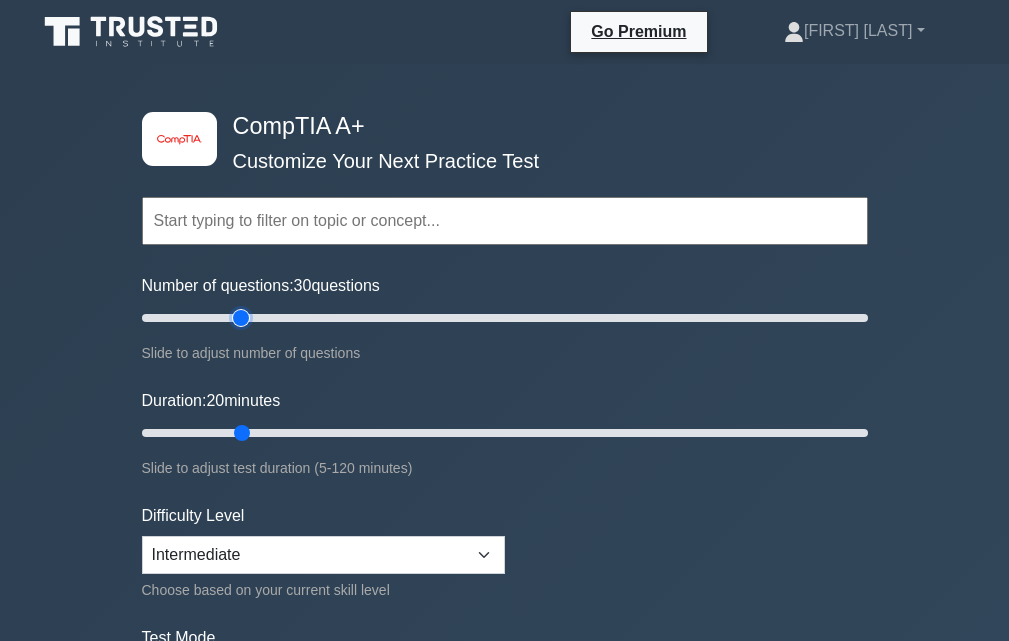 click on "Number of questions:  30  questions" at bounding box center (505, 318) 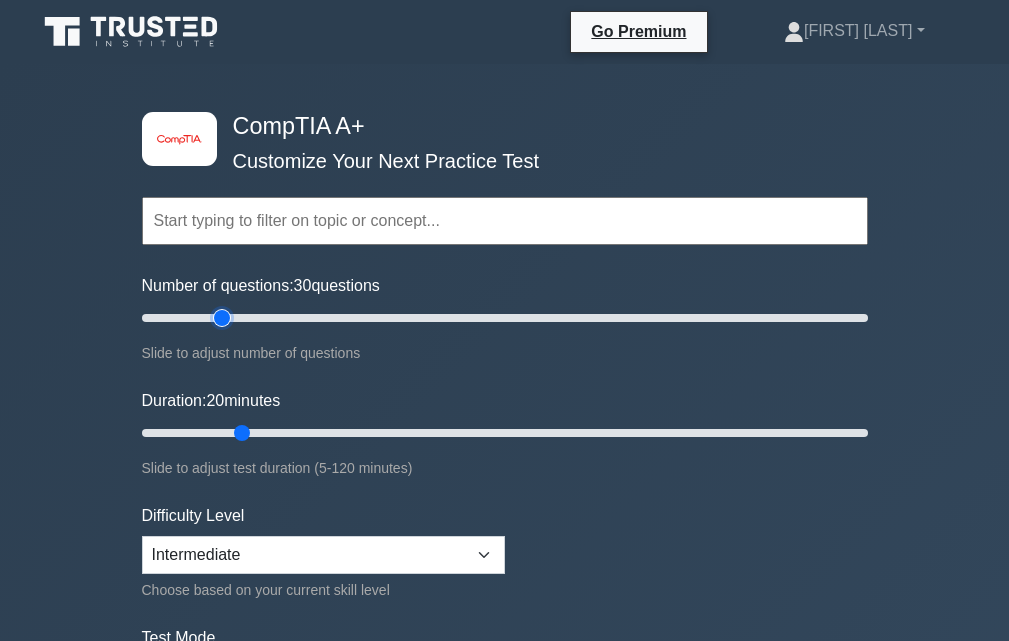 click on "Number of questions:  30  questions" at bounding box center [505, 318] 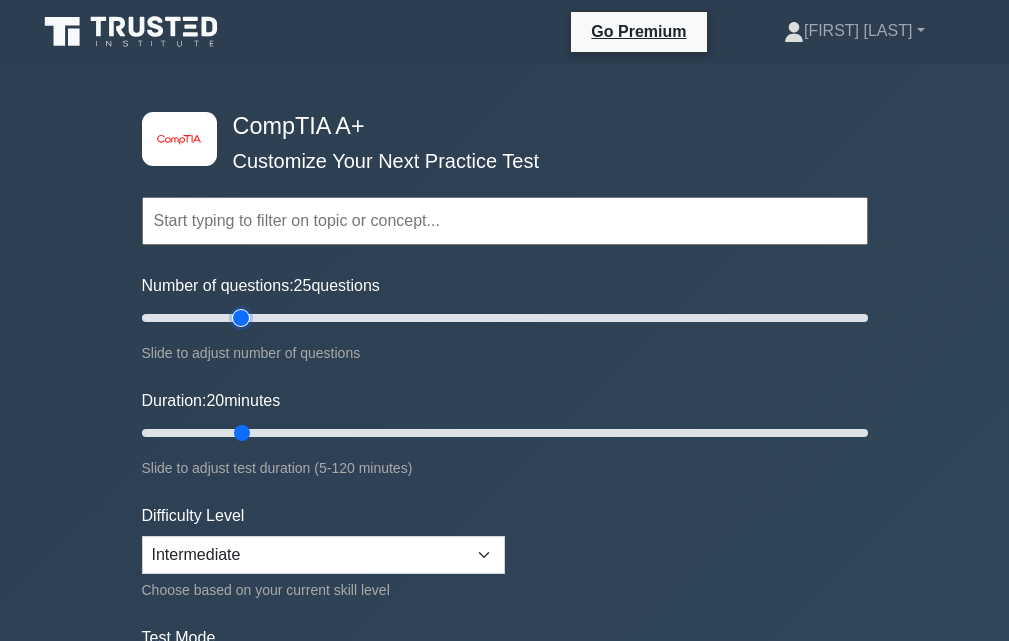 type on "30" 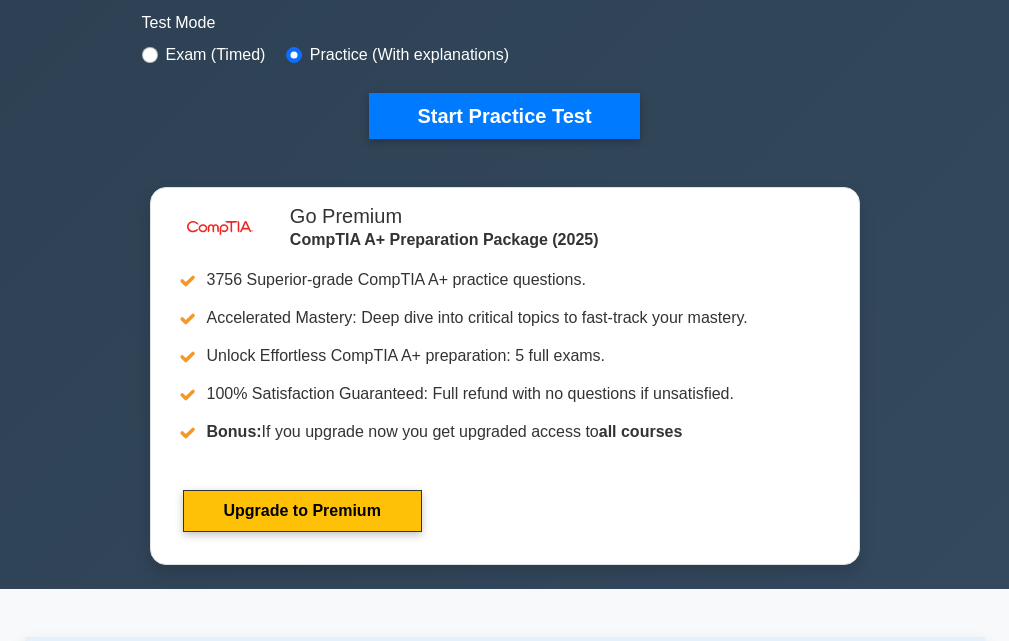 scroll, scrollTop: 800, scrollLeft: 0, axis: vertical 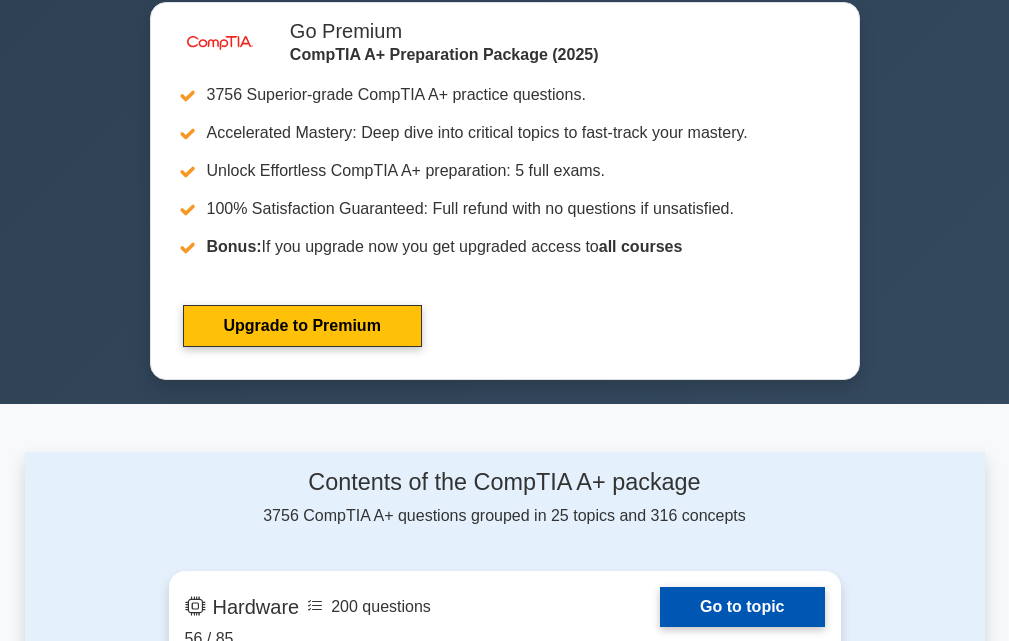 click on "Go to topic" at bounding box center (742, 607) 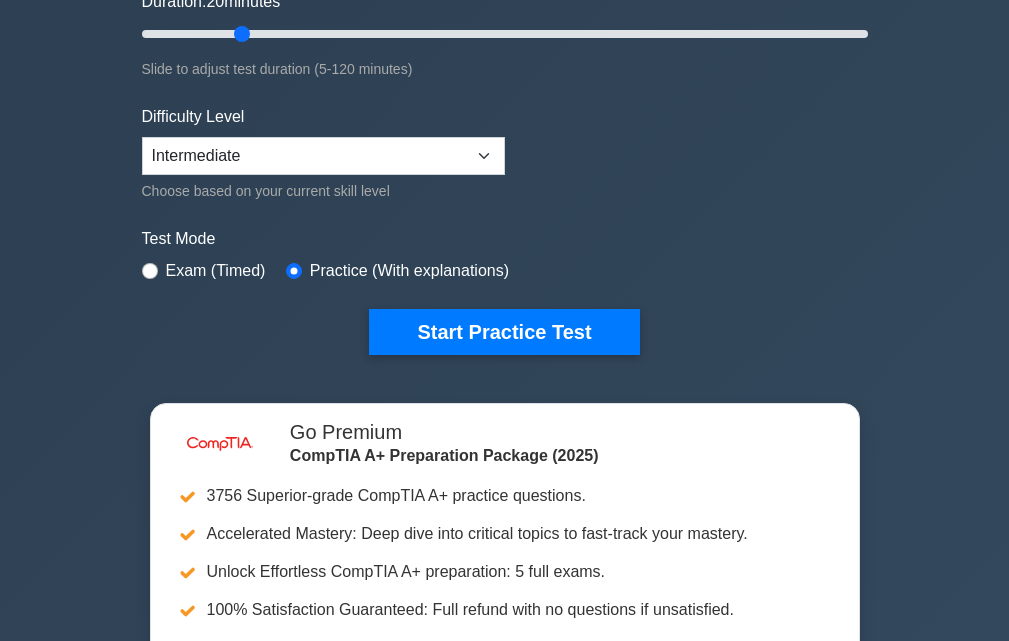 scroll, scrollTop: 400, scrollLeft: 0, axis: vertical 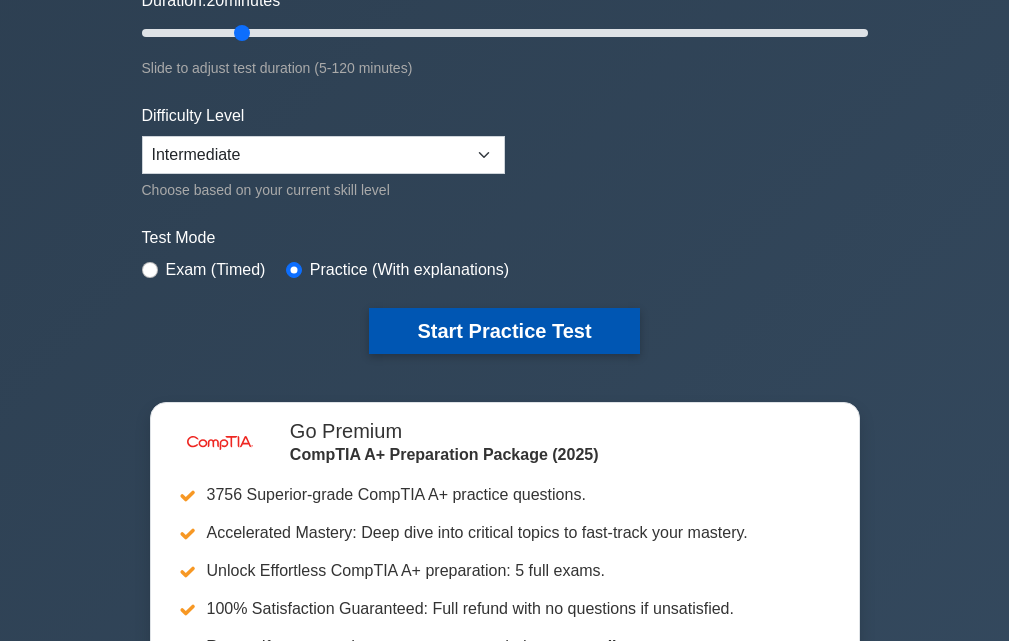 click on "Start Practice Test" at bounding box center (504, 331) 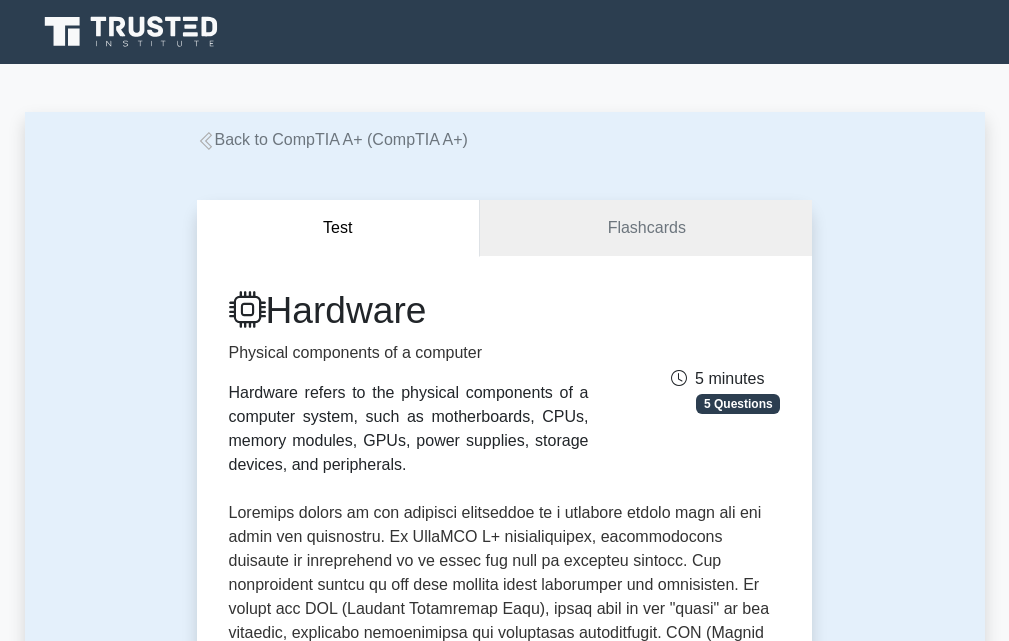 scroll, scrollTop: 0, scrollLeft: 0, axis: both 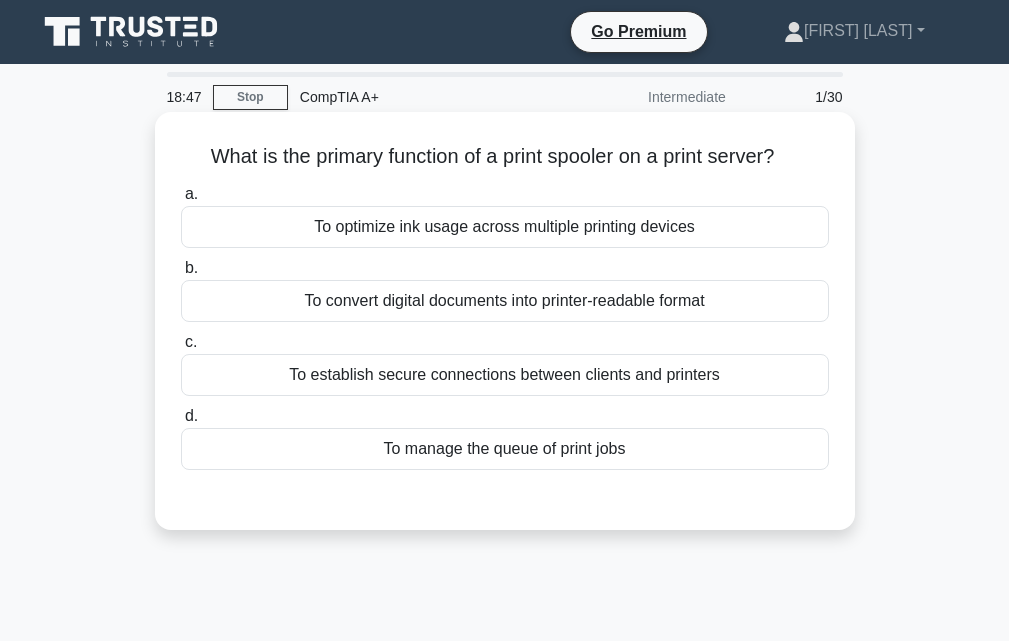 click on "To manage the queue of print jobs" at bounding box center [505, 449] 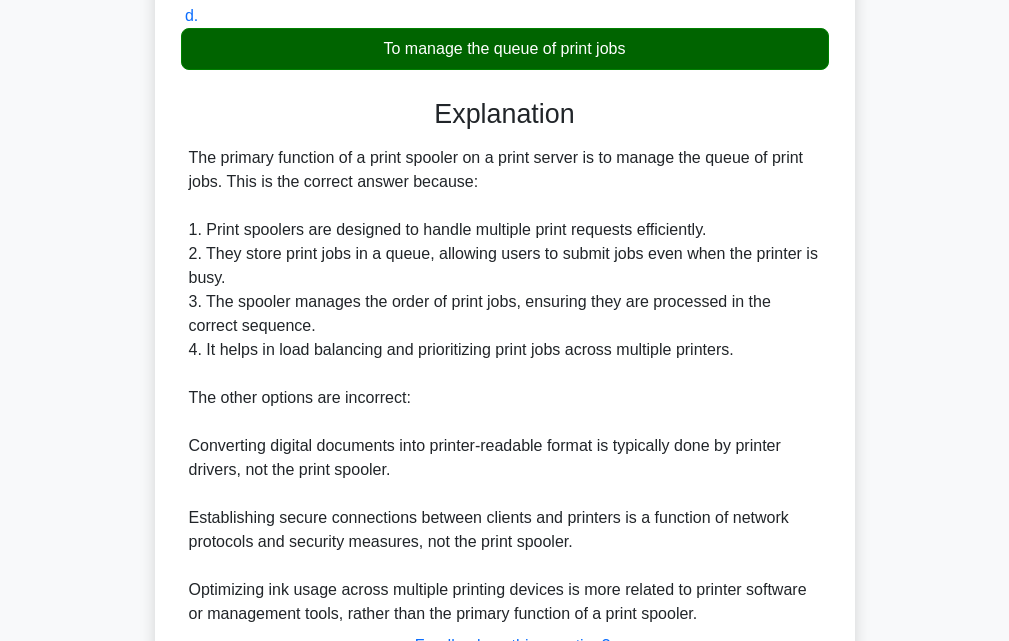 scroll, scrollTop: 568, scrollLeft: 0, axis: vertical 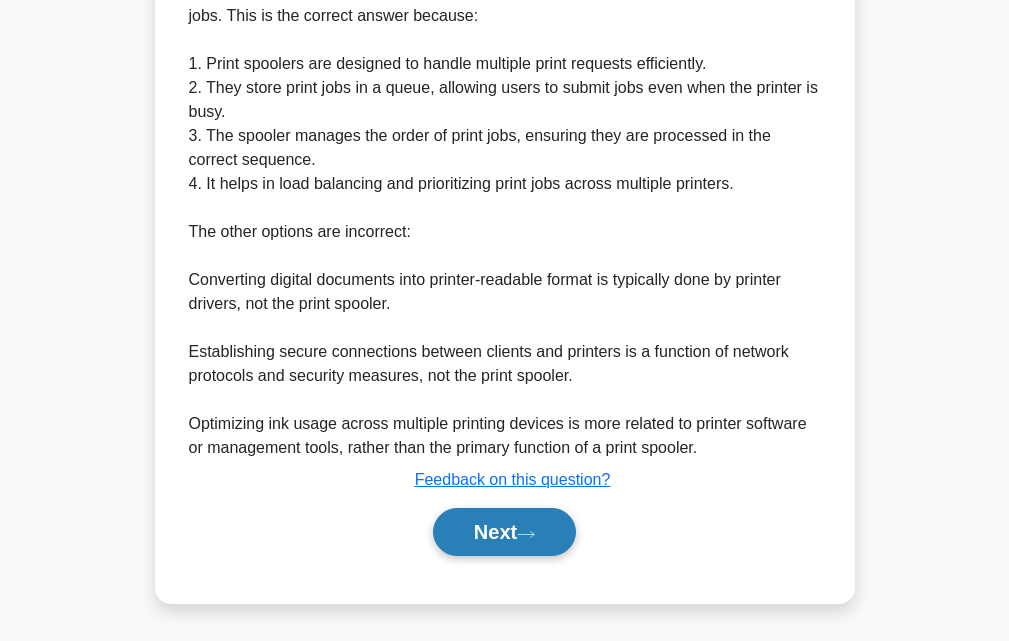 click on "Next" at bounding box center (504, 532) 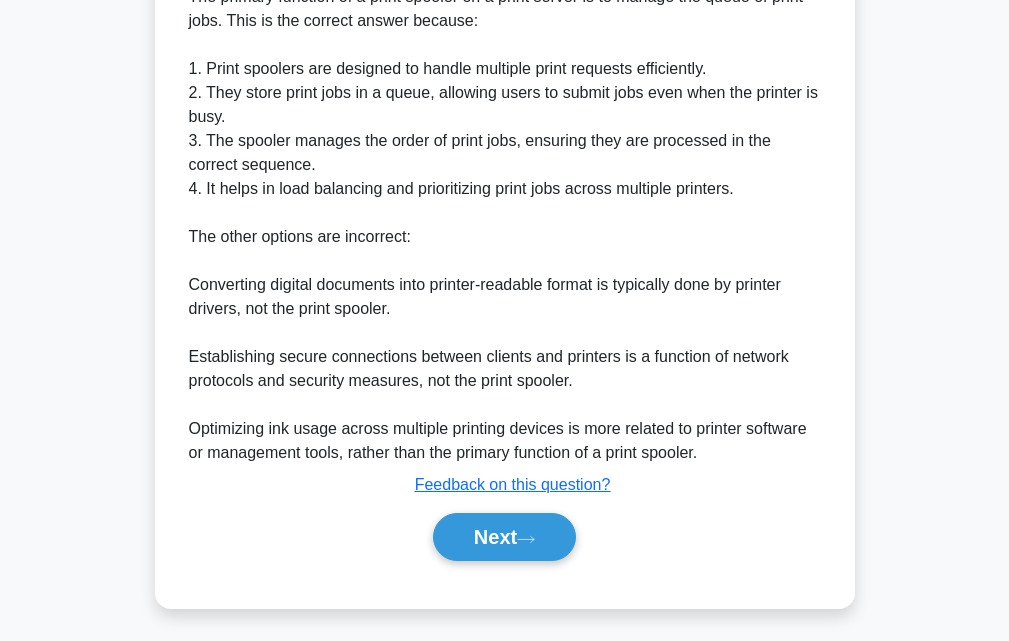 scroll, scrollTop: 568, scrollLeft: 0, axis: vertical 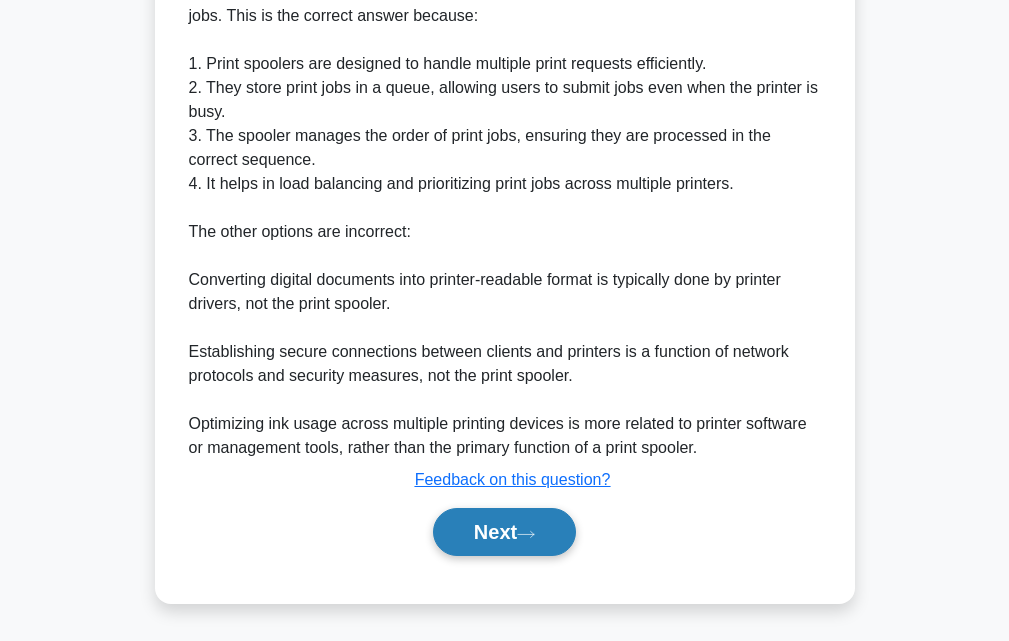 click on "Next" at bounding box center [504, 532] 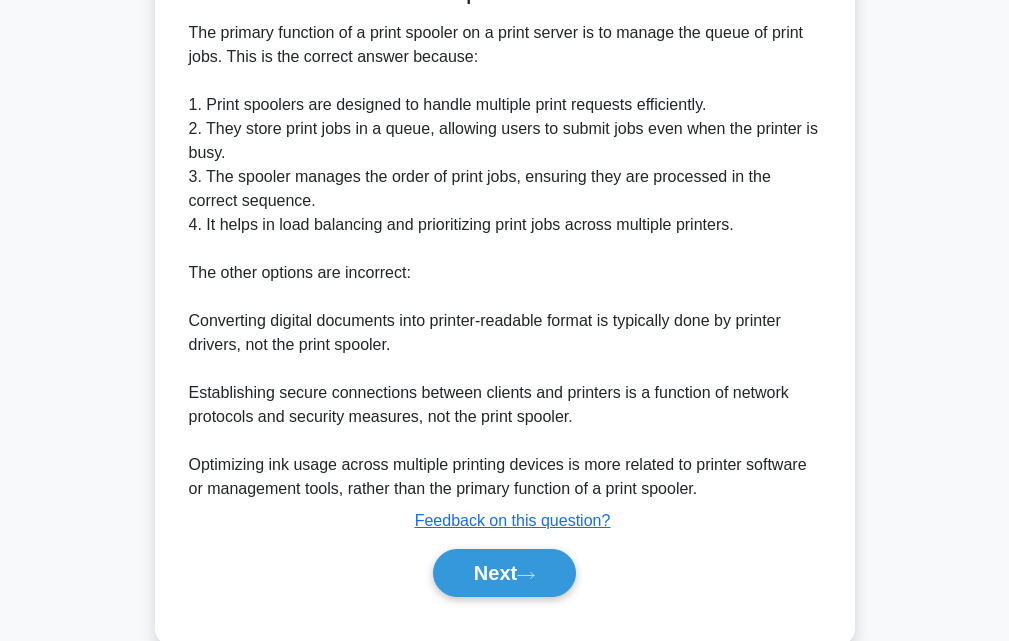 scroll, scrollTop: 568, scrollLeft: 0, axis: vertical 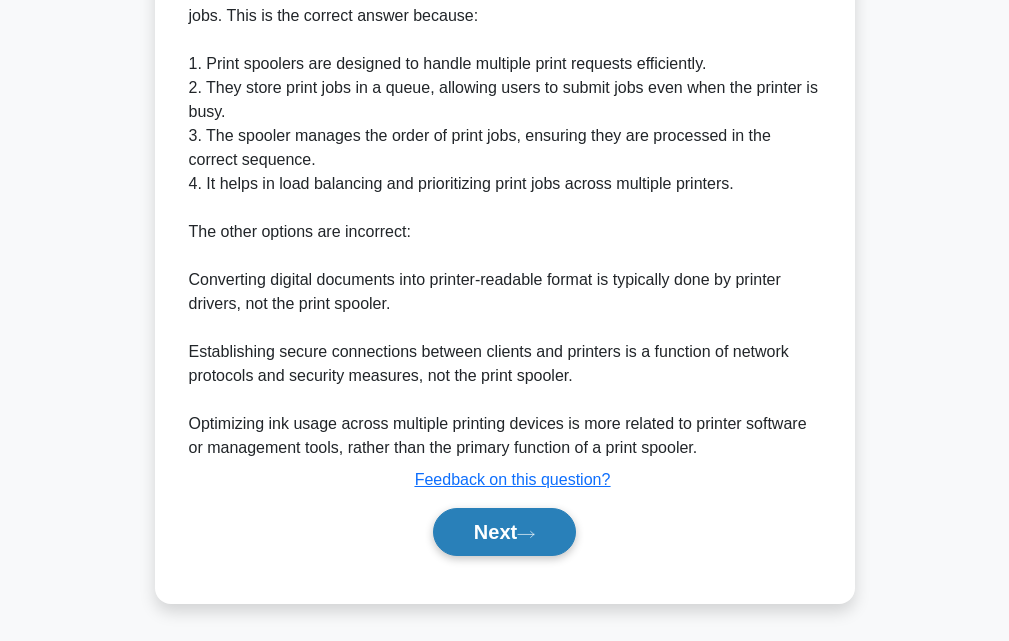 click on "Next" at bounding box center [504, 532] 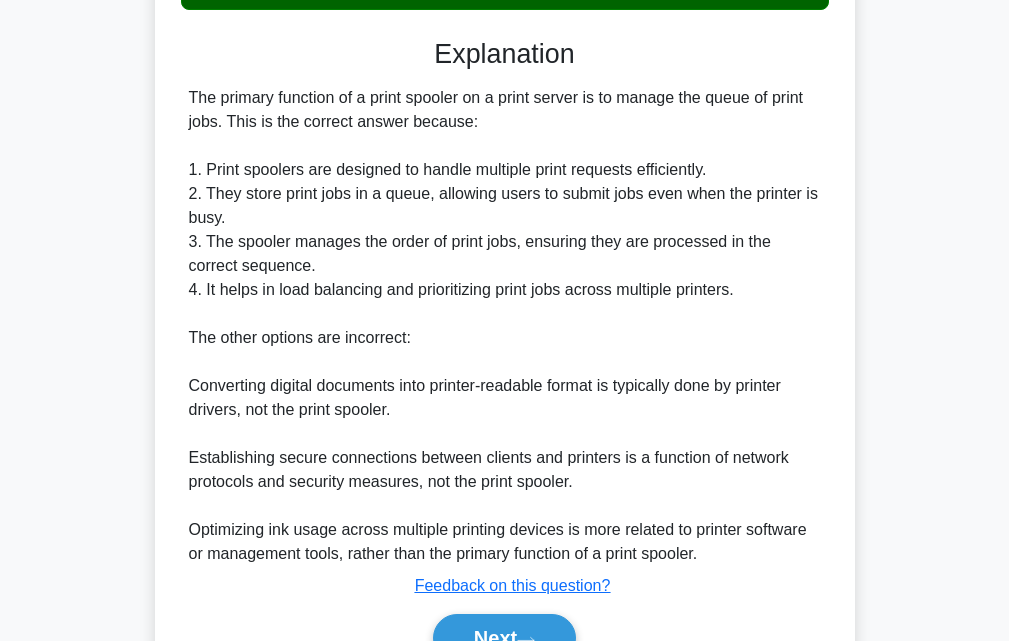 scroll, scrollTop: 568, scrollLeft: 0, axis: vertical 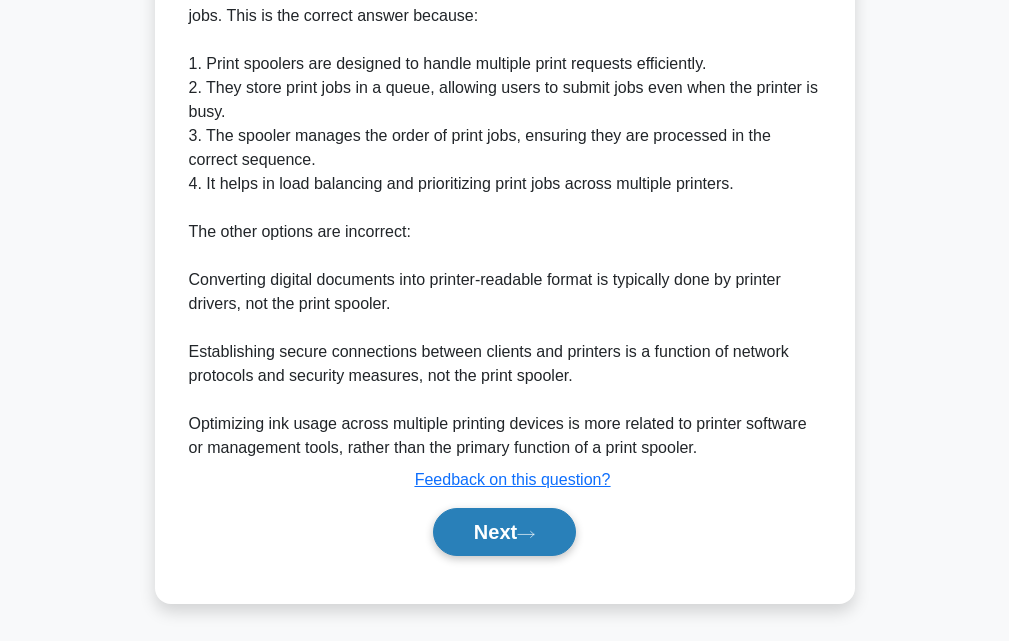 click on "Next" at bounding box center (504, 532) 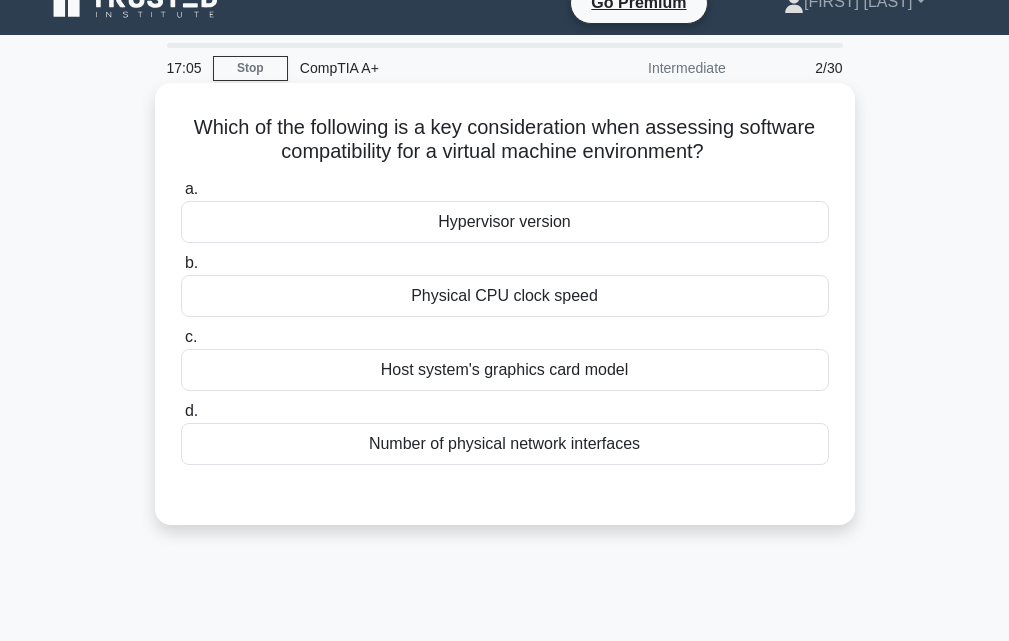scroll, scrollTop: 0, scrollLeft: 0, axis: both 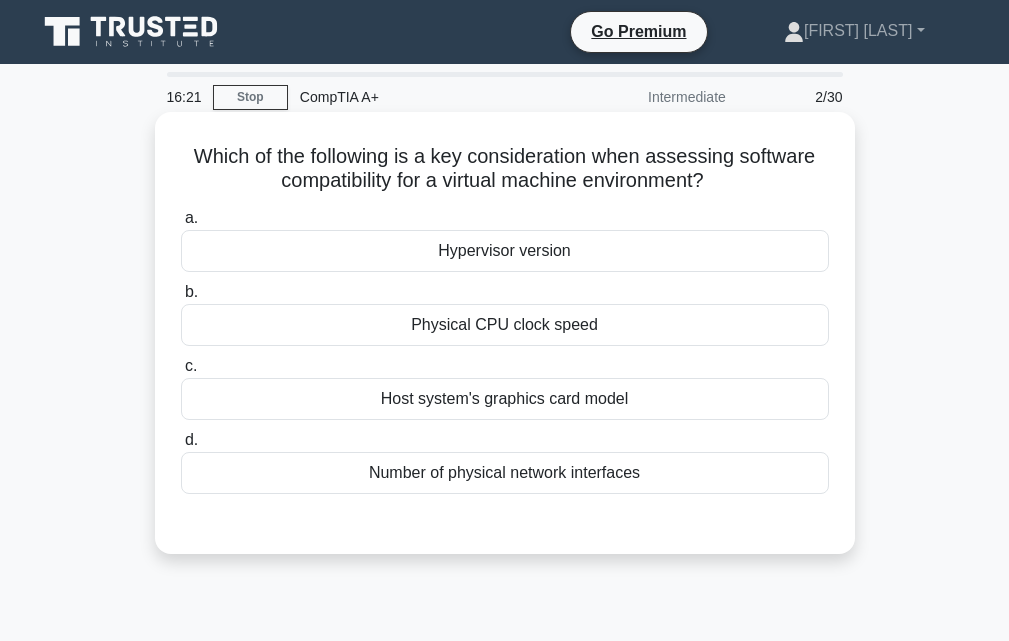 click on "Hypervisor version" at bounding box center (505, 251) 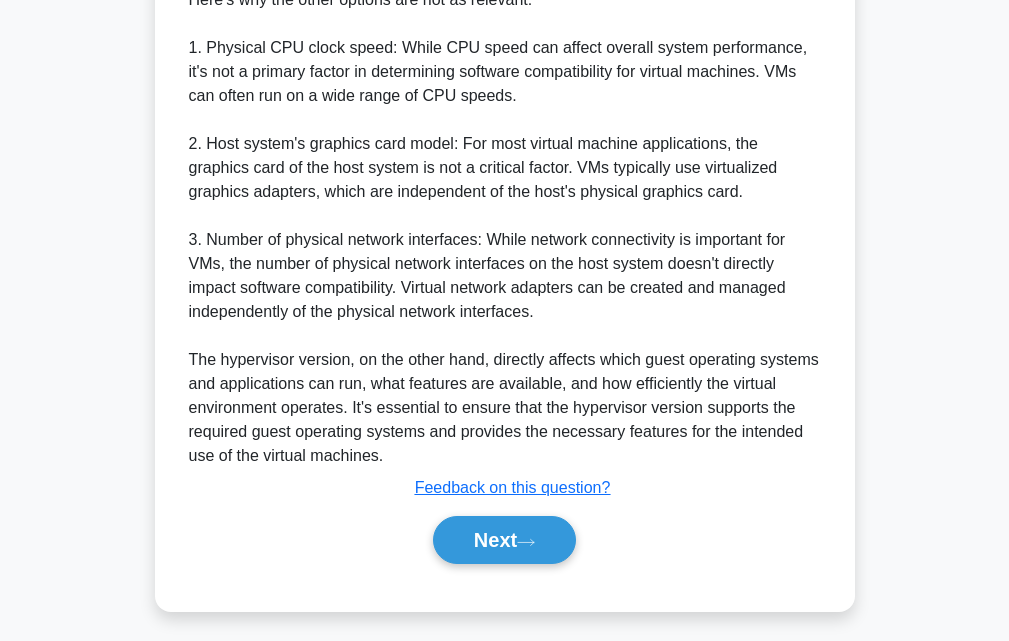 scroll, scrollTop: 760, scrollLeft: 0, axis: vertical 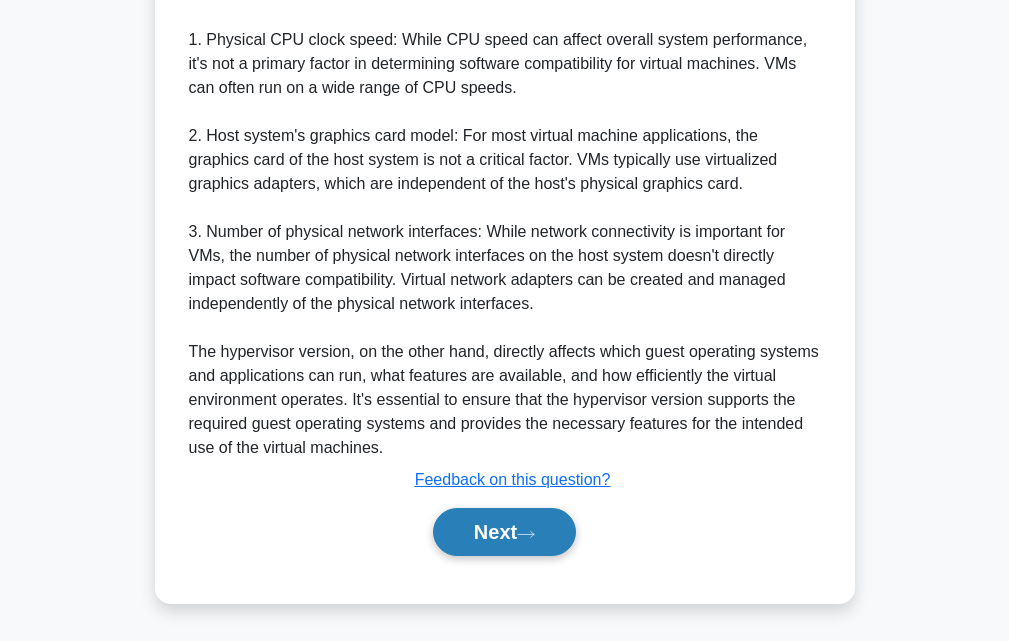 click on "Next" at bounding box center [504, 532] 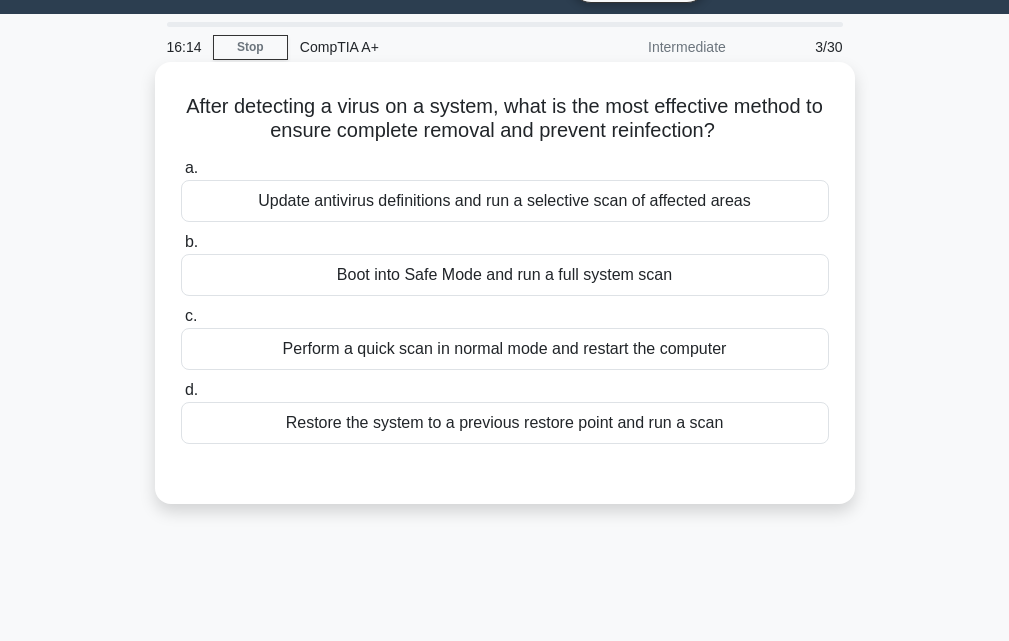 scroll, scrollTop: 0, scrollLeft: 0, axis: both 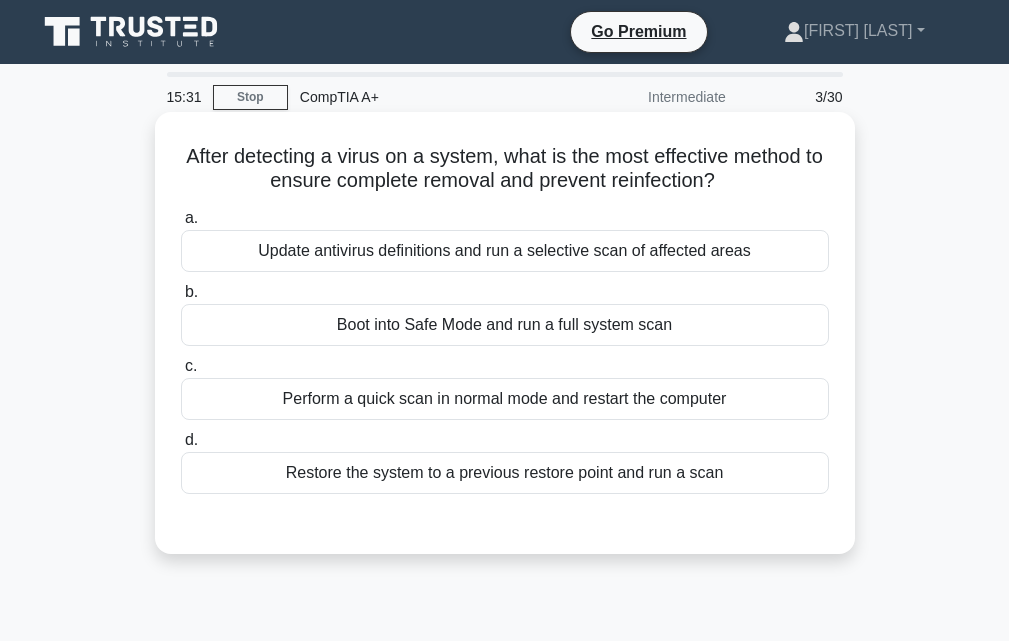 click on "Update antivirus definitions and run a selective scan of affected areas" at bounding box center (505, 251) 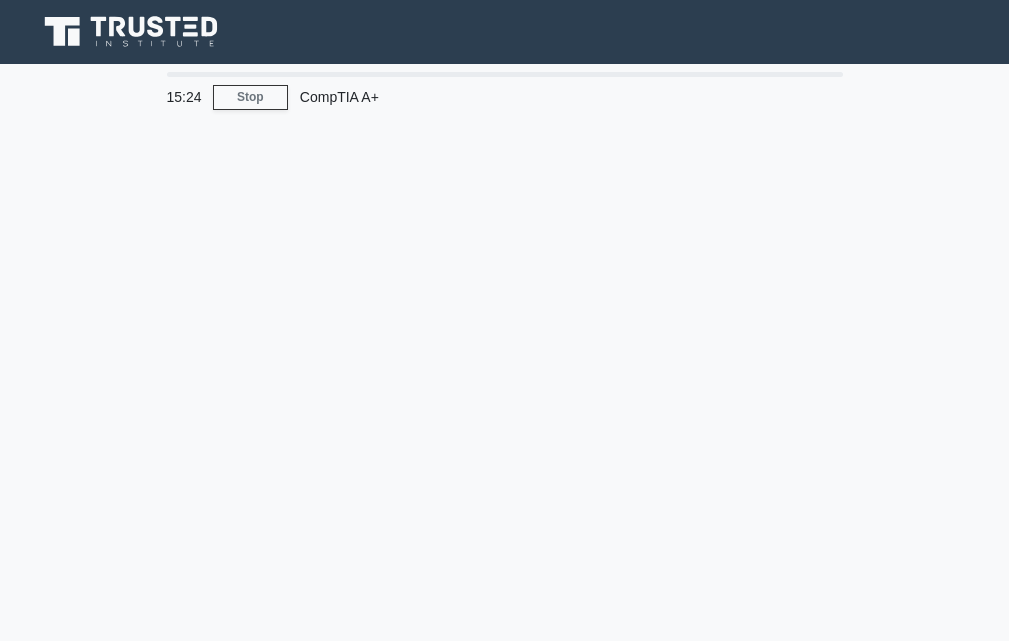 scroll, scrollTop: 0, scrollLeft: 0, axis: both 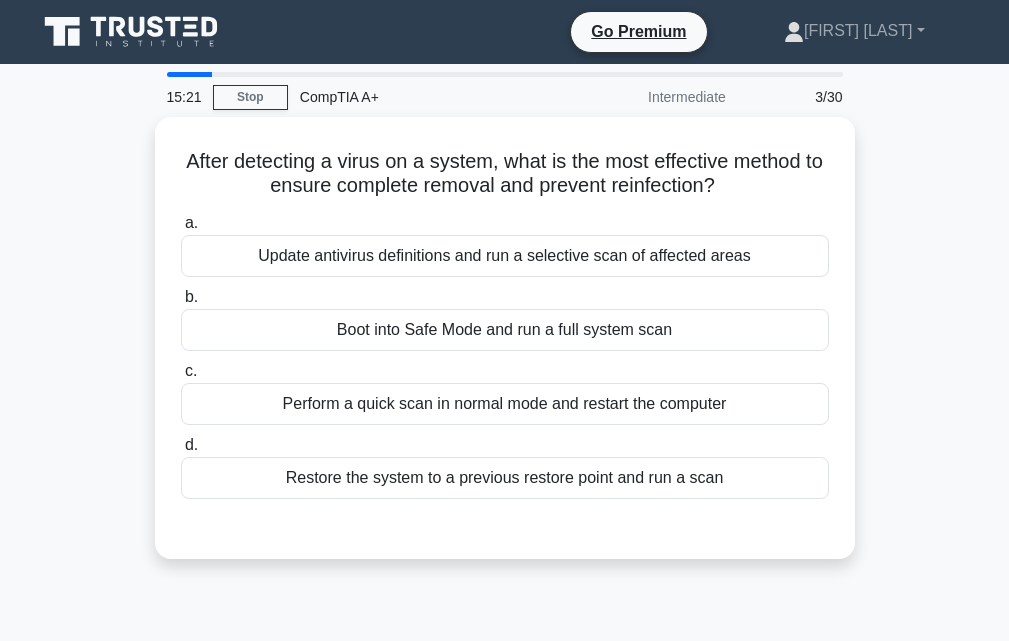 click on "Boot into Safe Mode and run a full system scan" at bounding box center (505, 330) 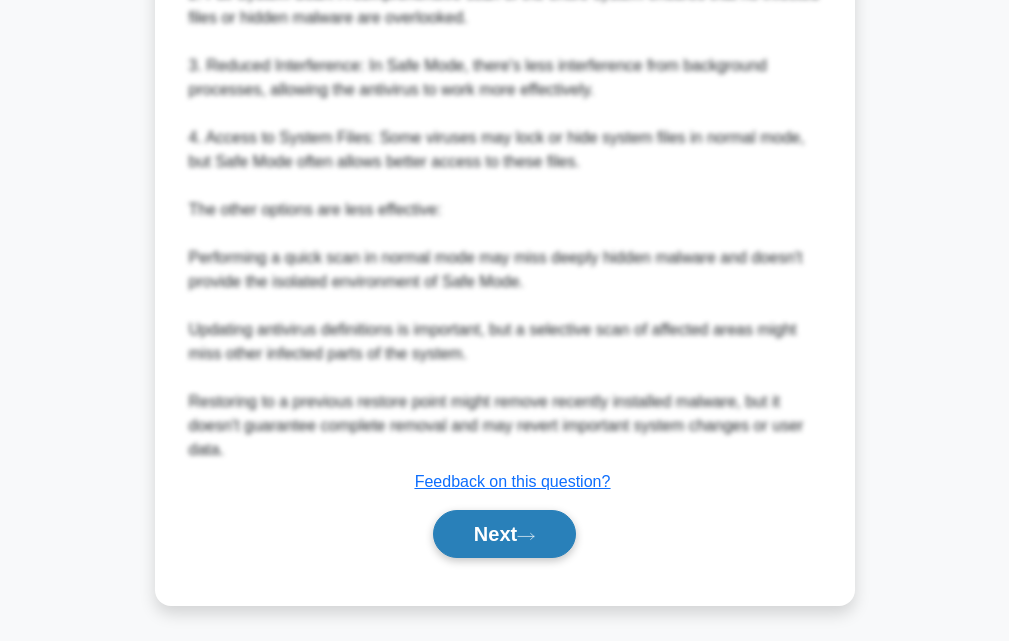 scroll, scrollTop: 784, scrollLeft: 0, axis: vertical 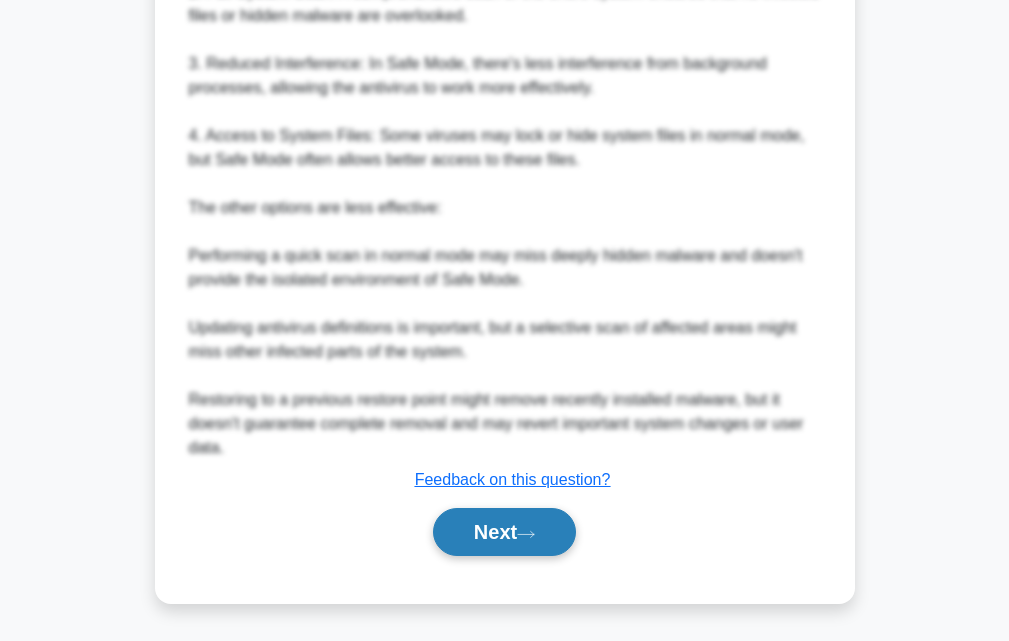 click on "Next" at bounding box center (504, 532) 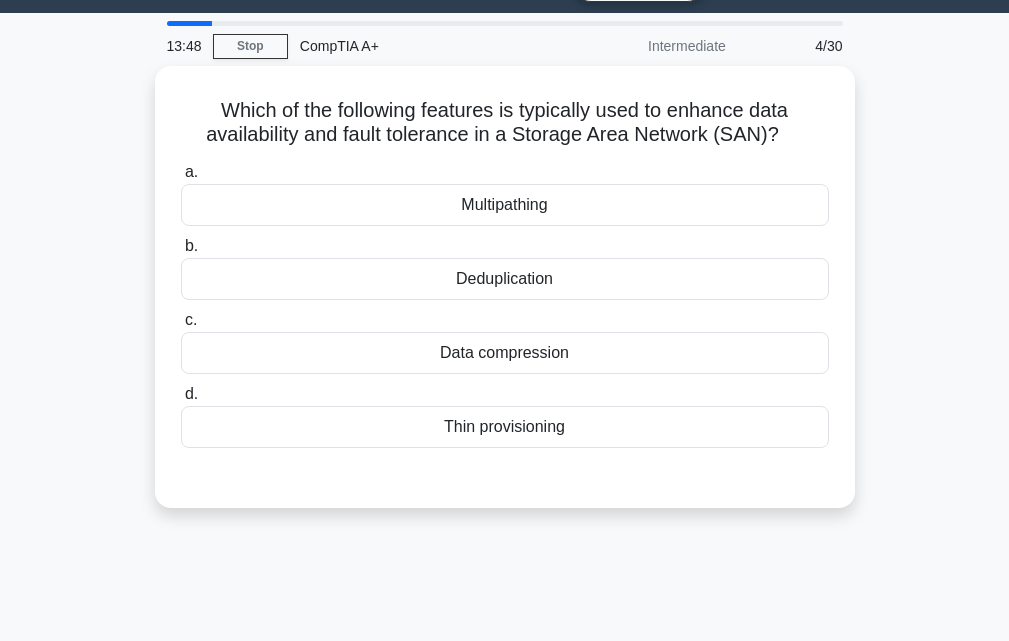 scroll, scrollTop: 0, scrollLeft: 0, axis: both 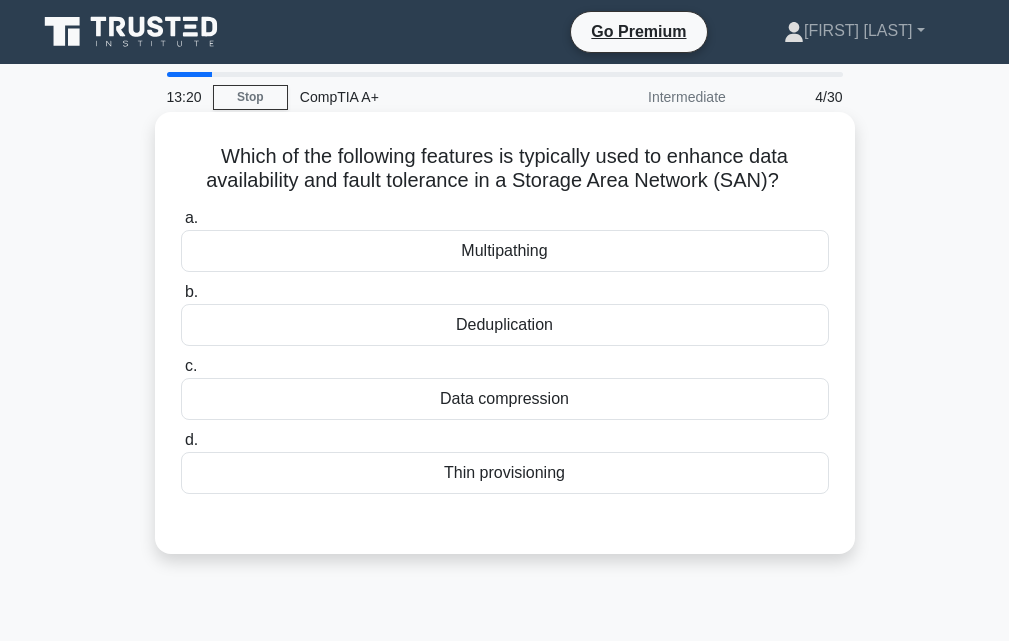 click on "Data compression" at bounding box center (505, 399) 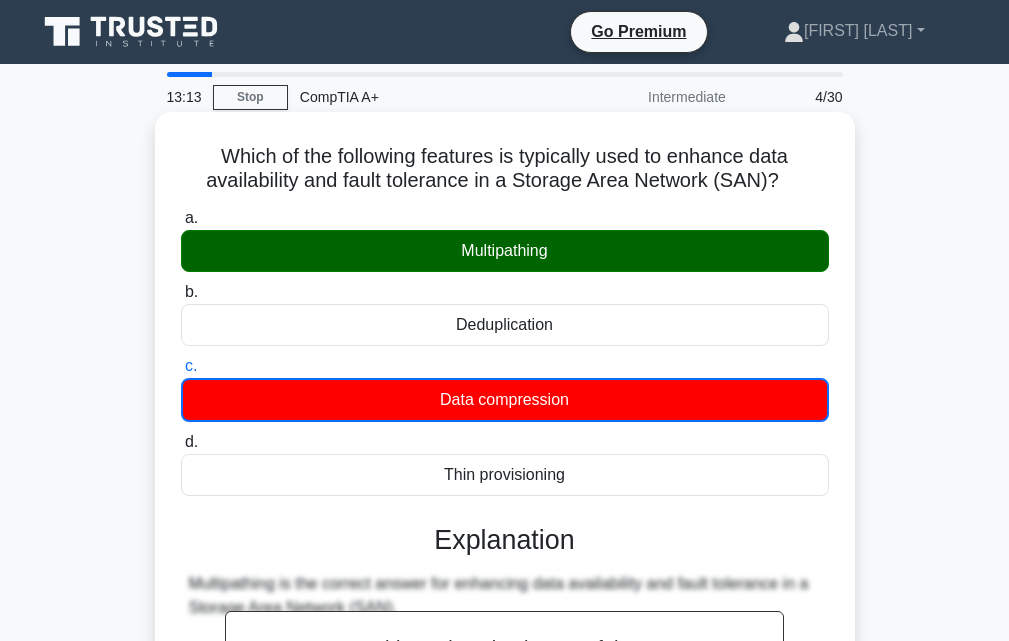click on "Multipathing" at bounding box center [505, 251] 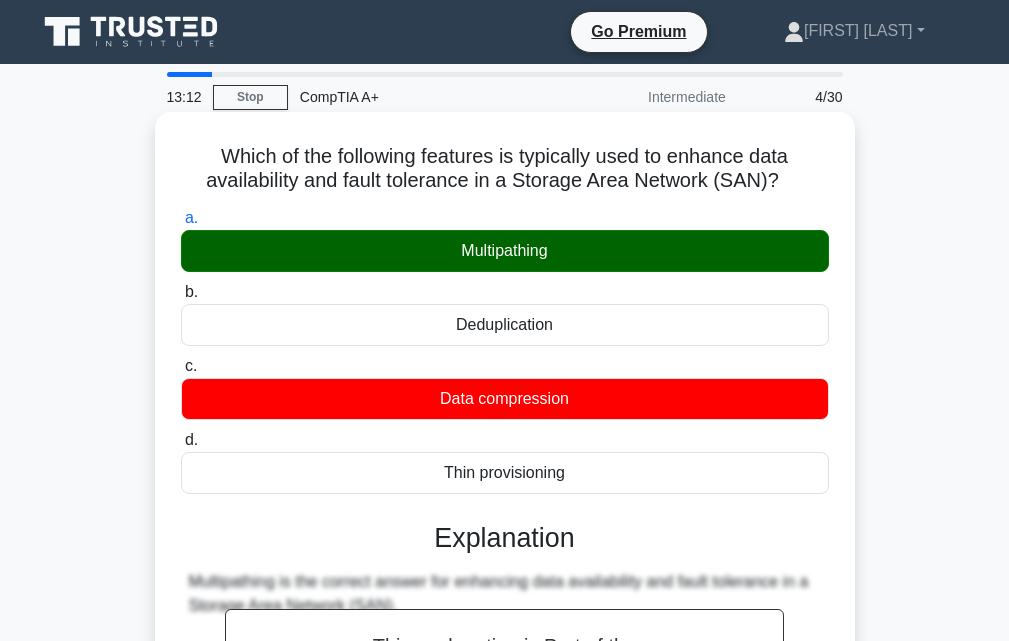 click on "Multipathing" at bounding box center (505, 251) 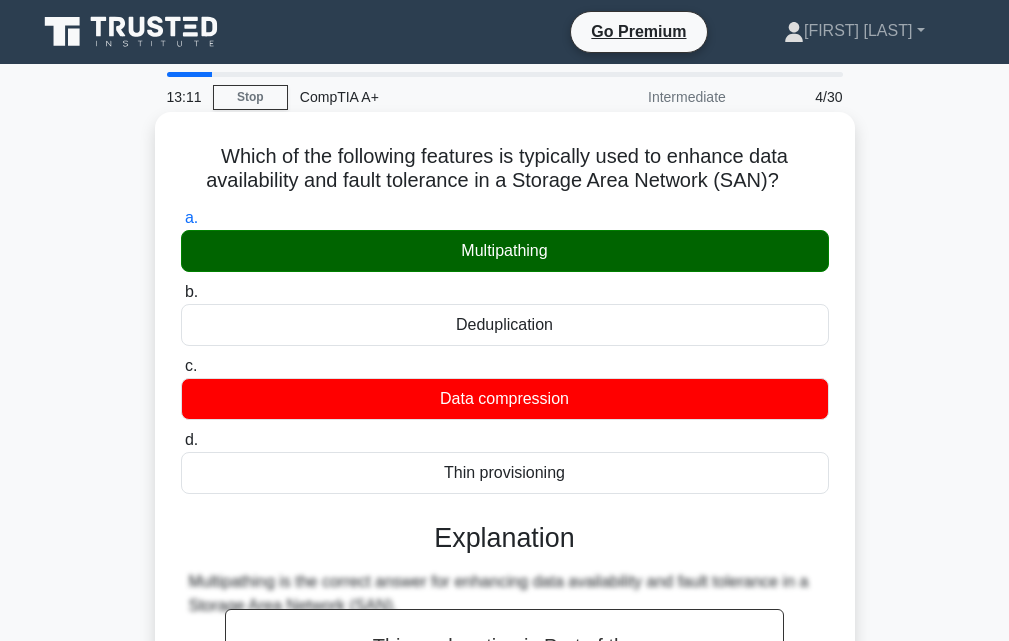 click on "Multipathing" at bounding box center (505, 251) 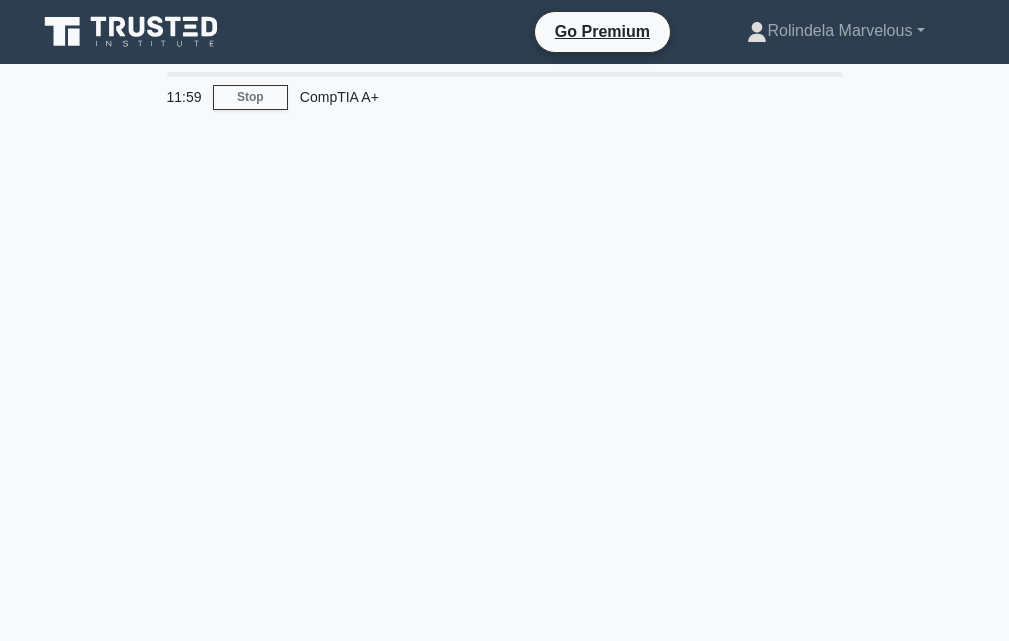 scroll, scrollTop: 0, scrollLeft: 0, axis: both 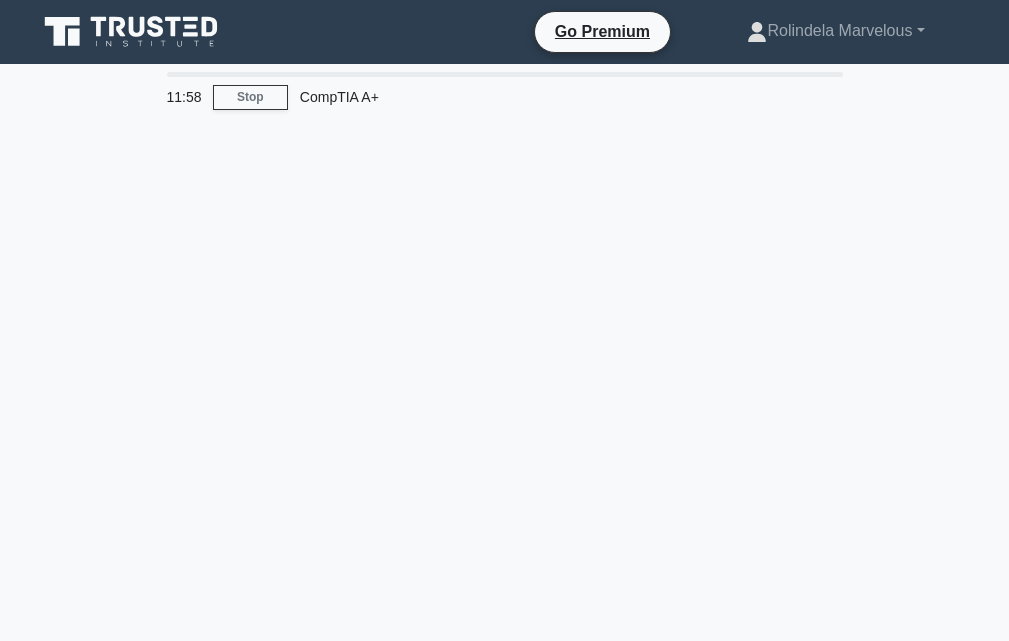click on "11:58
Stop
CompTIA A+" at bounding box center [505, 572] 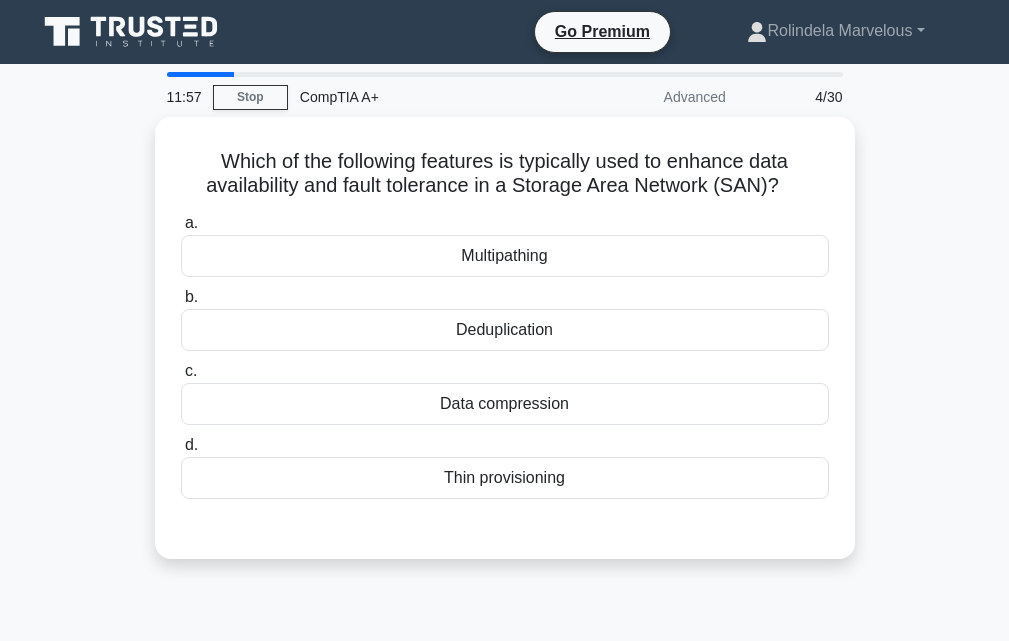click on "Multipathing" at bounding box center (505, 256) 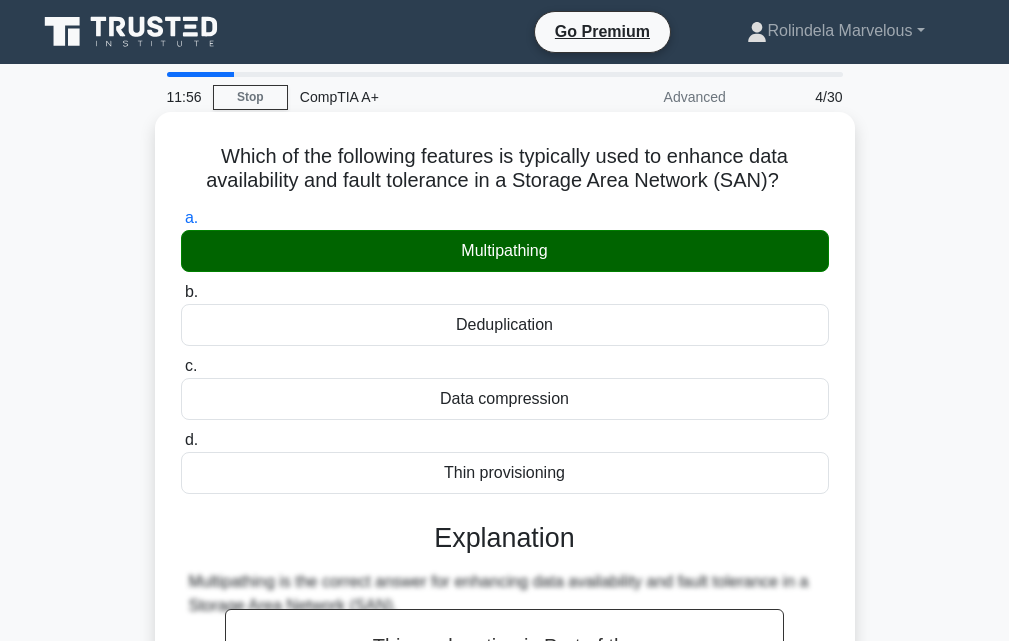scroll, scrollTop: 712, scrollLeft: 0, axis: vertical 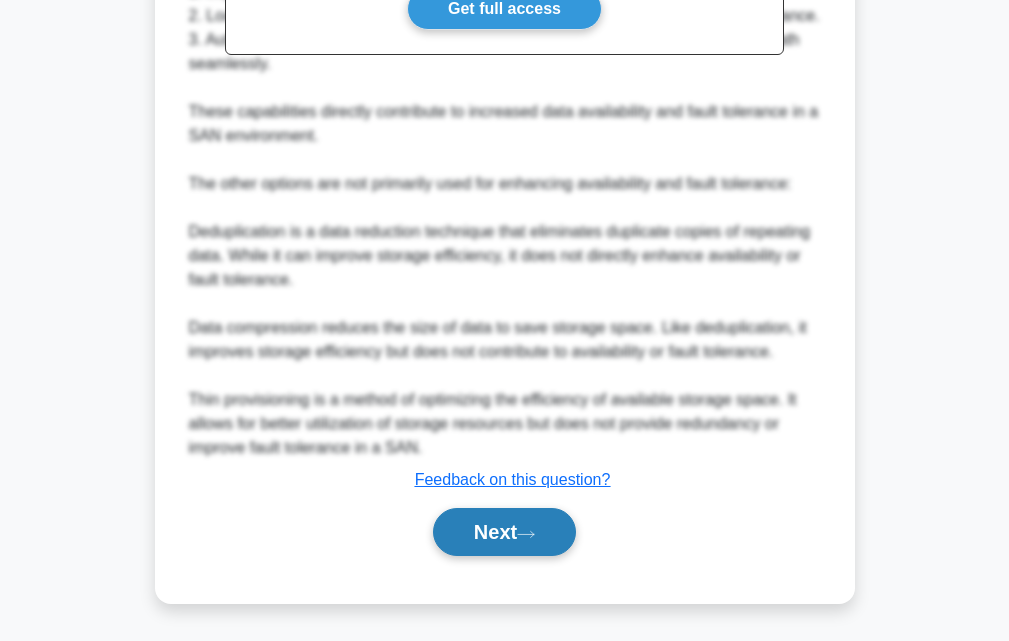 click on "Next" at bounding box center [504, 532] 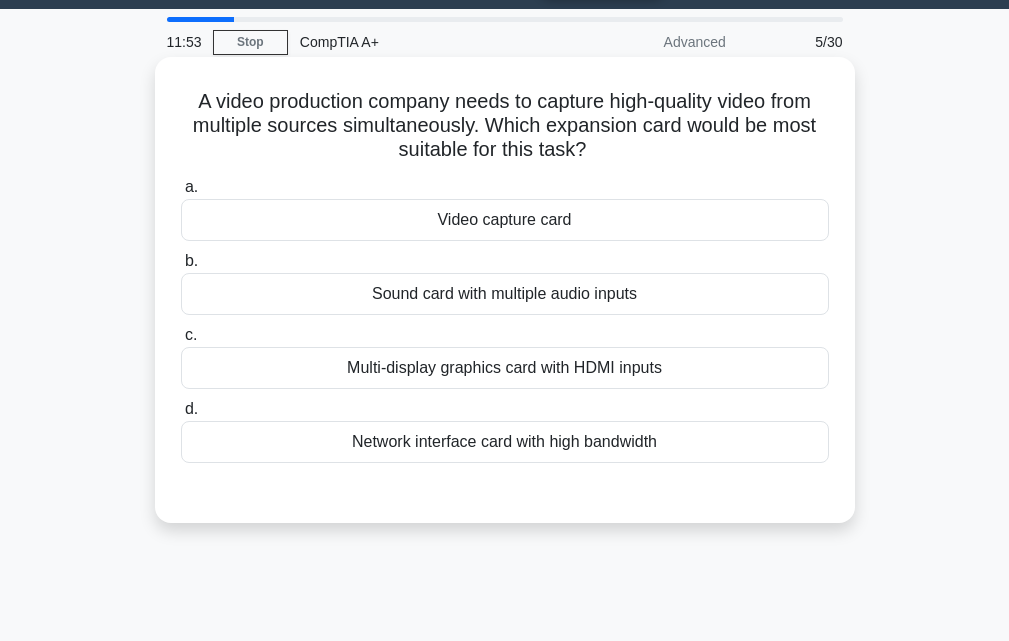 scroll, scrollTop: 0, scrollLeft: 0, axis: both 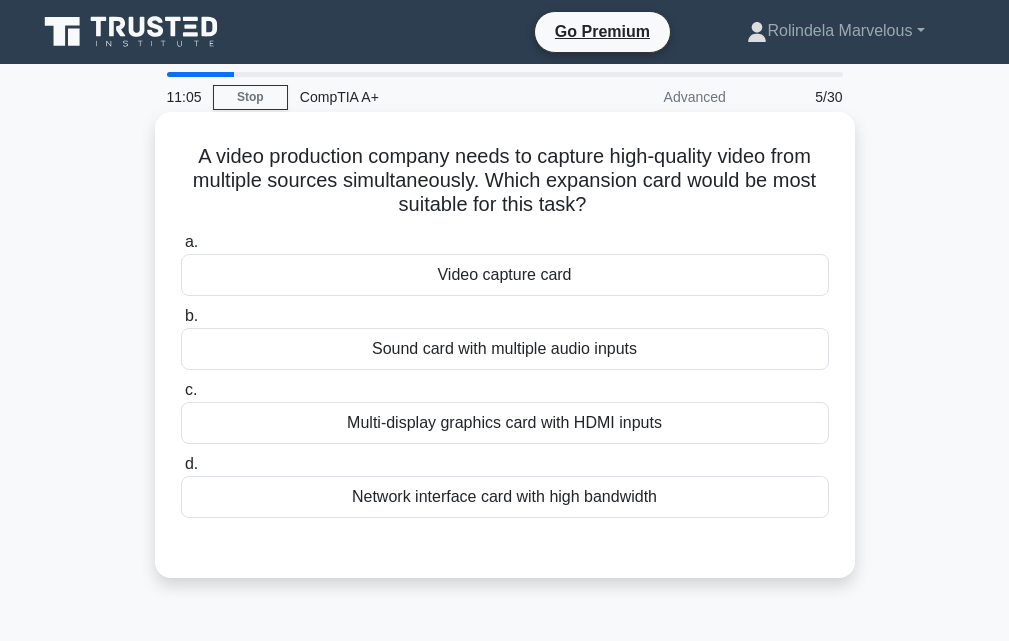 click on "Video capture card" at bounding box center [505, 275] 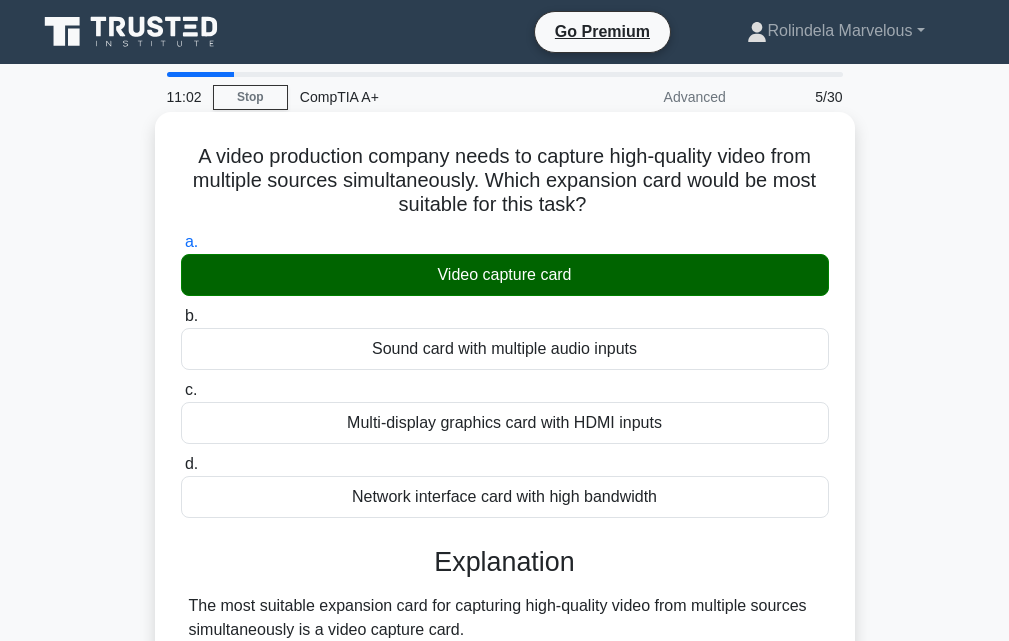 scroll, scrollTop: 592, scrollLeft: 0, axis: vertical 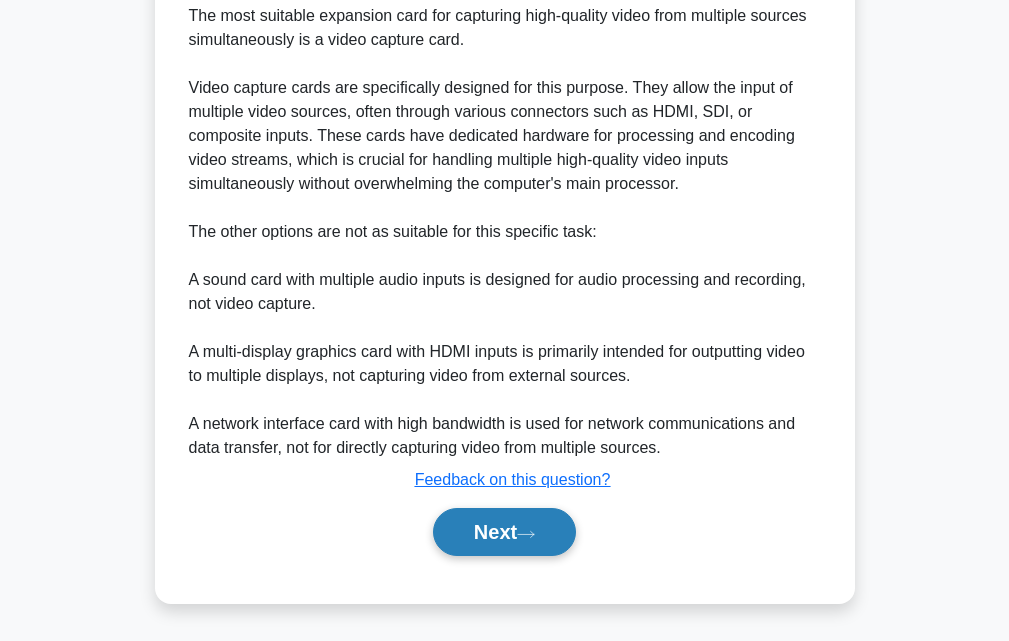 click on "Next" at bounding box center [504, 532] 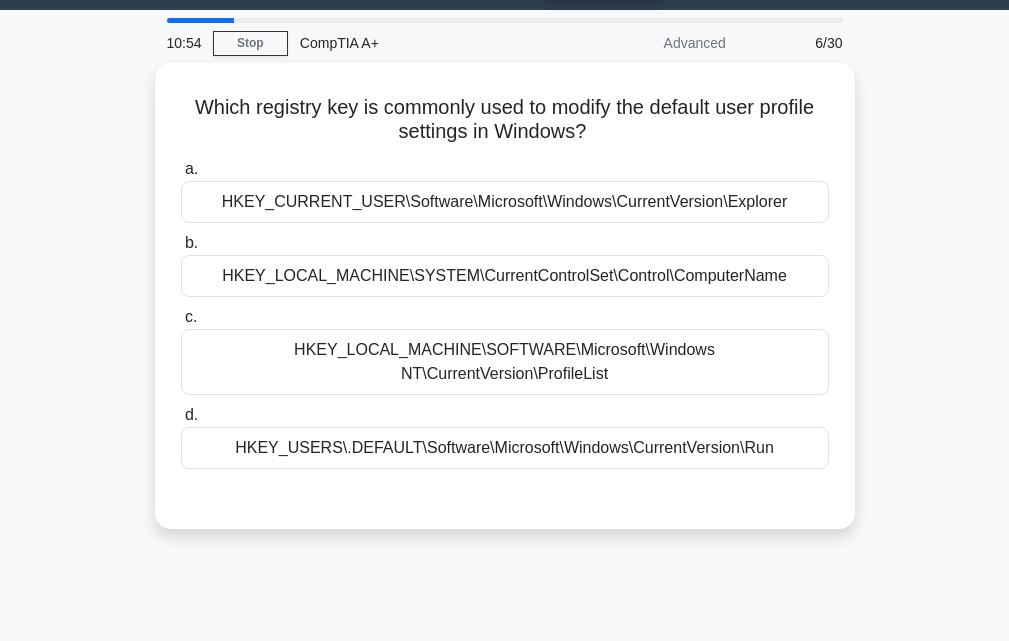 scroll, scrollTop: 0, scrollLeft: 0, axis: both 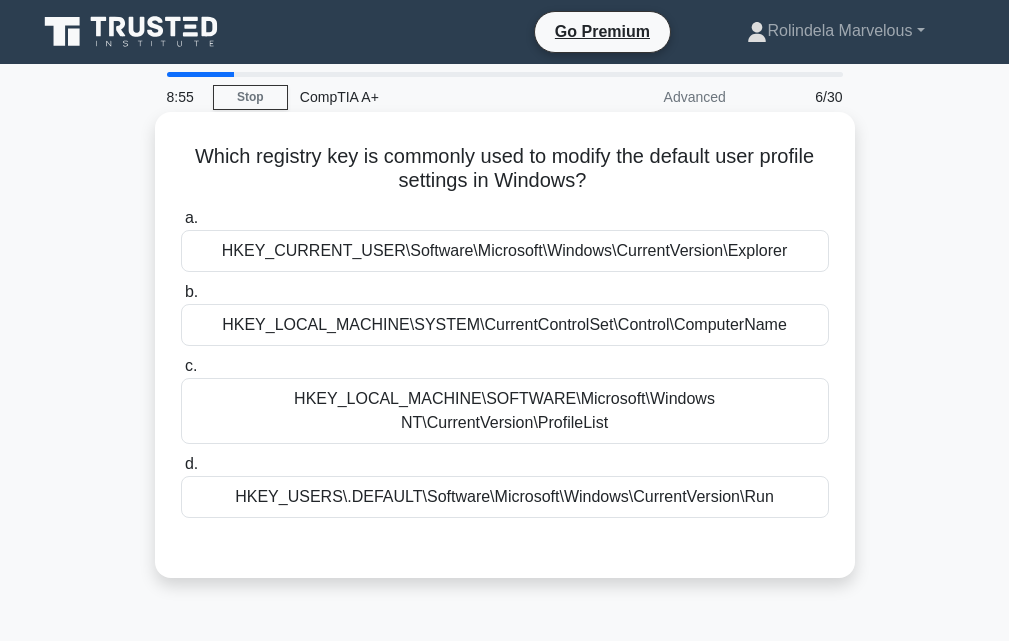 click on "HKEY_LOCAL_MACHINE\SOFTWARE\Microsoft\Windows NT\CurrentVersion\ProfileList" at bounding box center [505, 411] 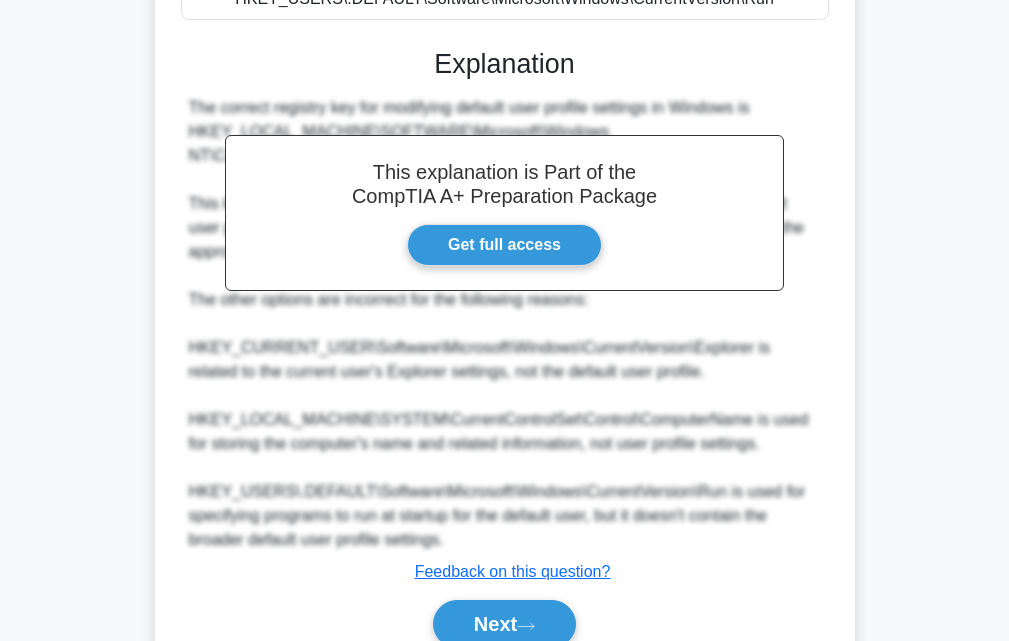 scroll, scrollTop: 544, scrollLeft: 0, axis: vertical 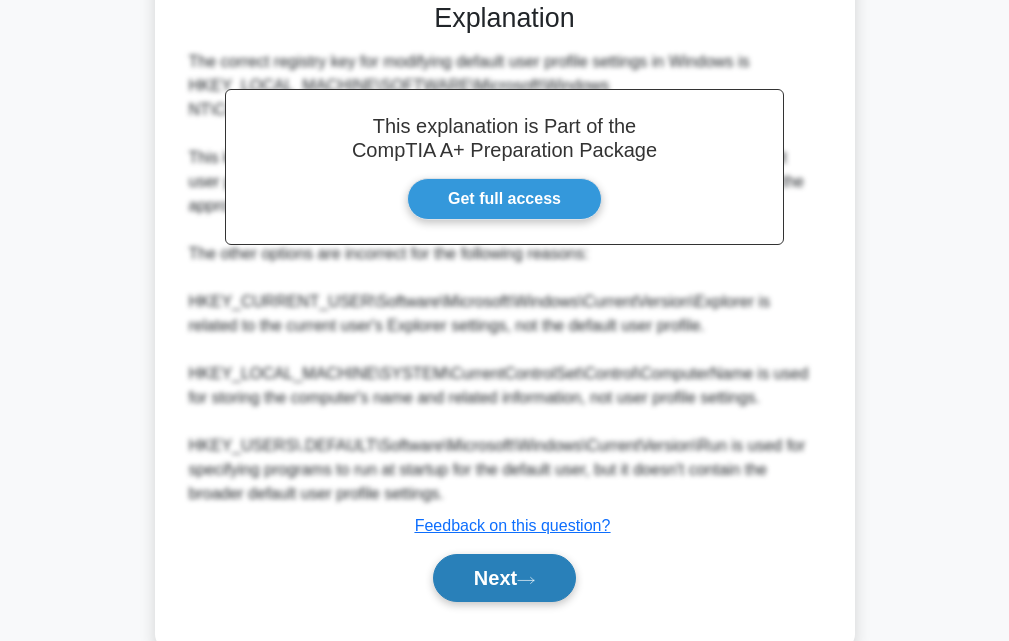 click on "Next" at bounding box center (504, 578) 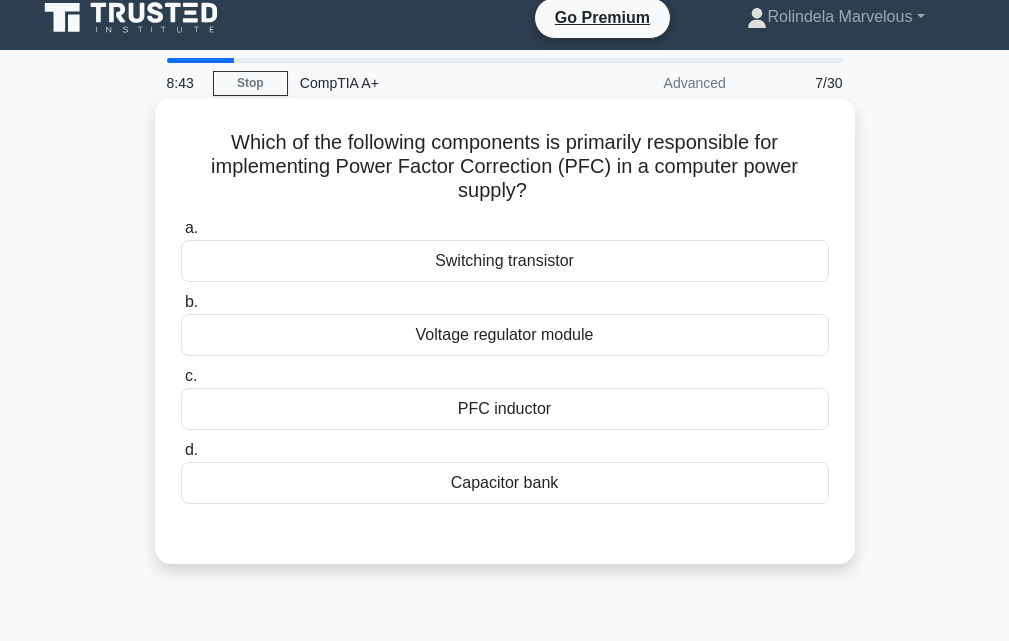 scroll, scrollTop: 0, scrollLeft: 0, axis: both 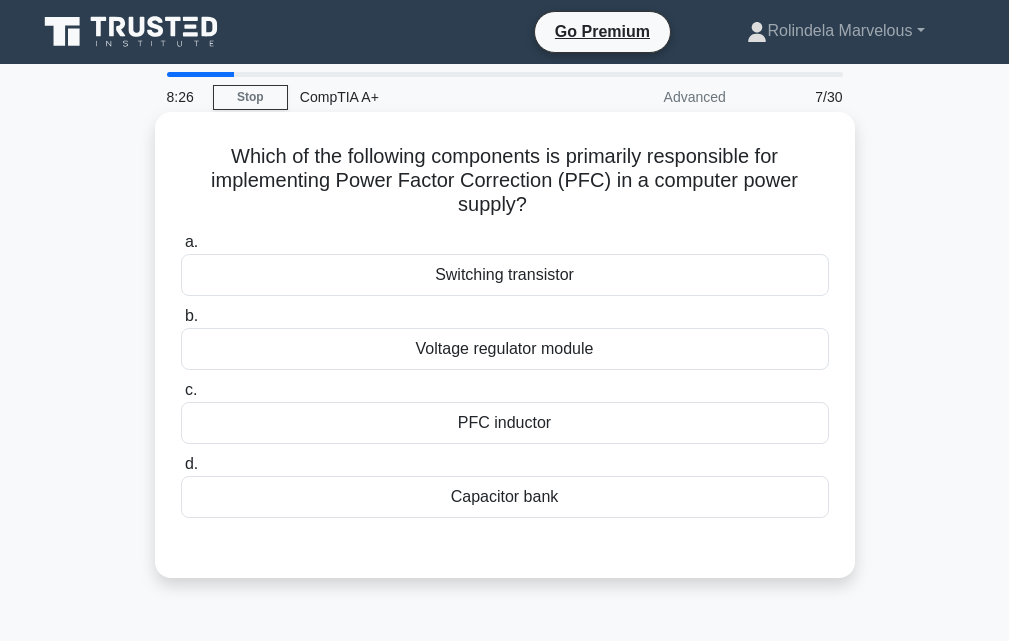 click on "PFC inductor" at bounding box center [505, 423] 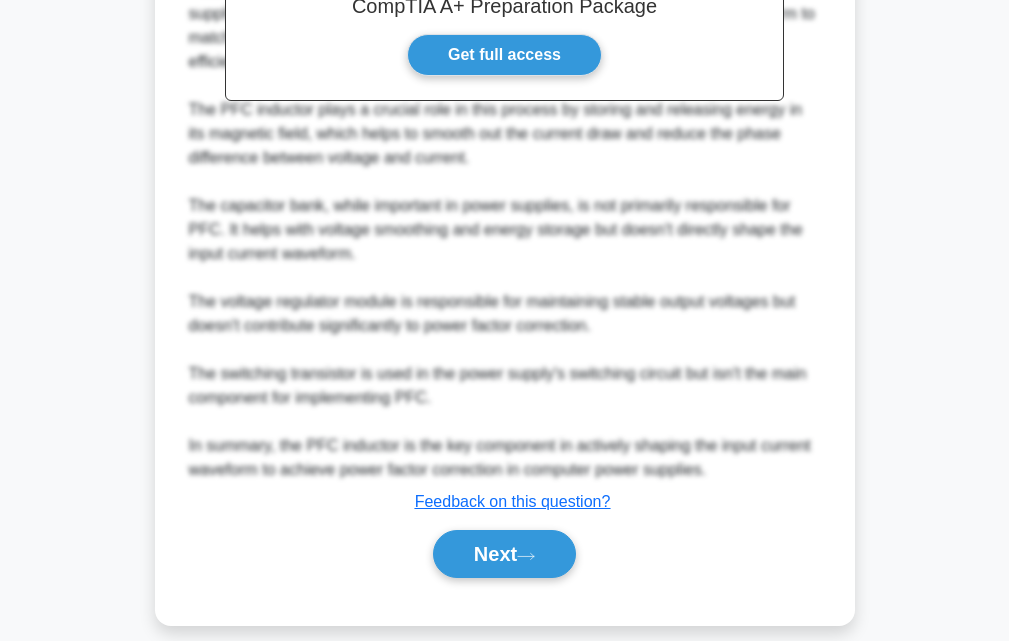 scroll, scrollTop: 712, scrollLeft: 0, axis: vertical 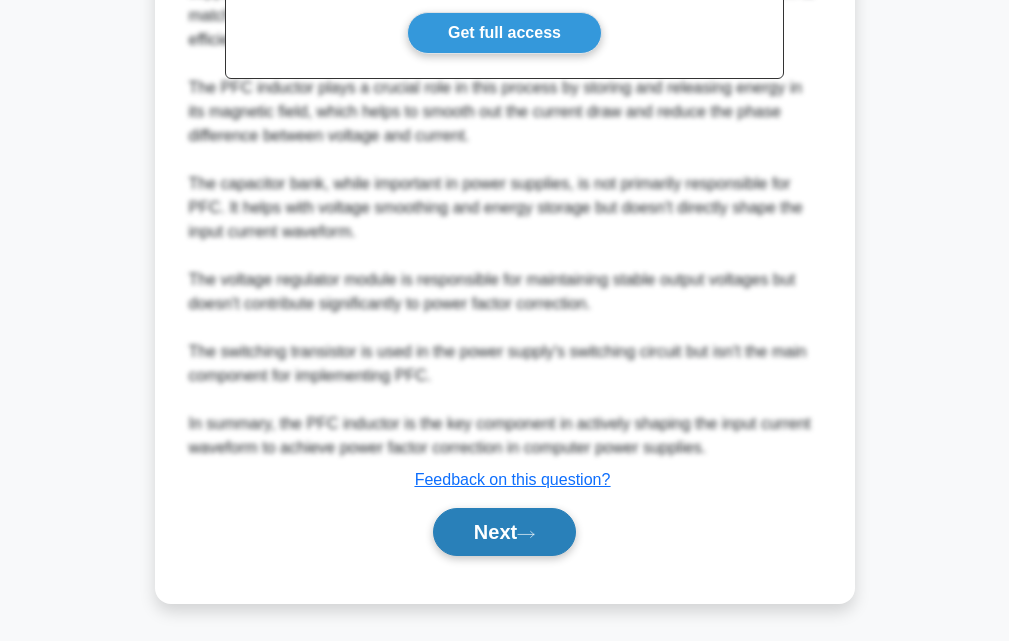 click on "Next" at bounding box center [504, 532] 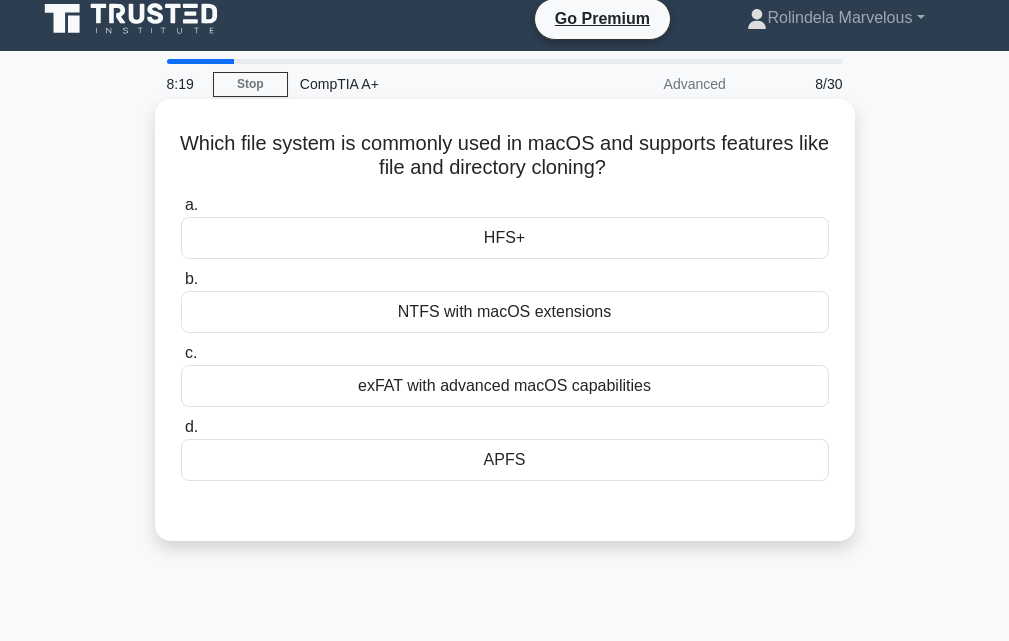 scroll, scrollTop: 0, scrollLeft: 0, axis: both 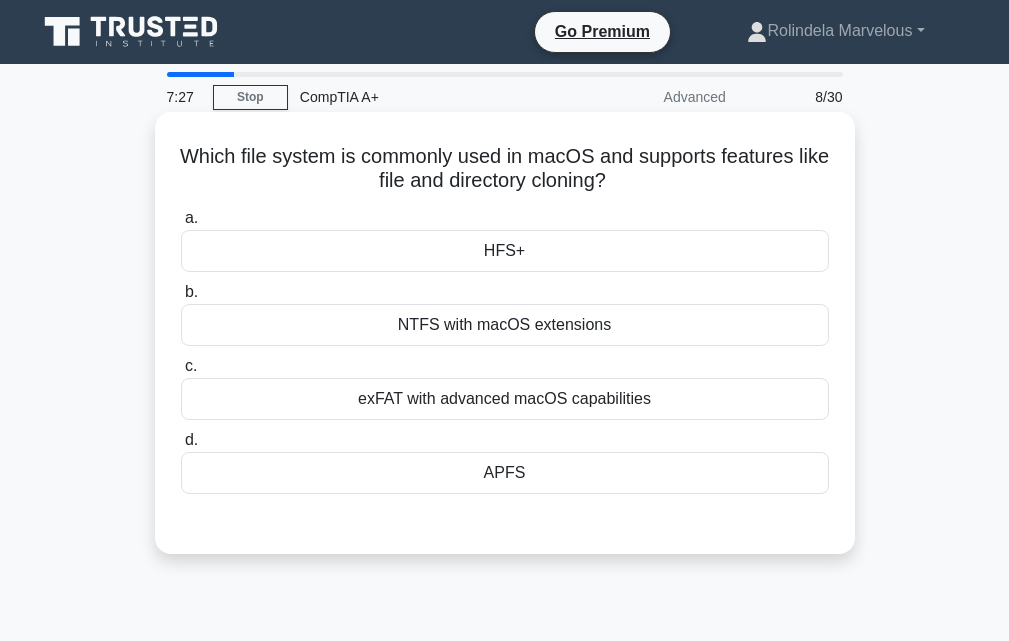 click on "exFAT with advanced macOS capabilities" at bounding box center (505, 399) 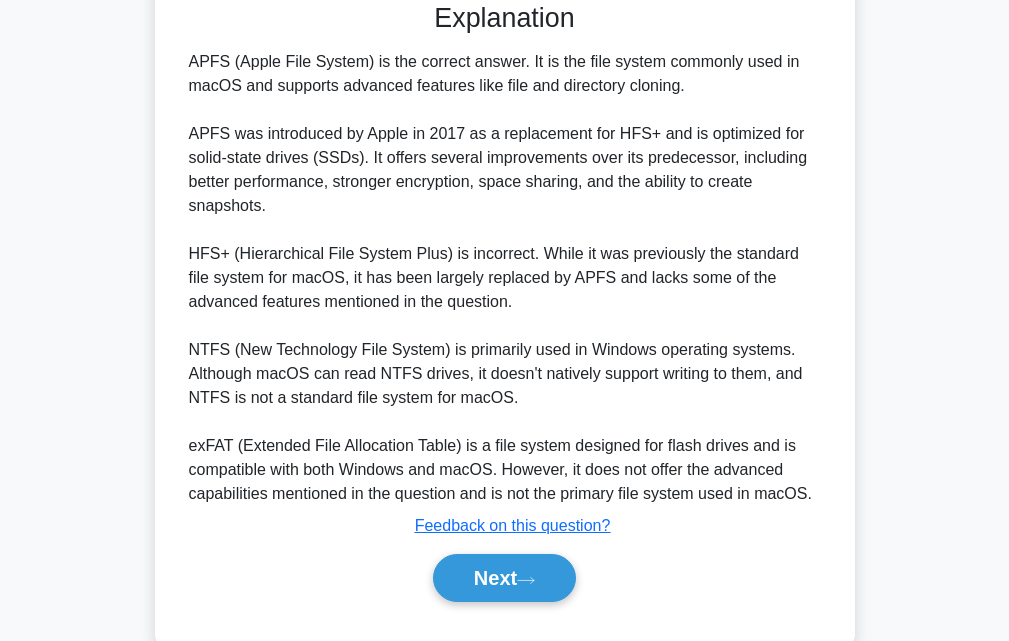 scroll, scrollTop: 570, scrollLeft: 0, axis: vertical 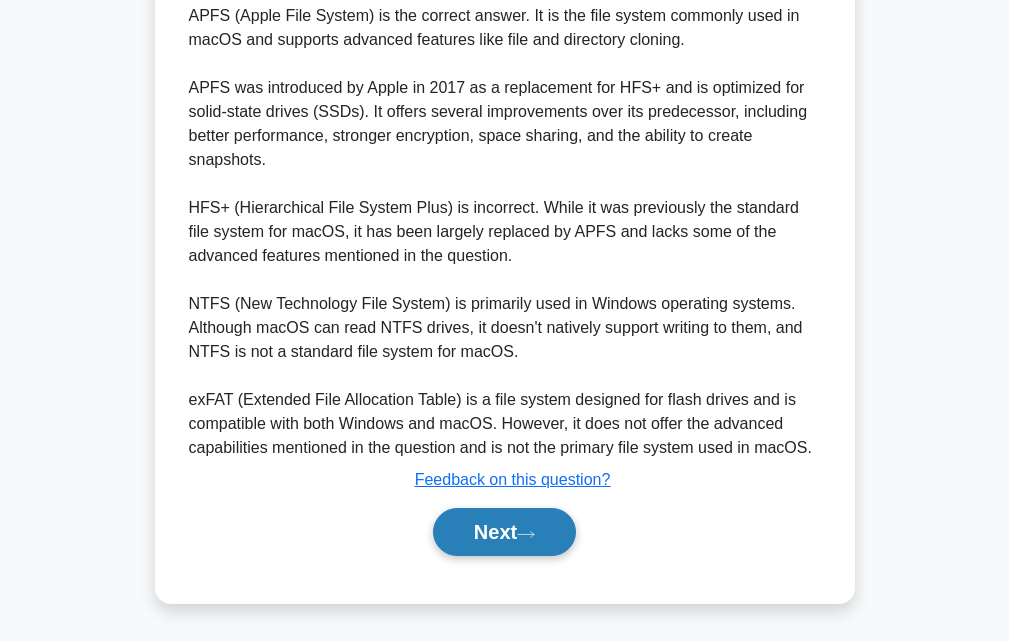 click on "Next" at bounding box center [504, 532] 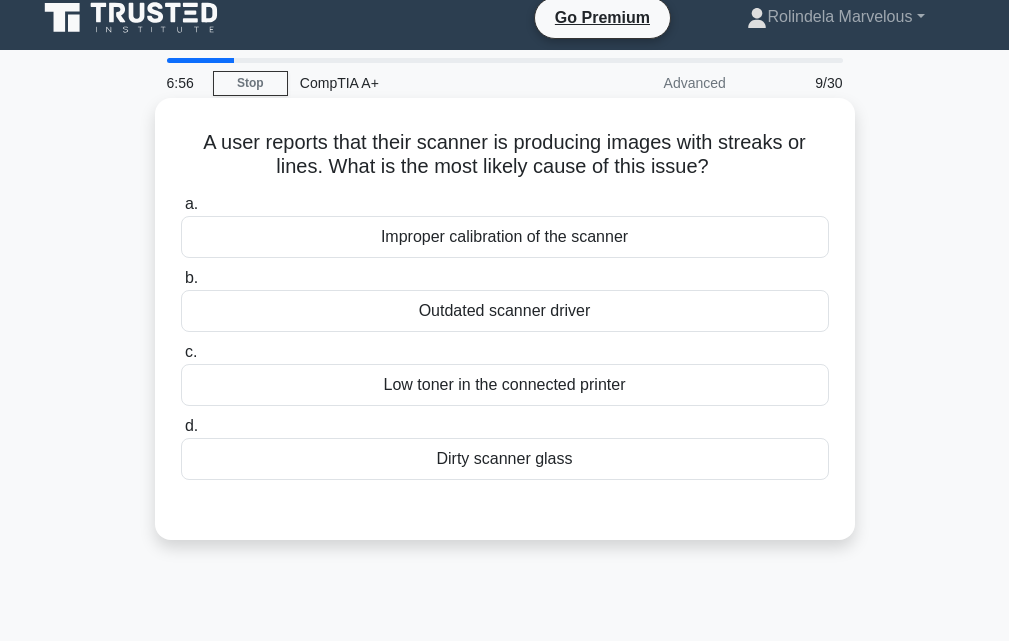 scroll, scrollTop: 0, scrollLeft: 0, axis: both 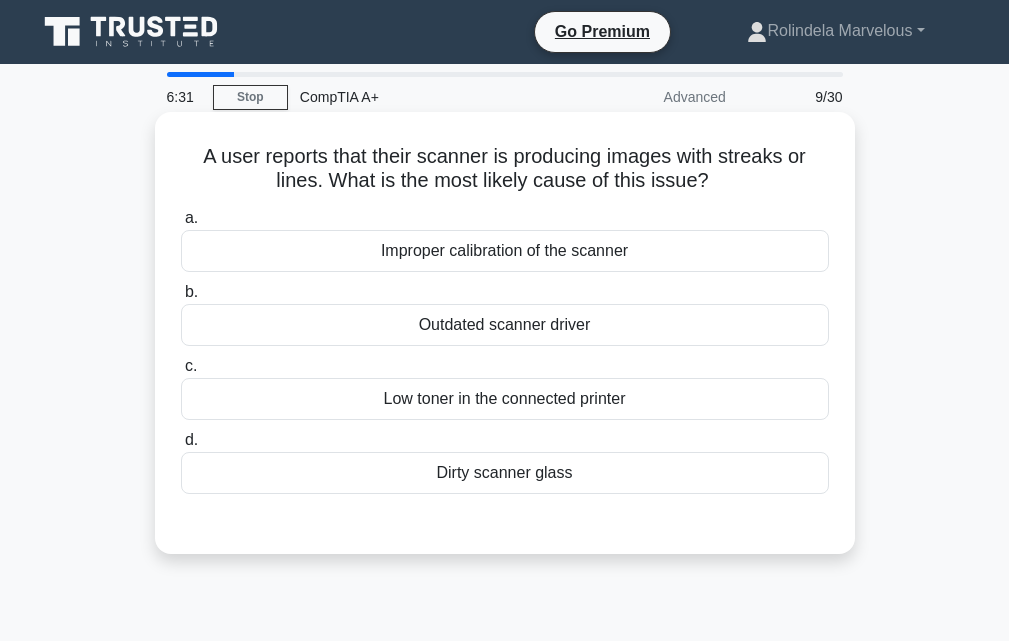 click on "Dirty scanner glass" at bounding box center (505, 473) 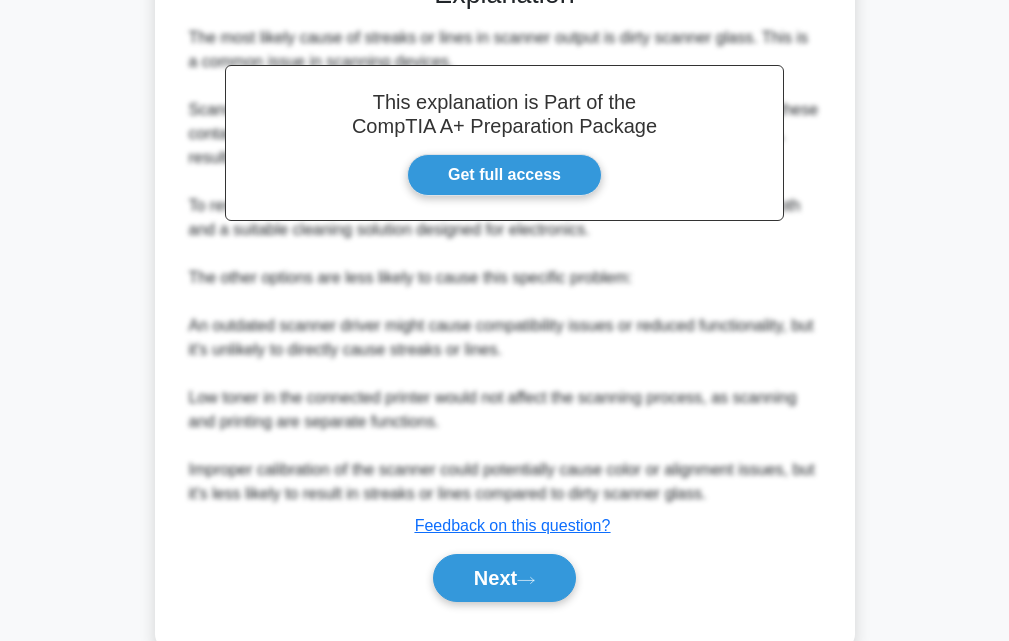 scroll, scrollTop: 592, scrollLeft: 0, axis: vertical 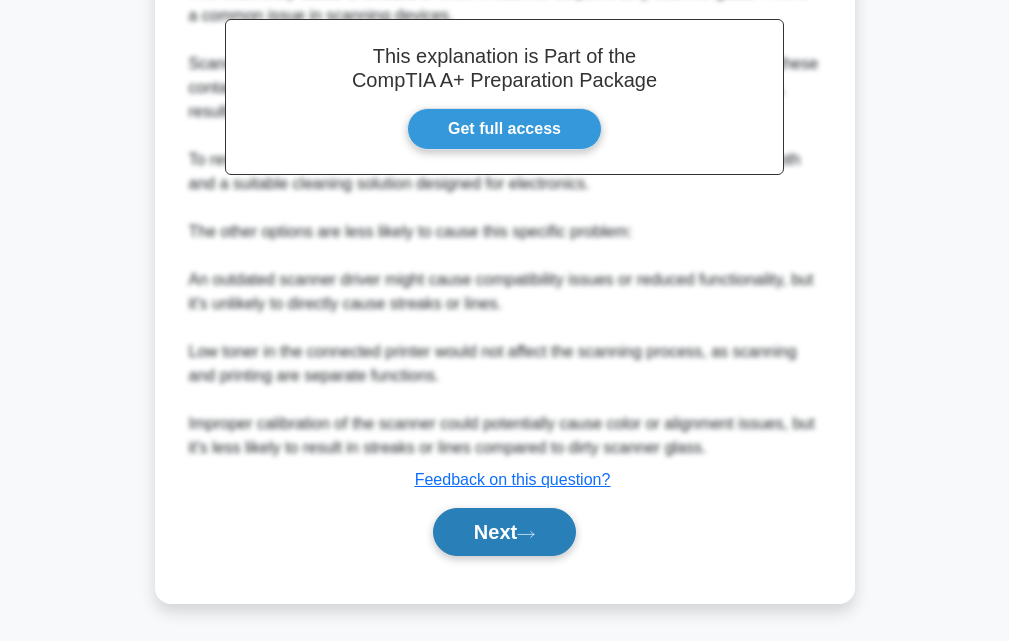 click on "Next" at bounding box center (504, 532) 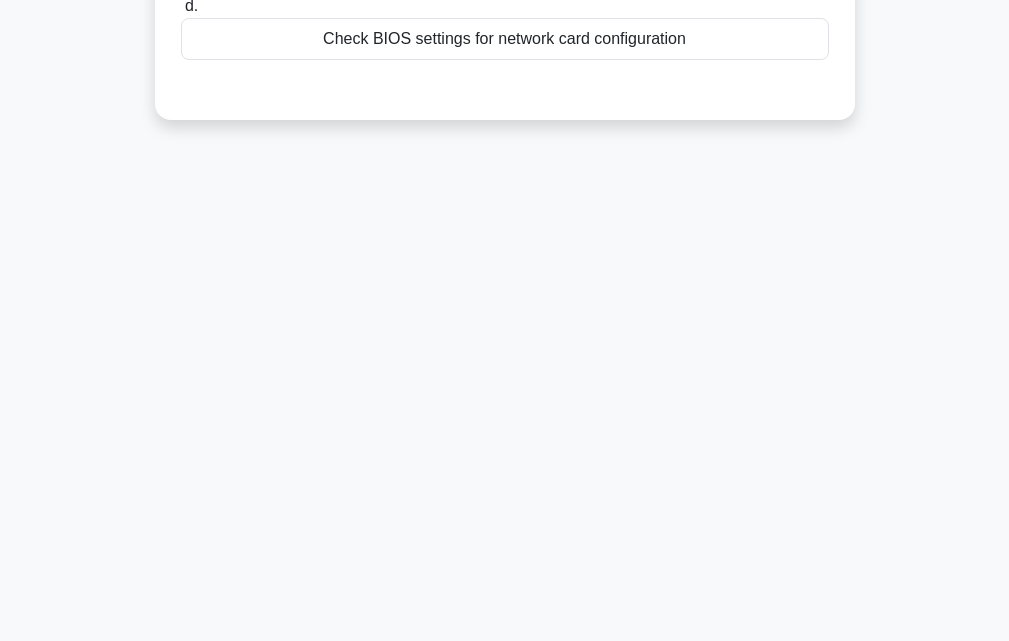 scroll, scrollTop: 0, scrollLeft: 0, axis: both 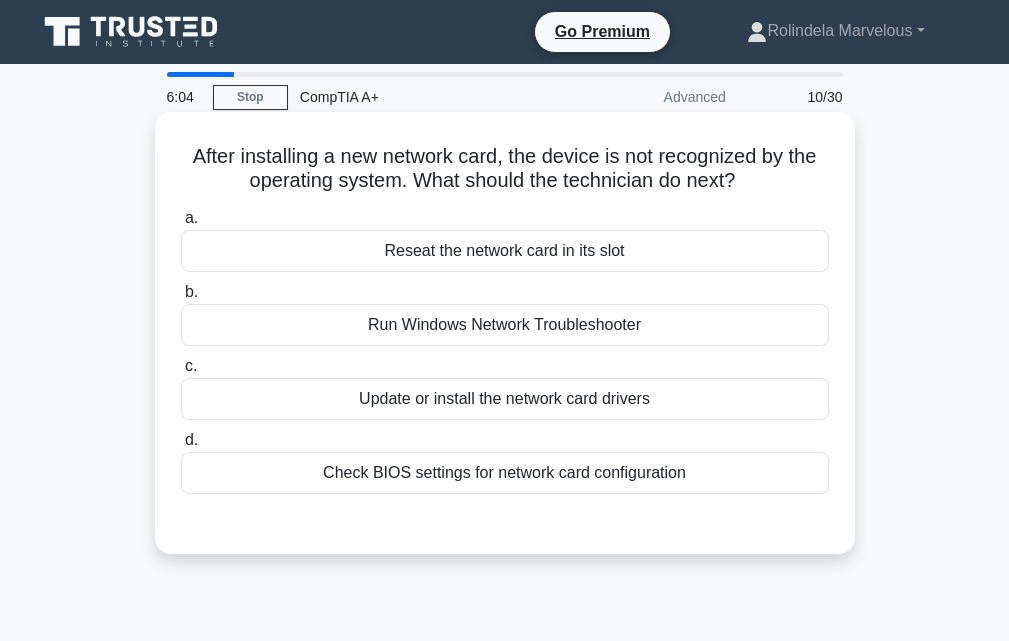 click on "Check BIOS settings for network card configuration" at bounding box center [505, 473] 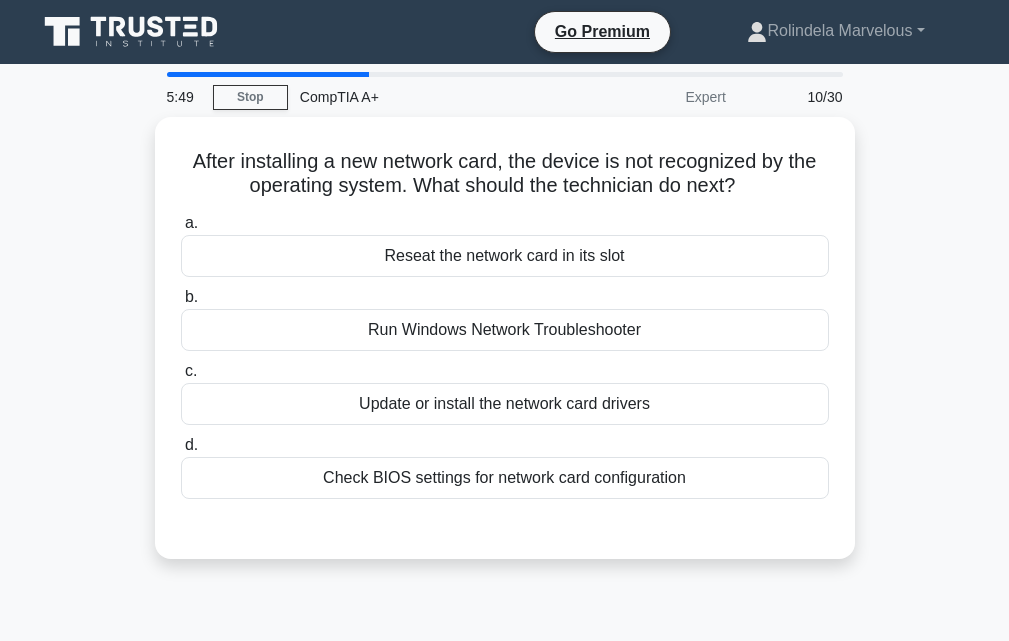 scroll, scrollTop: 0, scrollLeft: 0, axis: both 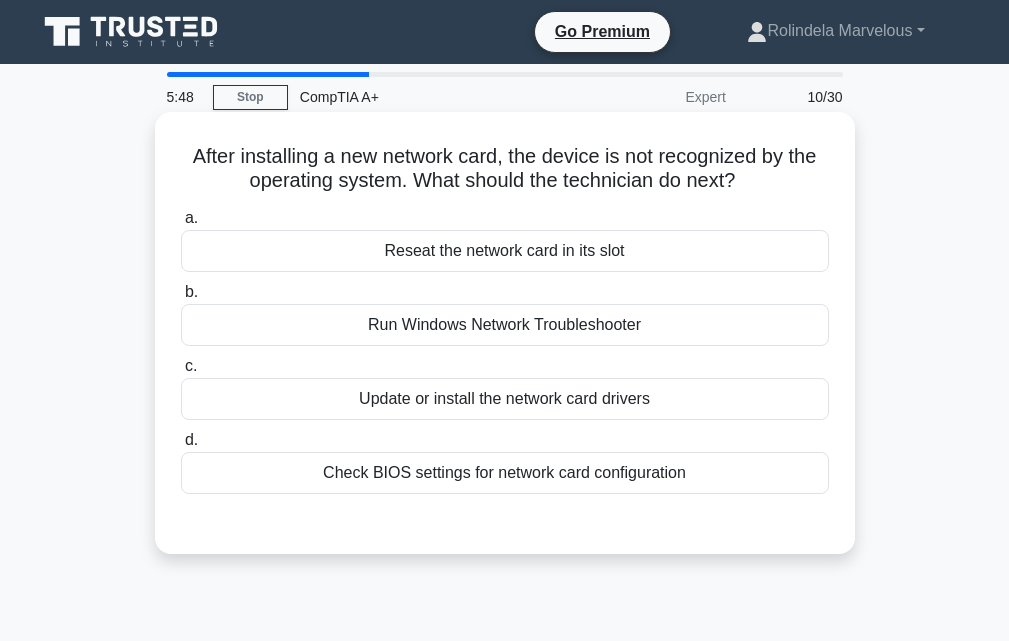 click on "Update or install the network card drivers" at bounding box center (505, 399) 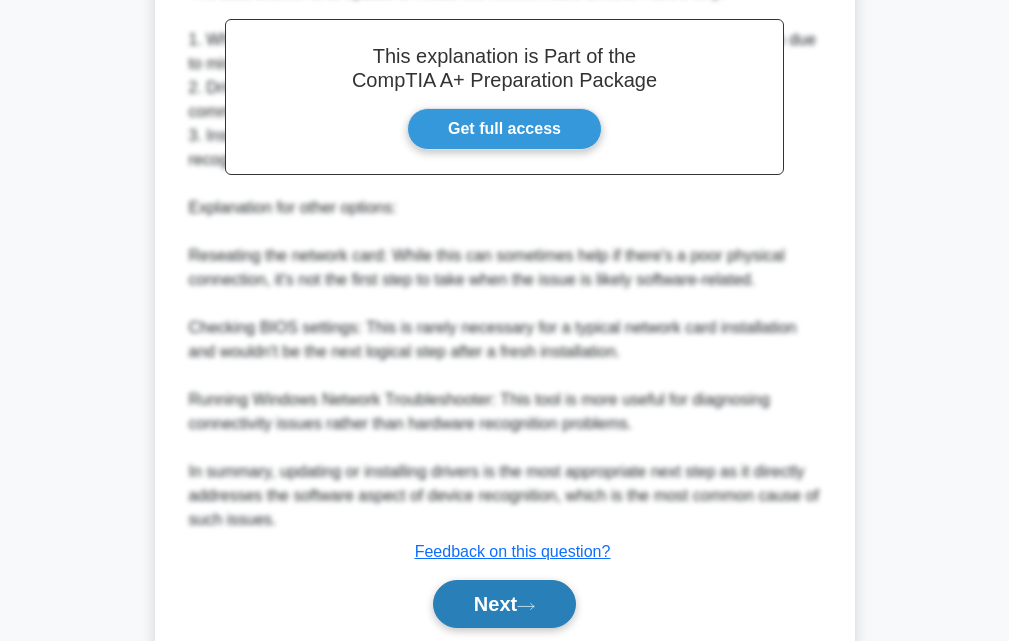scroll, scrollTop: 664, scrollLeft: 0, axis: vertical 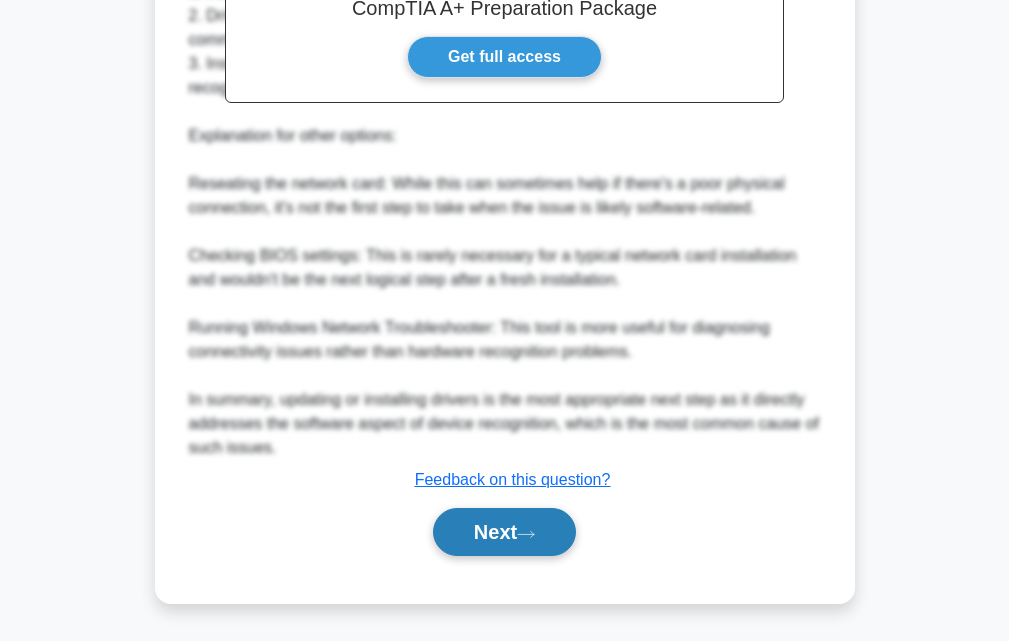 click 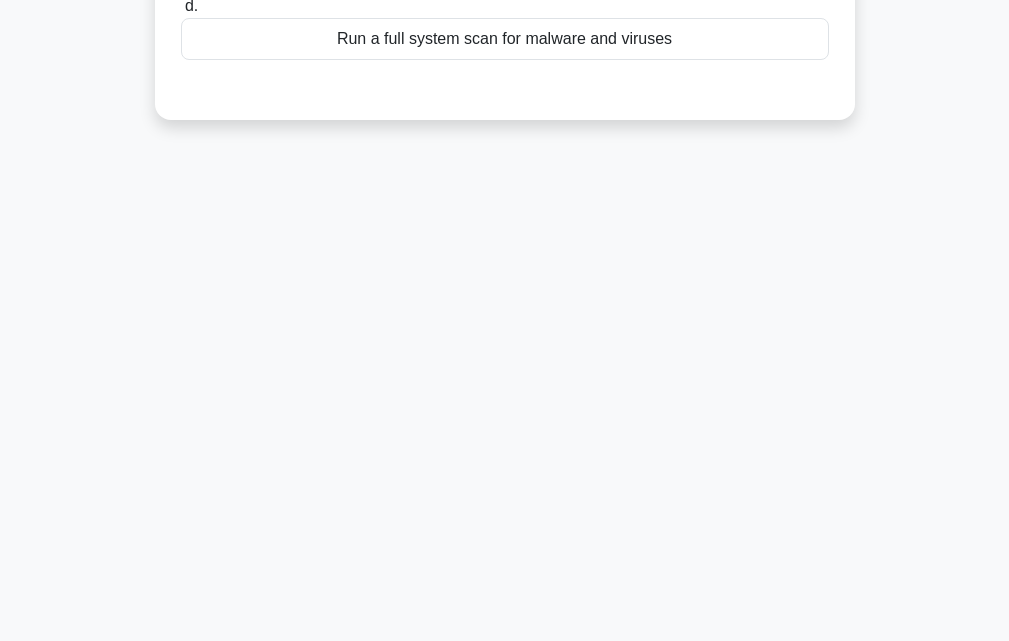 scroll, scrollTop: 0, scrollLeft: 0, axis: both 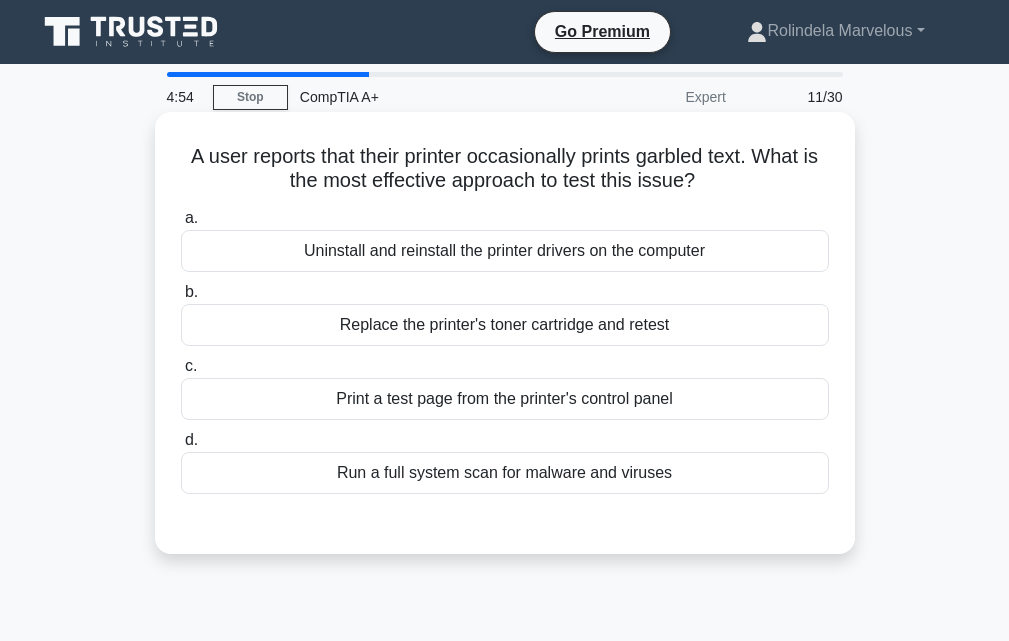 click on "Print a test page from the printer's control panel" at bounding box center [505, 399] 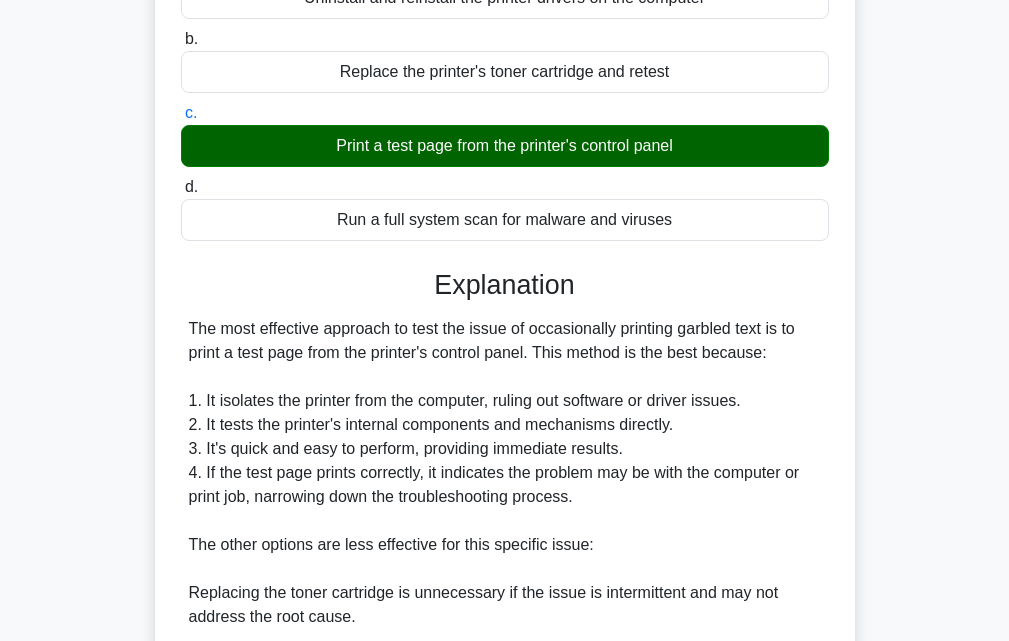 scroll, scrollTop: 568, scrollLeft: 0, axis: vertical 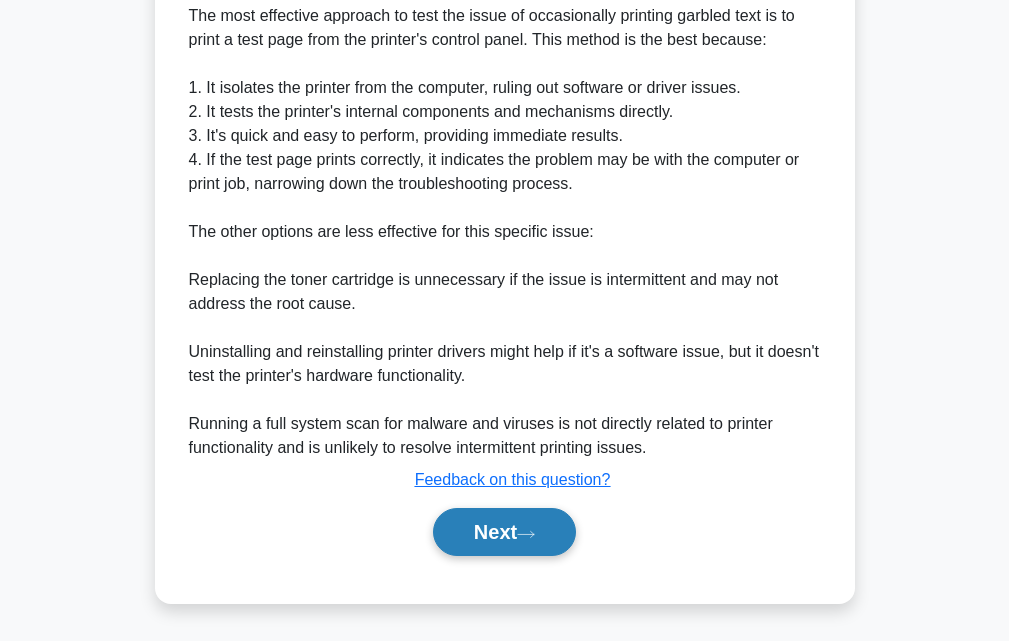 click 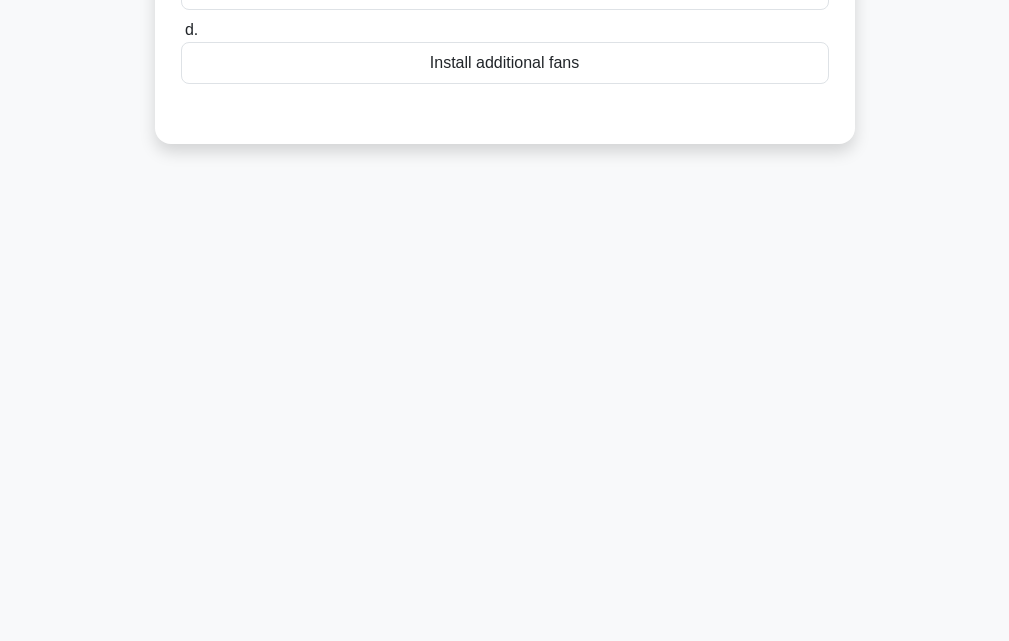 scroll, scrollTop: 0, scrollLeft: 0, axis: both 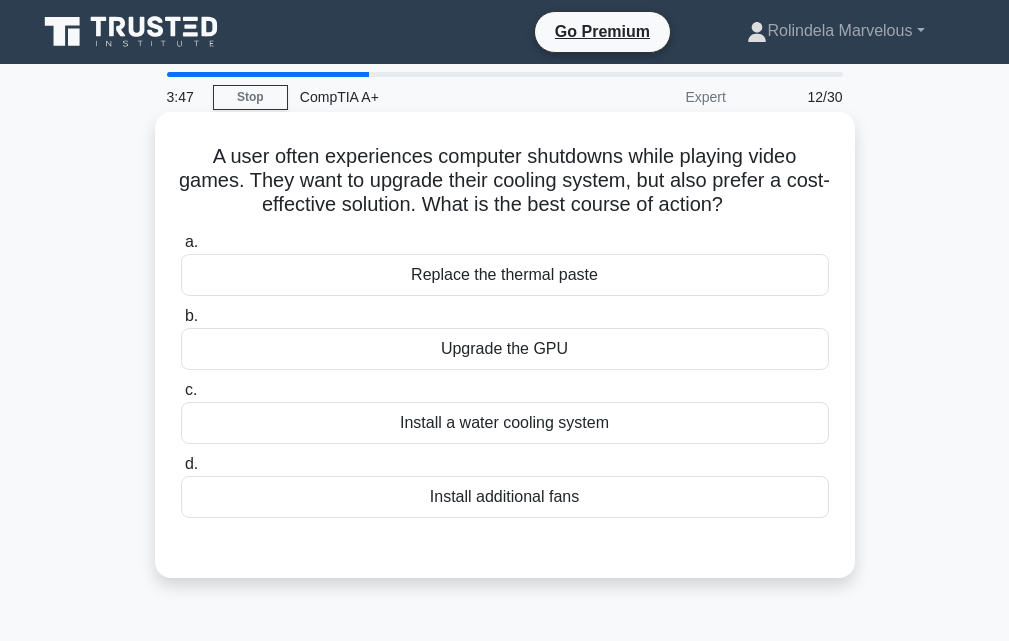 click on "Install additional fans" at bounding box center (505, 497) 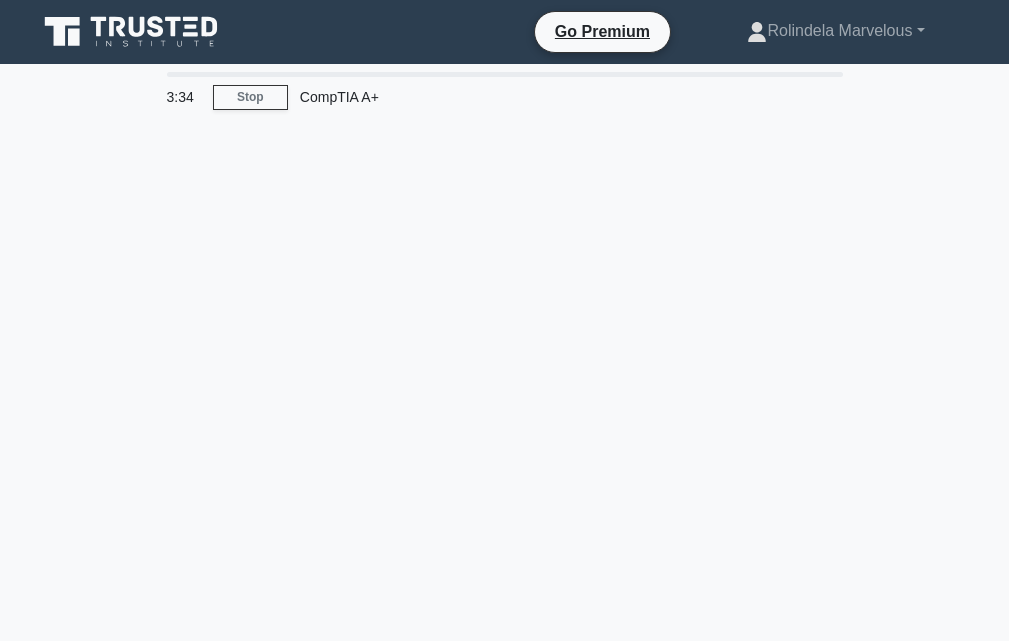 scroll, scrollTop: 0, scrollLeft: 0, axis: both 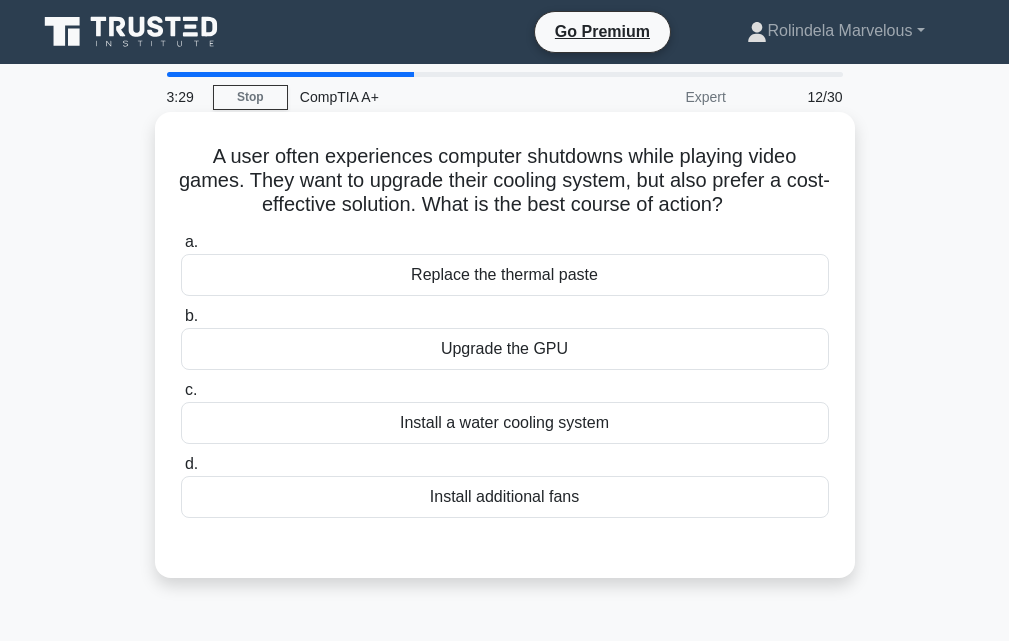 click on "Replace the thermal paste" at bounding box center [505, 275] 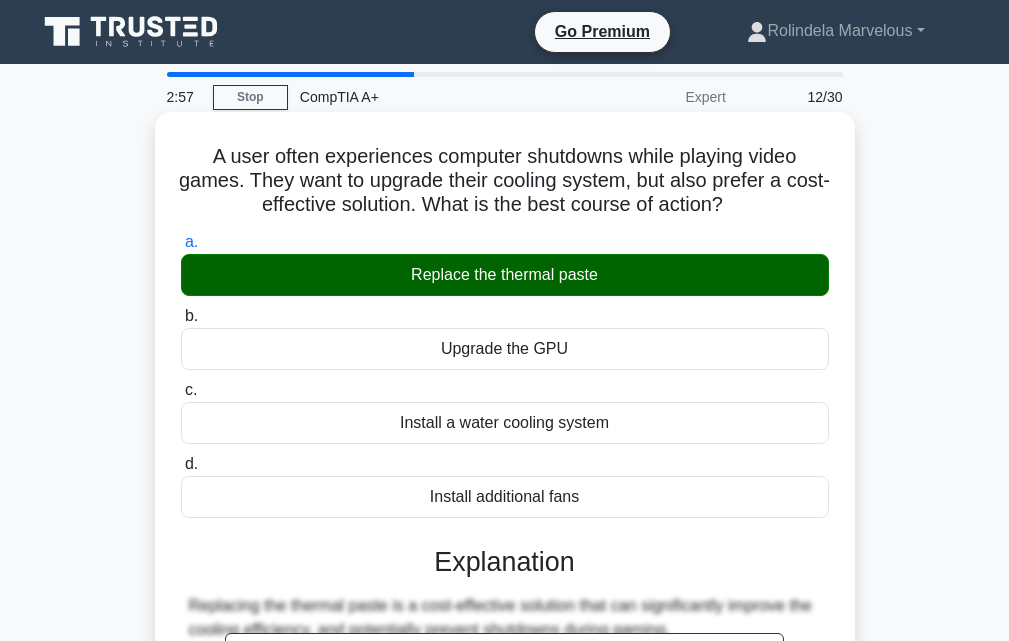 scroll, scrollTop: 439, scrollLeft: 0, axis: vertical 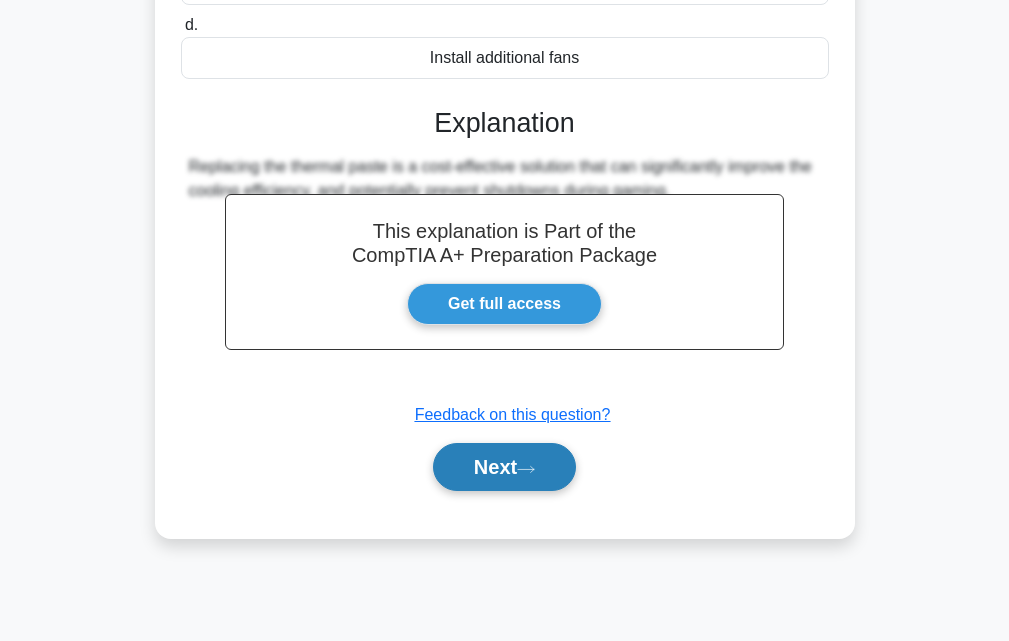 click on "Next" at bounding box center [504, 467] 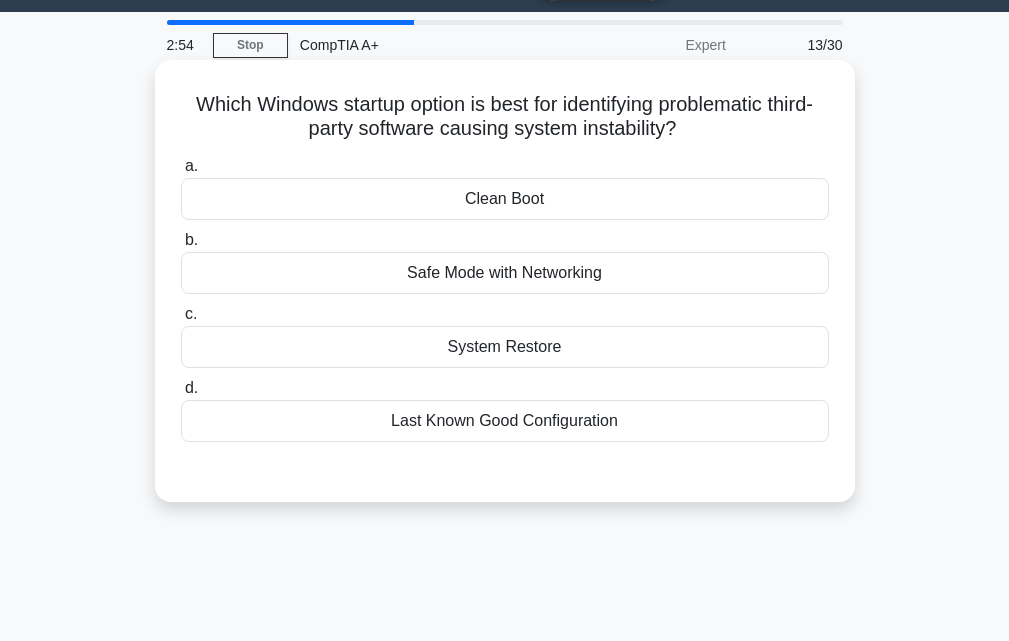 scroll, scrollTop: 0, scrollLeft: 0, axis: both 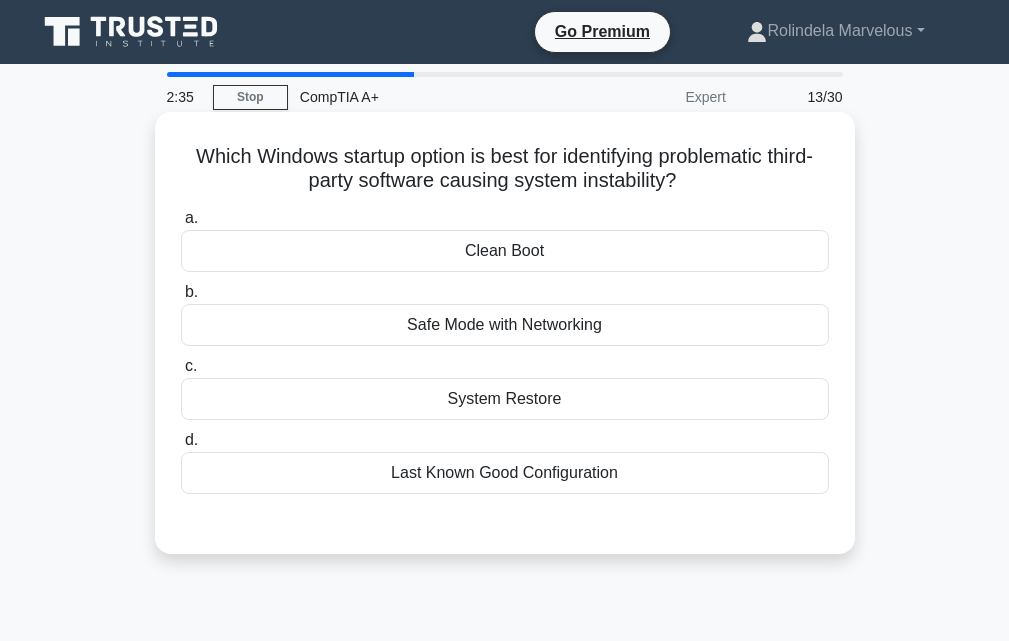 click on "Safe Mode with Networking" at bounding box center (505, 325) 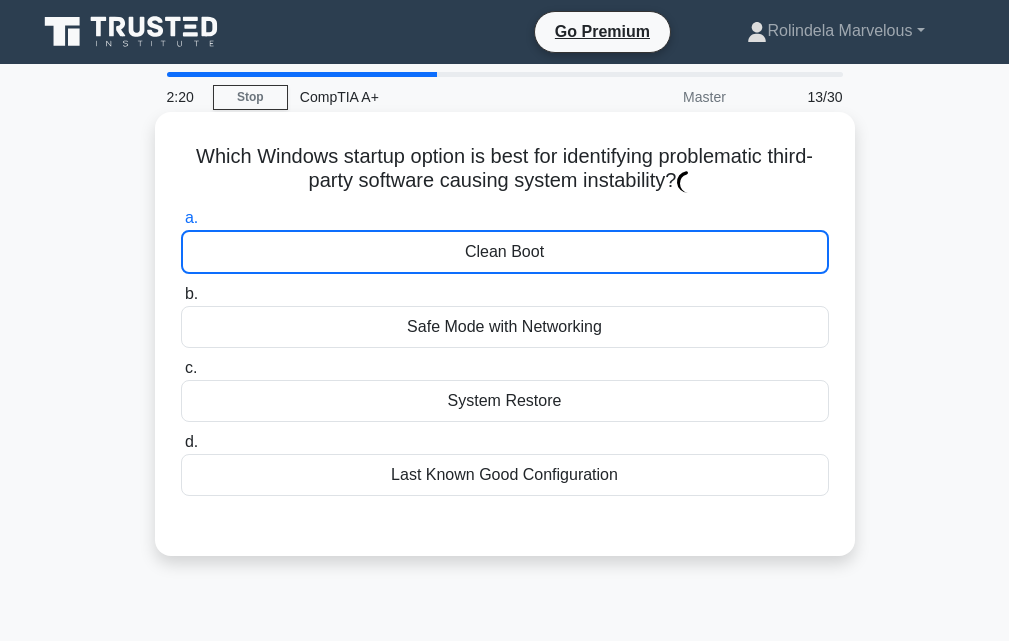 scroll, scrollTop: 0, scrollLeft: 0, axis: both 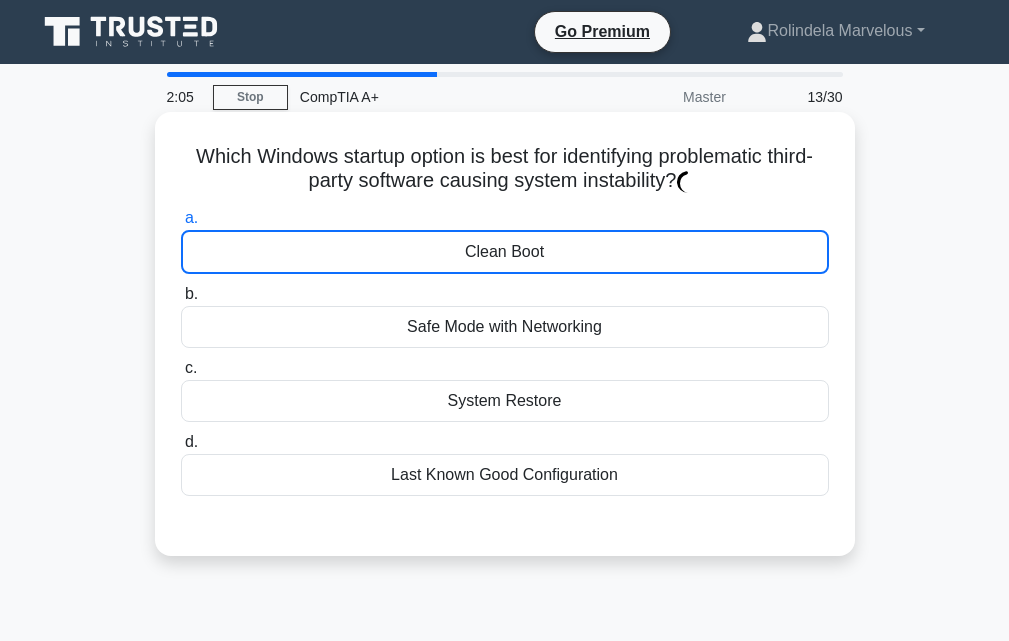click on "Clean Boot" at bounding box center [505, 252] 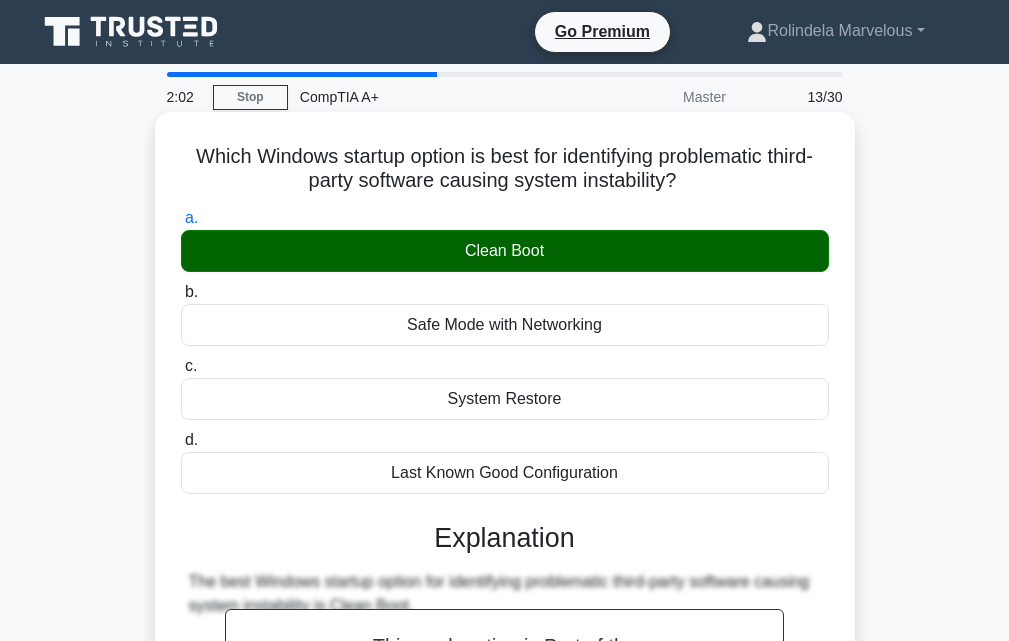 scroll, scrollTop: 544, scrollLeft: 0, axis: vertical 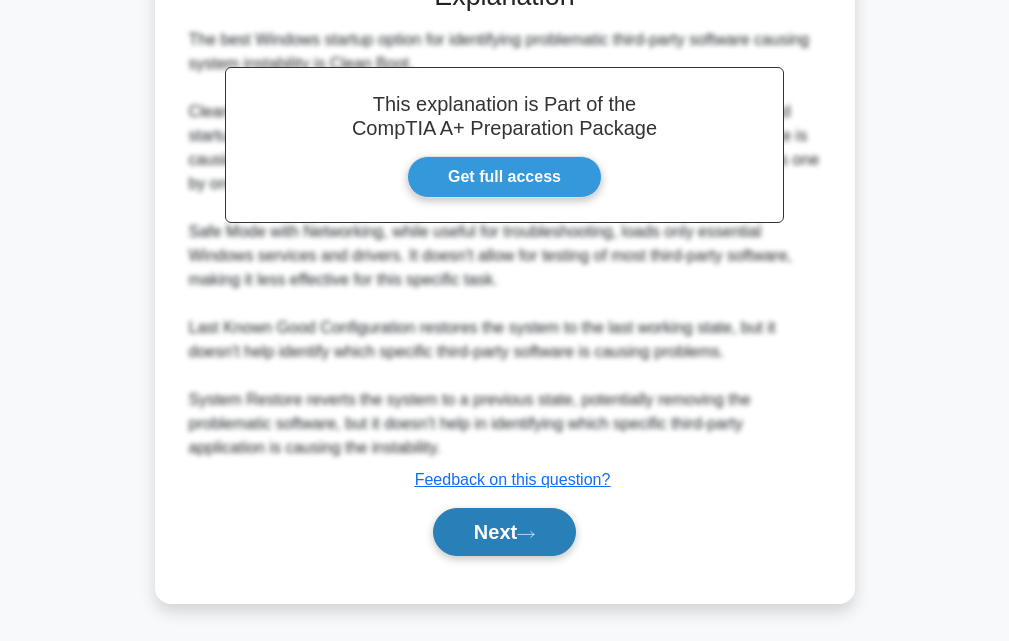 click on "Next" at bounding box center [504, 532] 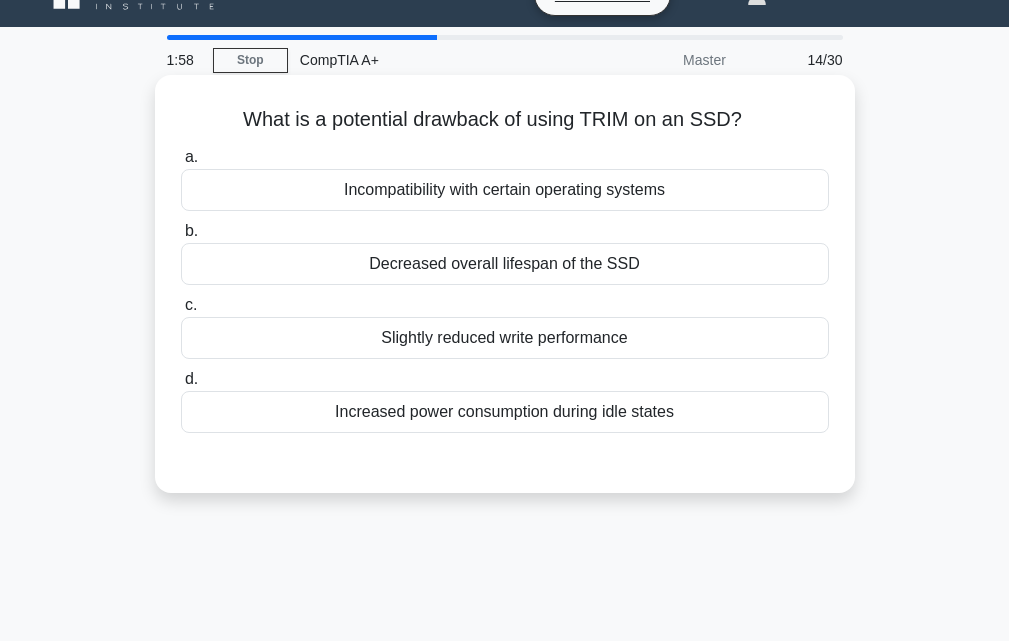 scroll, scrollTop: 0, scrollLeft: 0, axis: both 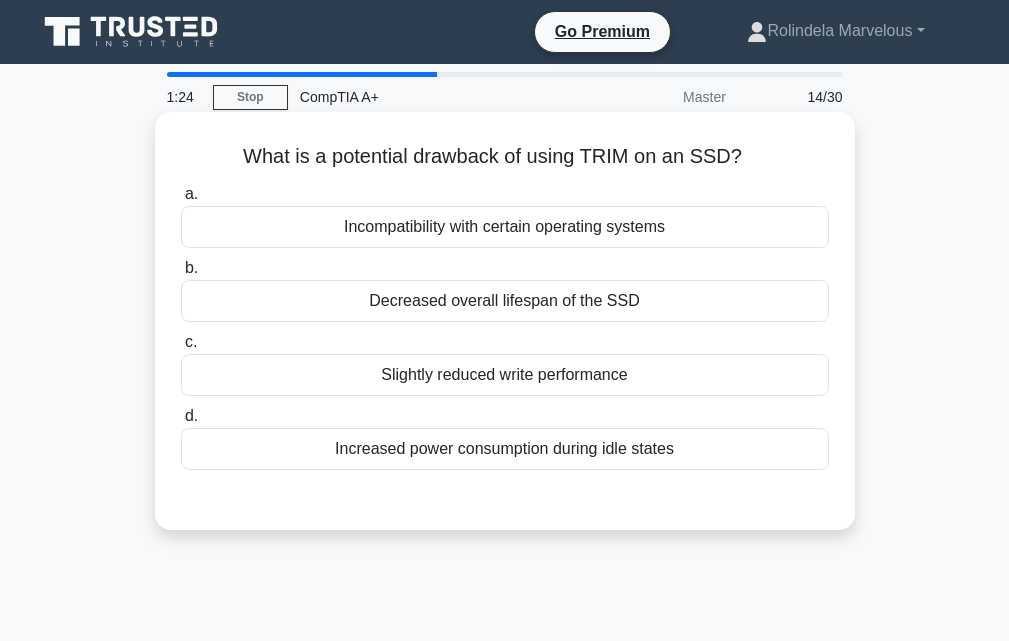 click on "Slightly reduced write performance" at bounding box center (505, 375) 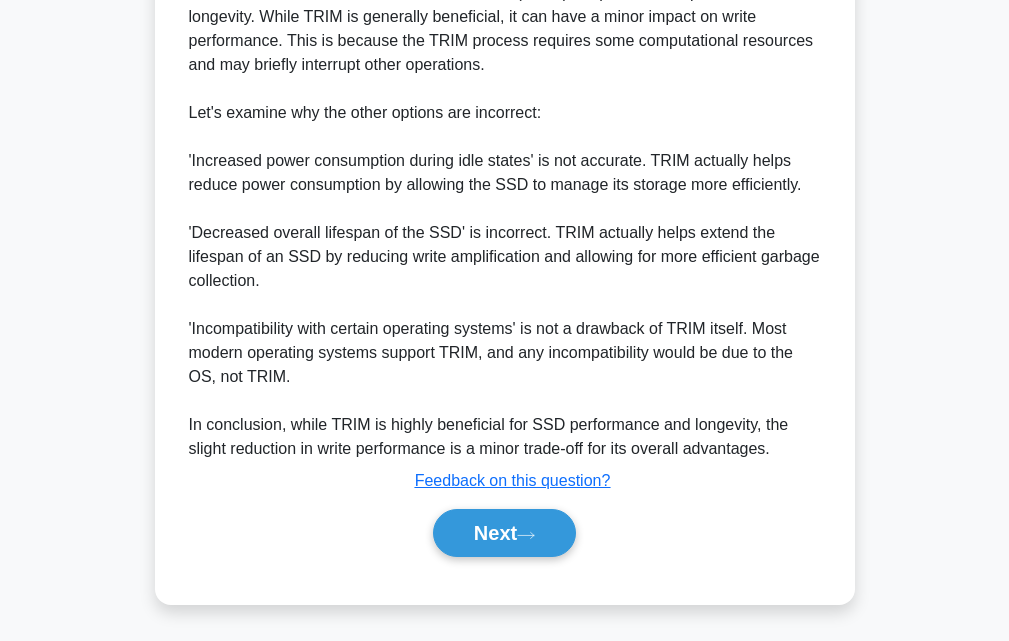scroll, scrollTop: 616, scrollLeft: 0, axis: vertical 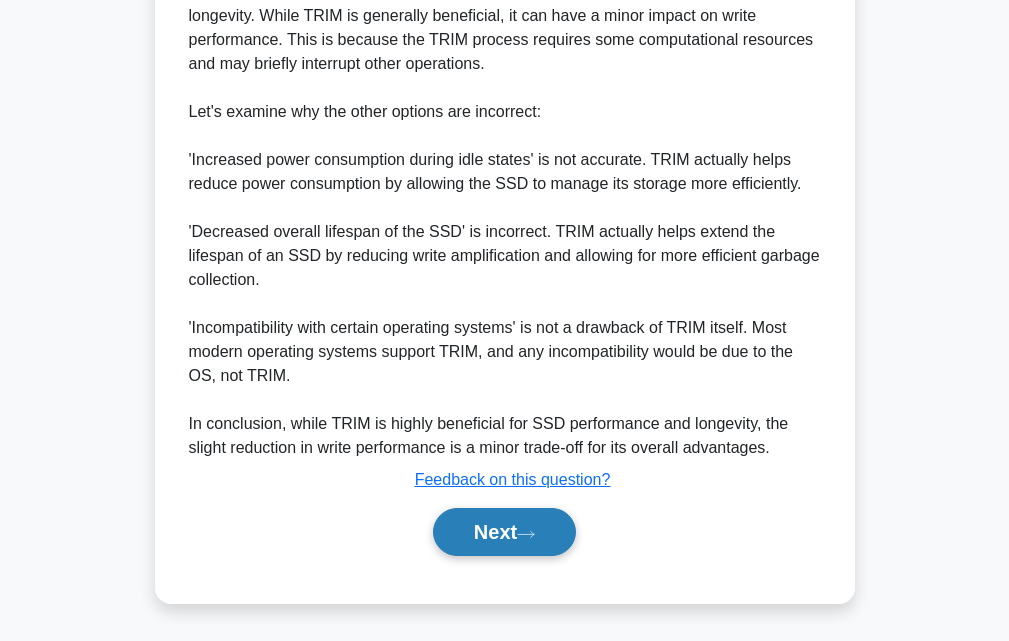 click on "Next" at bounding box center (504, 532) 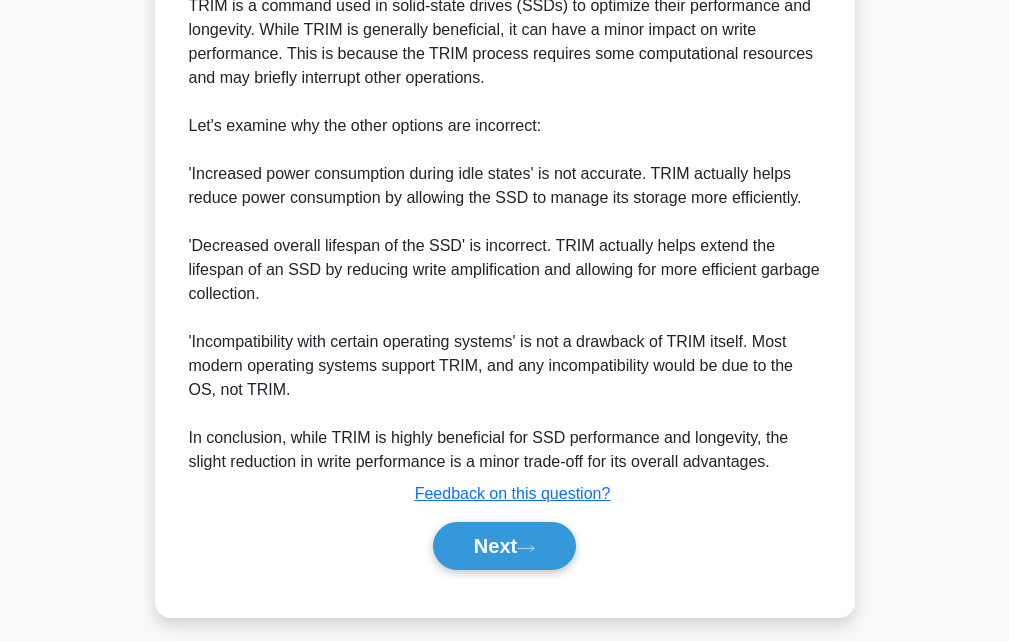 scroll, scrollTop: 616, scrollLeft: 0, axis: vertical 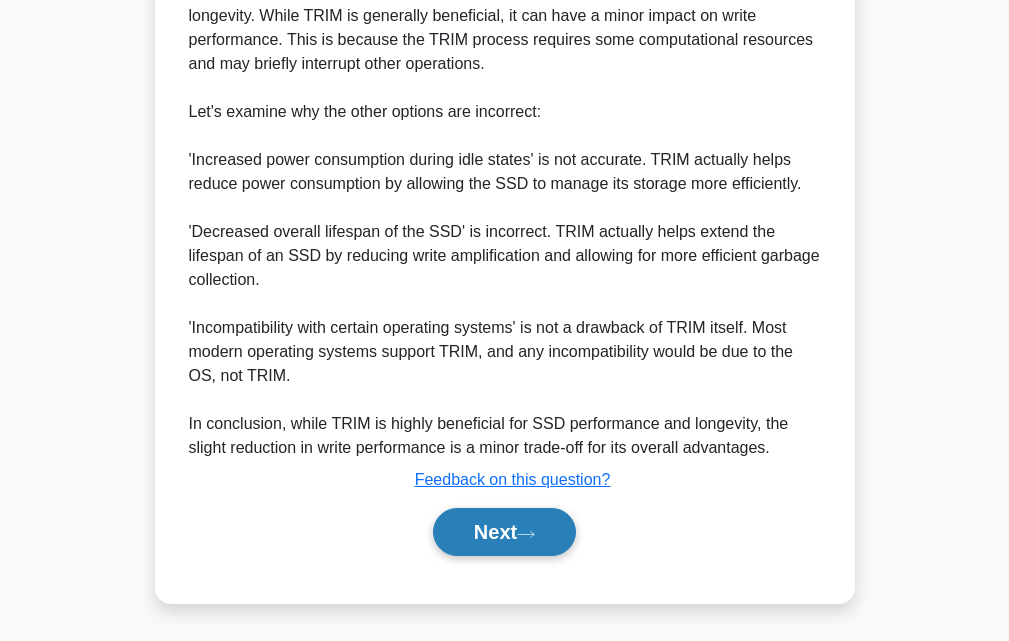 click on "Next" at bounding box center [504, 532] 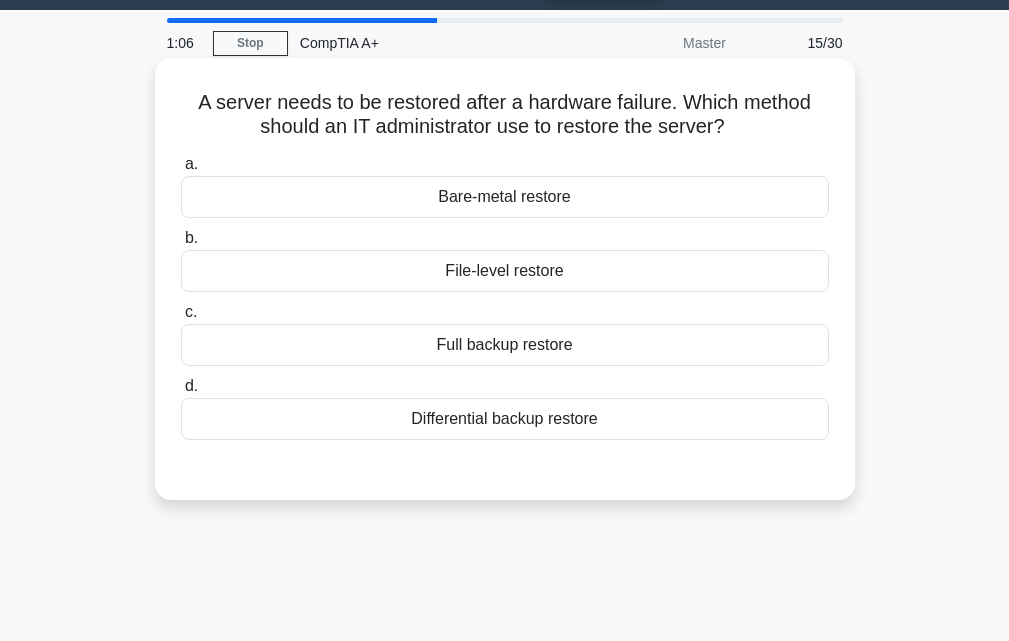 scroll, scrollTop: 0, scrollLeft: 0, axis: both 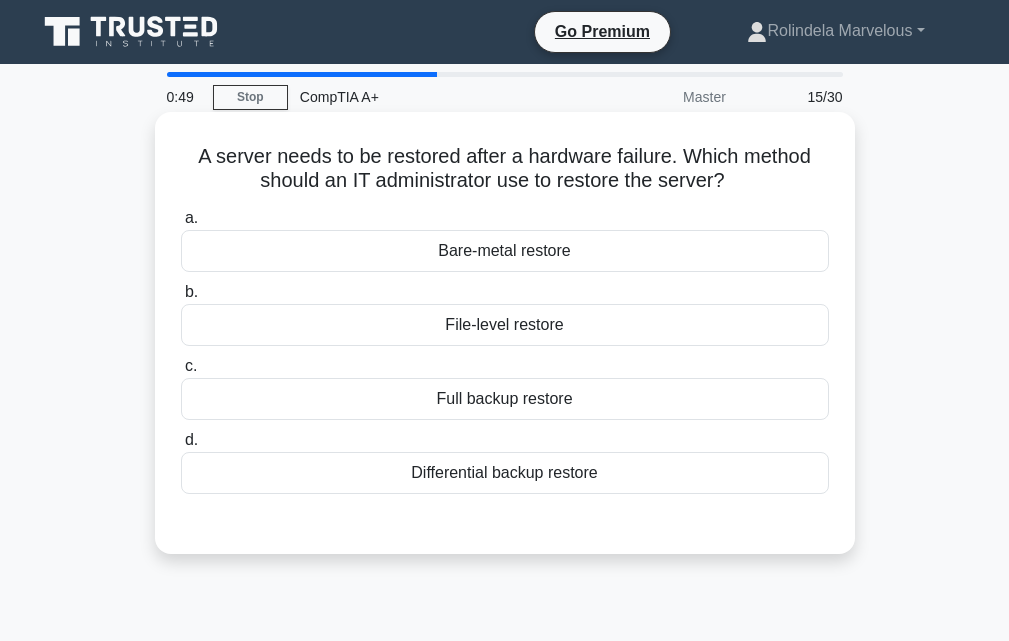 click on "Full backup restore" at bounding box center (505, 399) 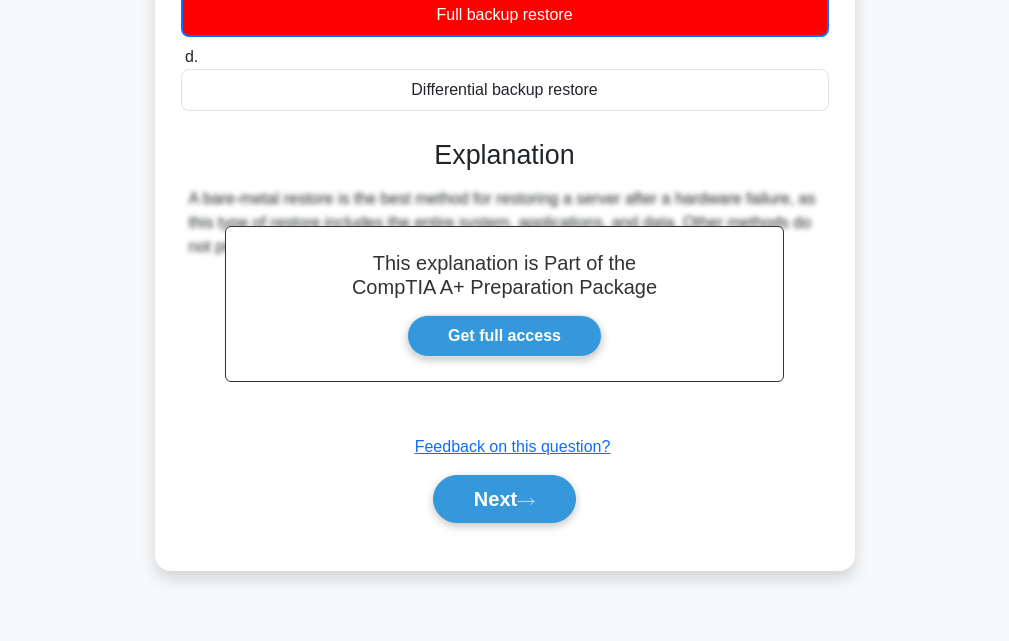 scroll, scrollTop: 439, scrollLeft: 0, axis: vertical 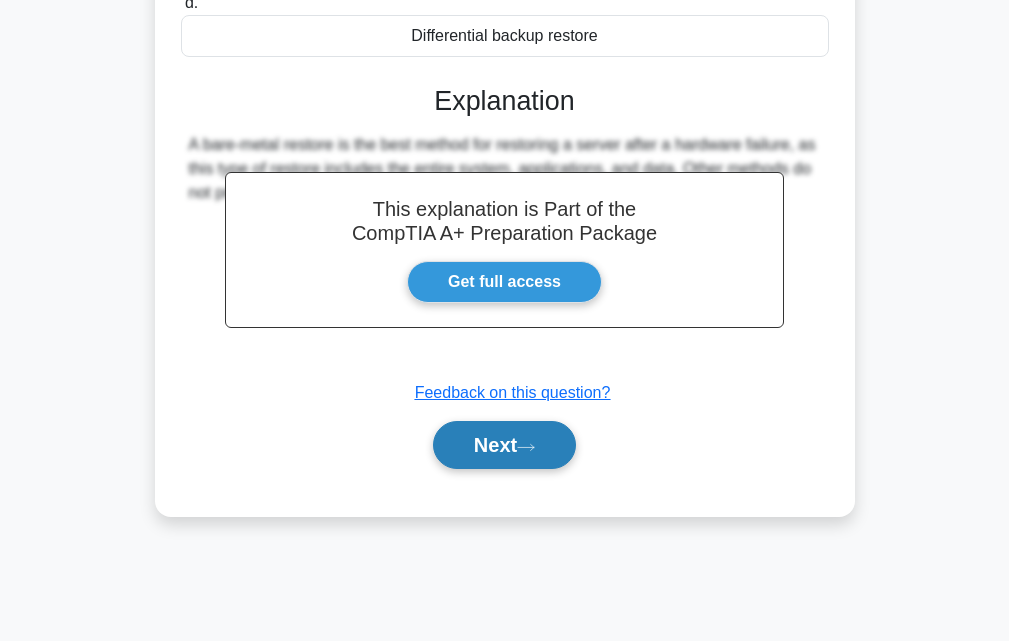click on "Next" at bounding box center (504, 445) 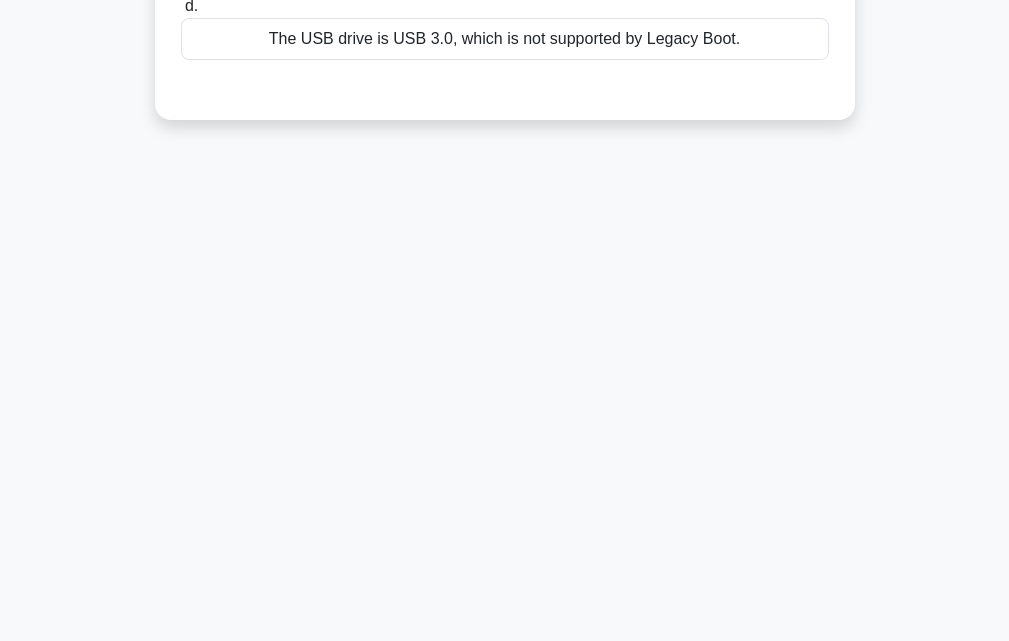 scroll, scrollTop: 0, scrollLeft: 0, axis: both 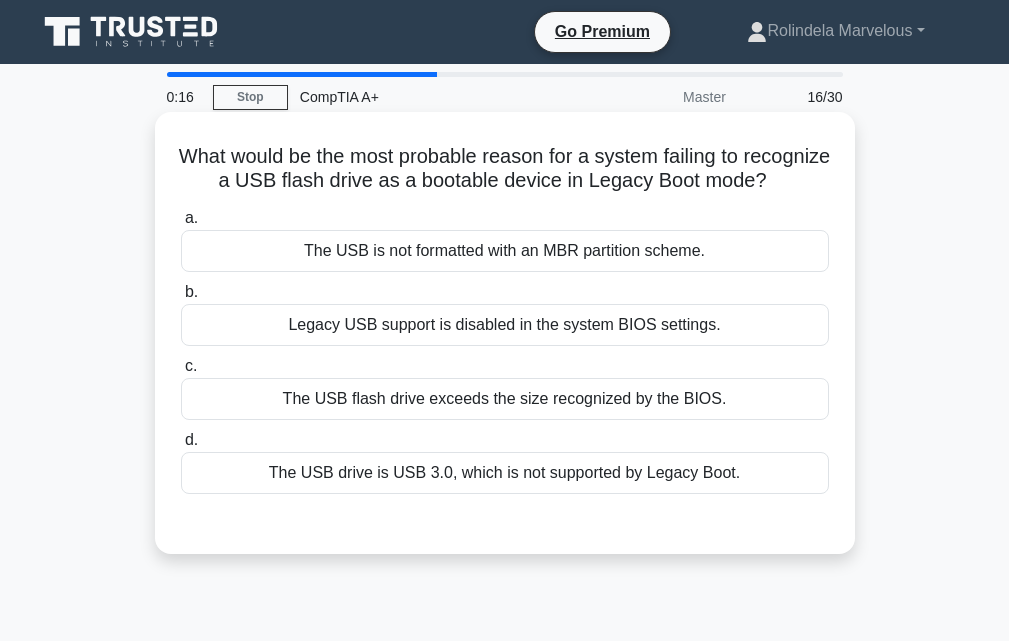 click on "The USB drive is USB 3.0, which is not supported by Legacy Boot." at bounding box center [505, 473] 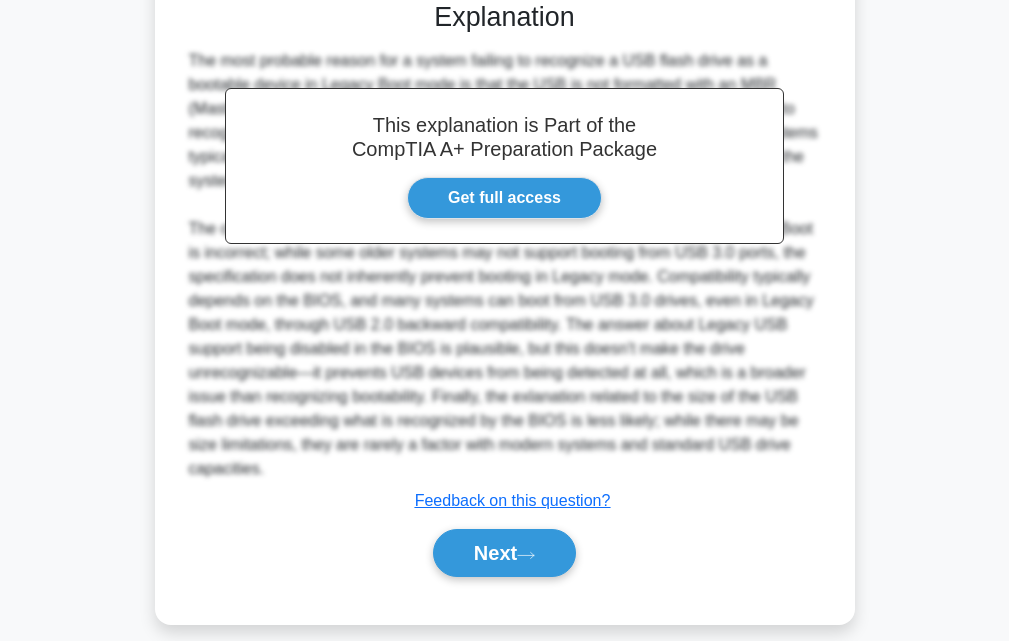 scroll, scrollTop: 570, scrollLeft: 0, axis: vertical 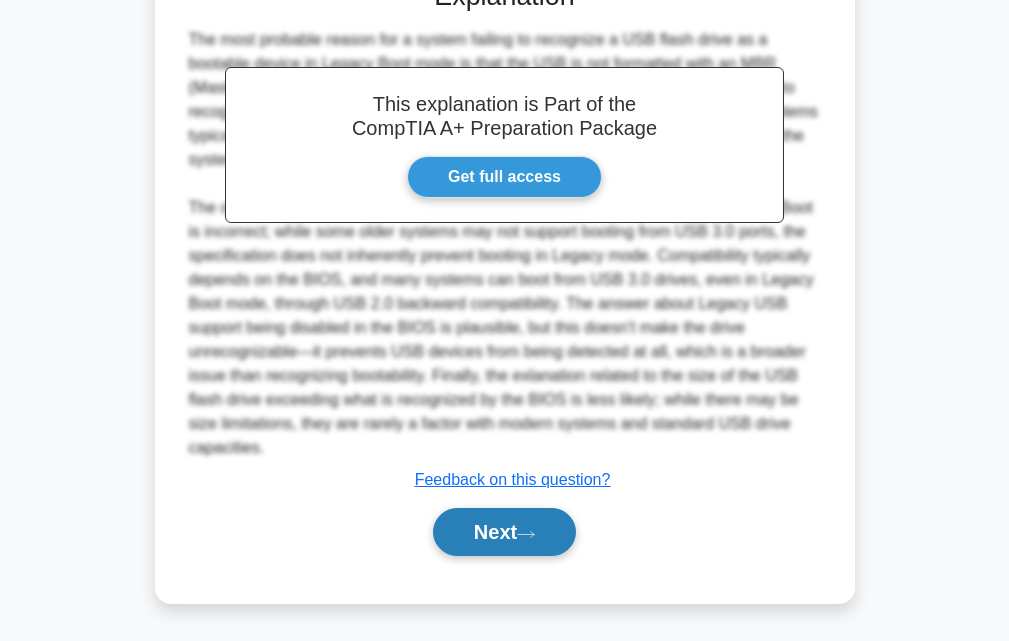 click on "Next" at bounding box center [504, 532] 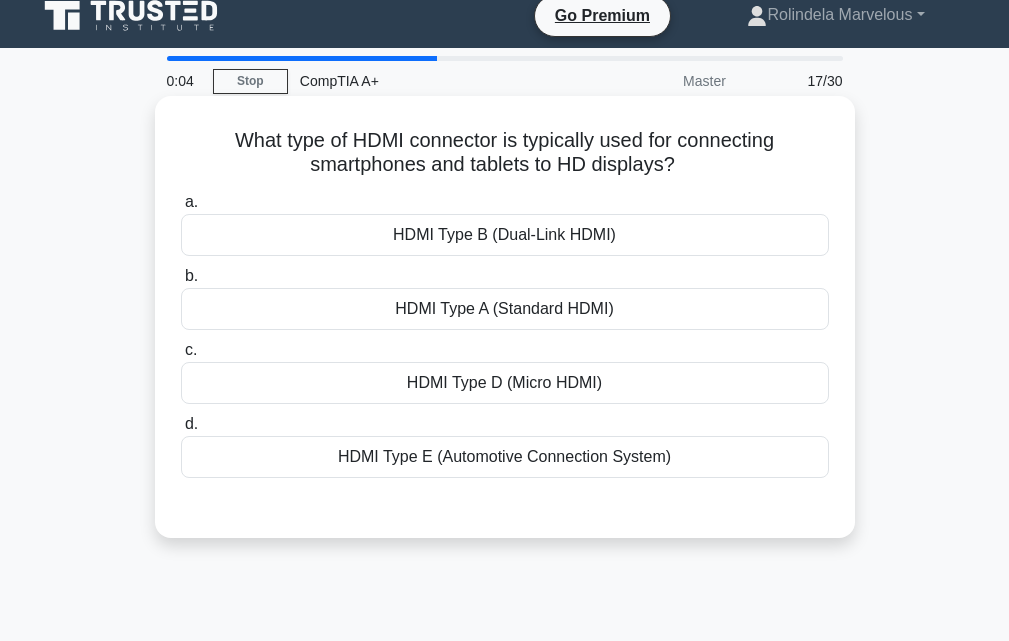 scroll, scrollTop: 0, scrollLeft: 0, axis: both 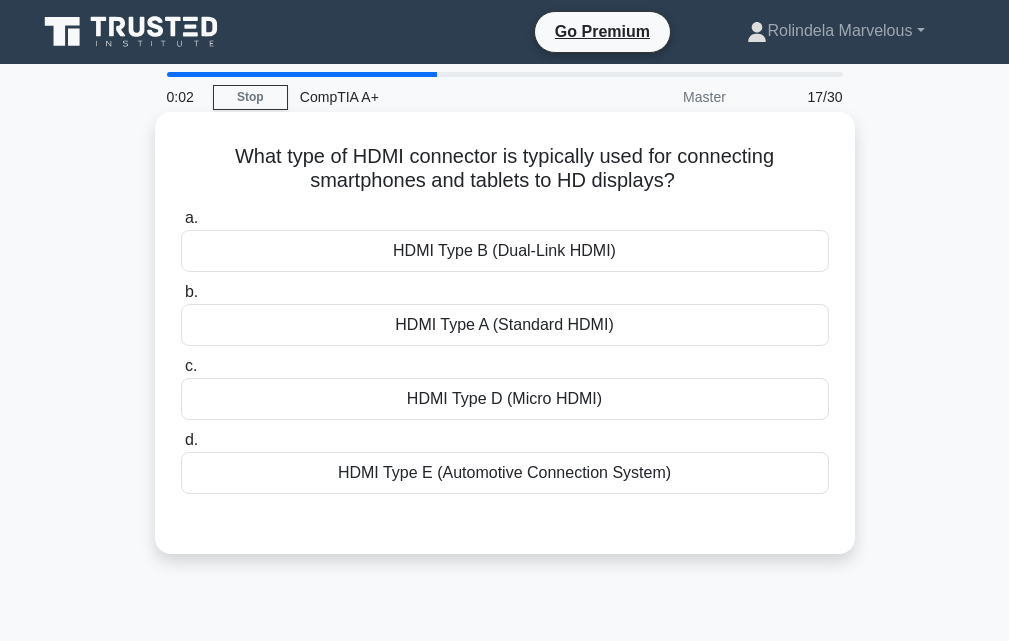 click on "HDMI Type A (Standard HDMI)" at bounding box center [505, 325] 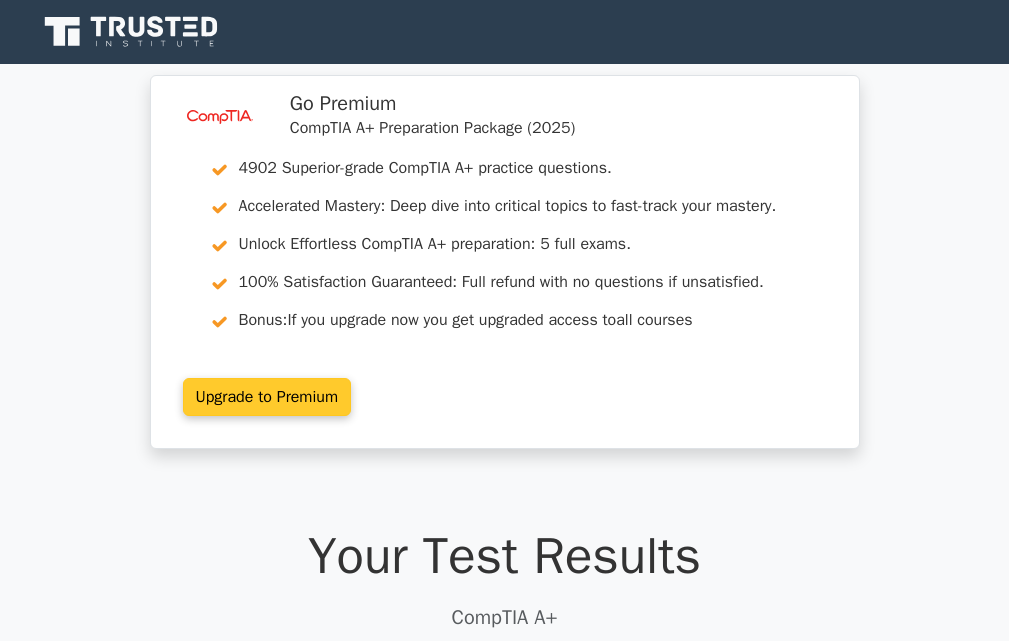 scroll, scrollTop: 0, scrollLeft: 0, axis: both 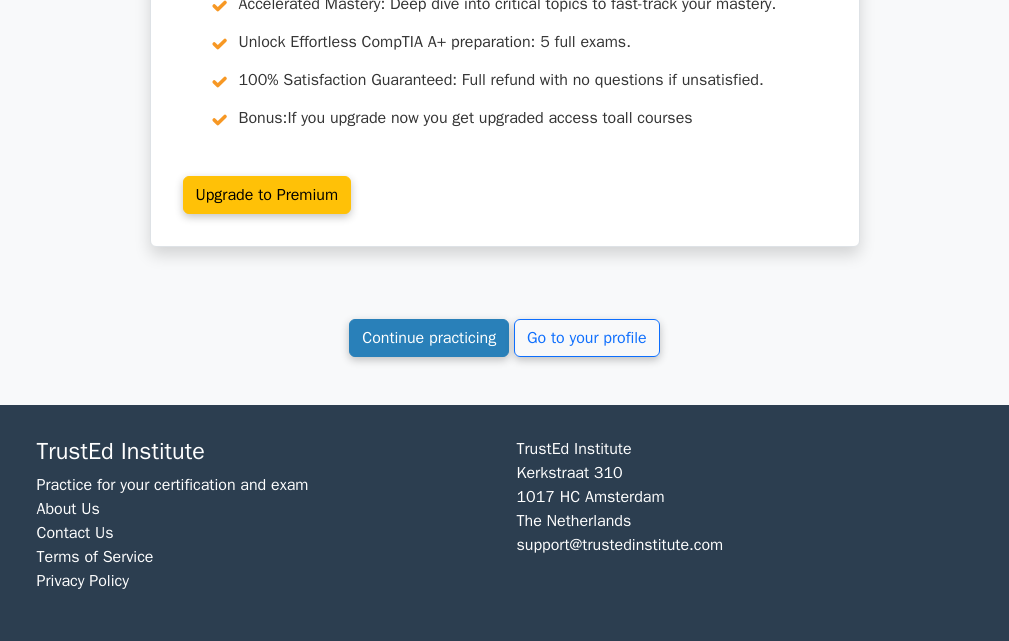 click on "Continue practicing" at bounding box center [429, 338] 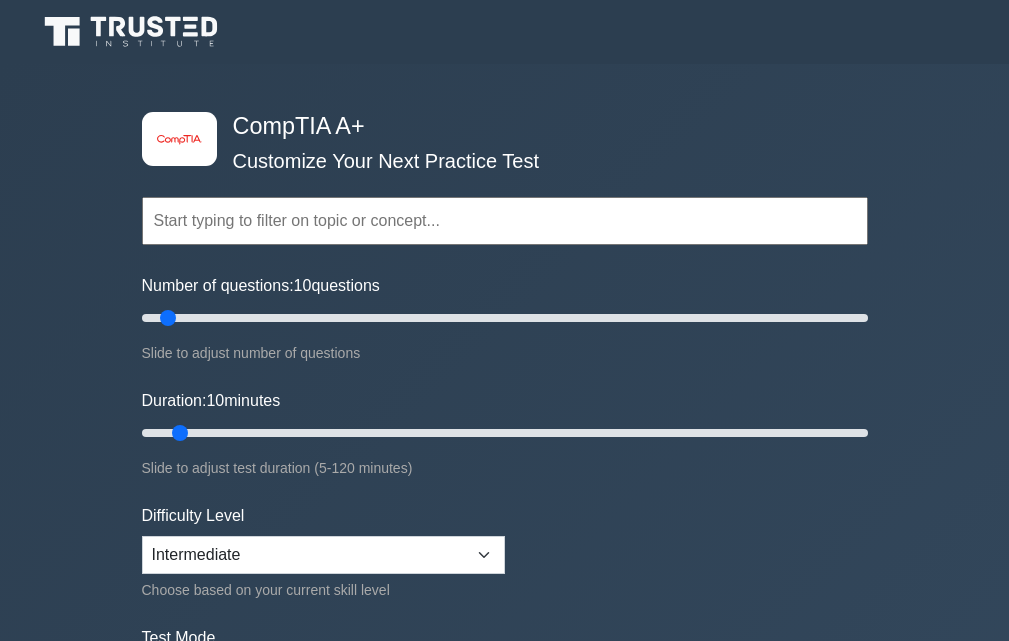 scroll, scrollTop: 0, scrollLeft: 0, axis: both 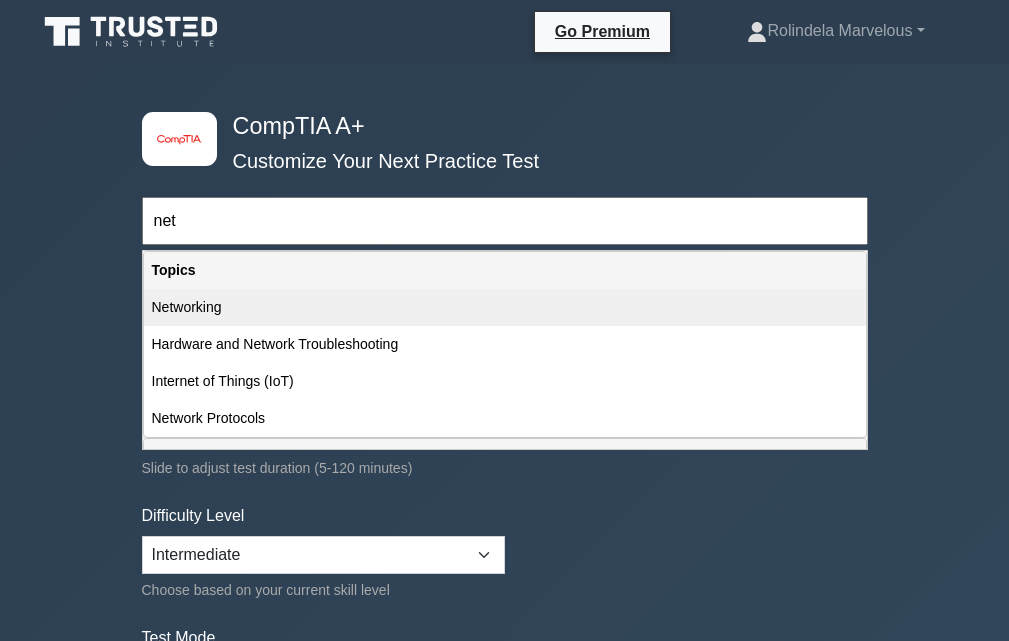 click on "Networking" at bounding box center [505, 307] 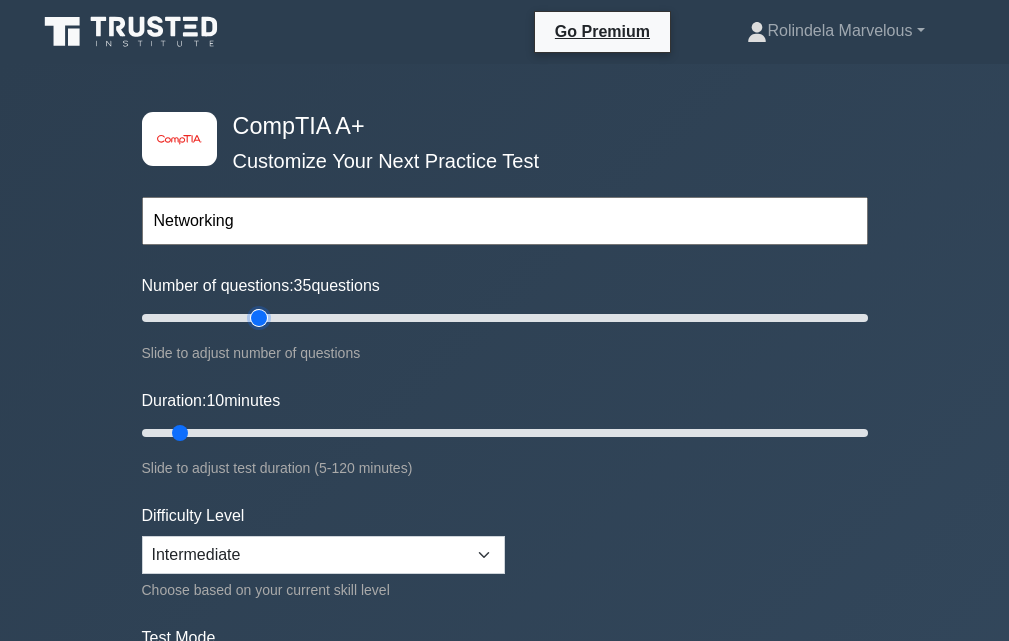 type on "35" 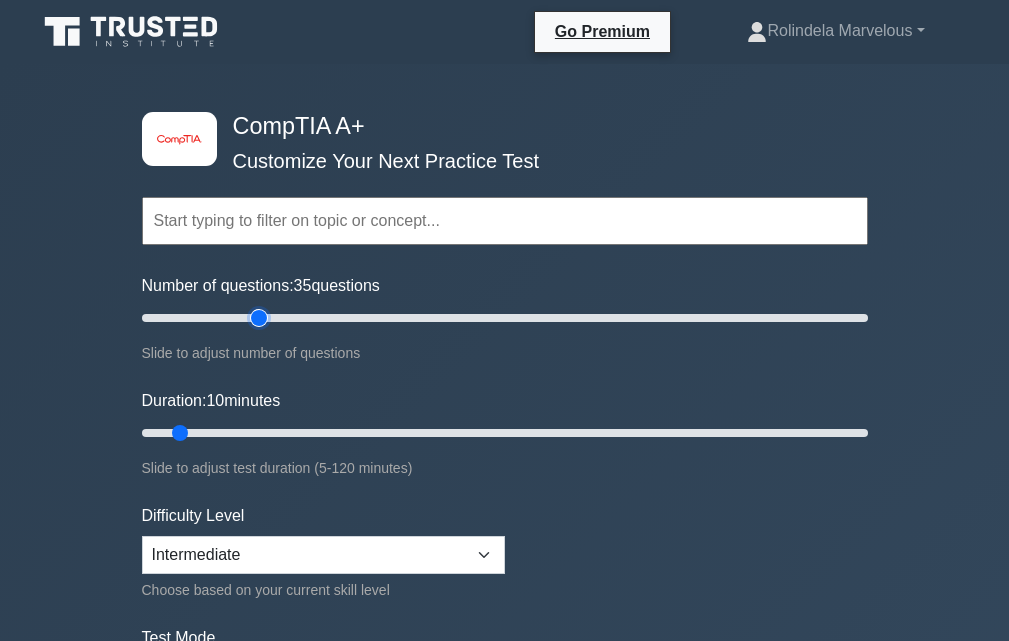 click on "Number of questions:  35  questions" at bounding box center [505, 318] 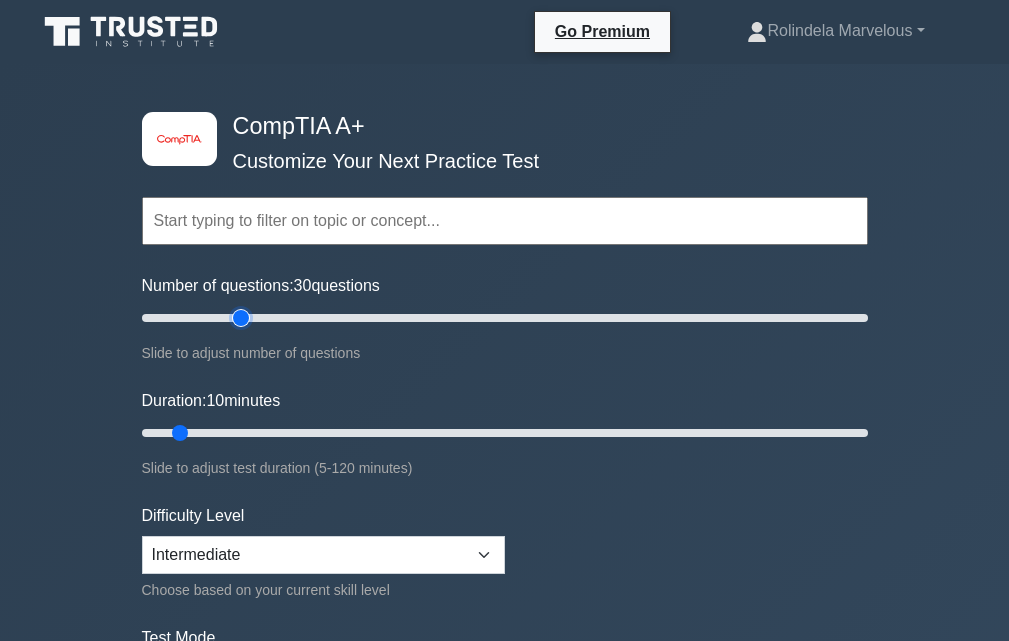 type on "30" 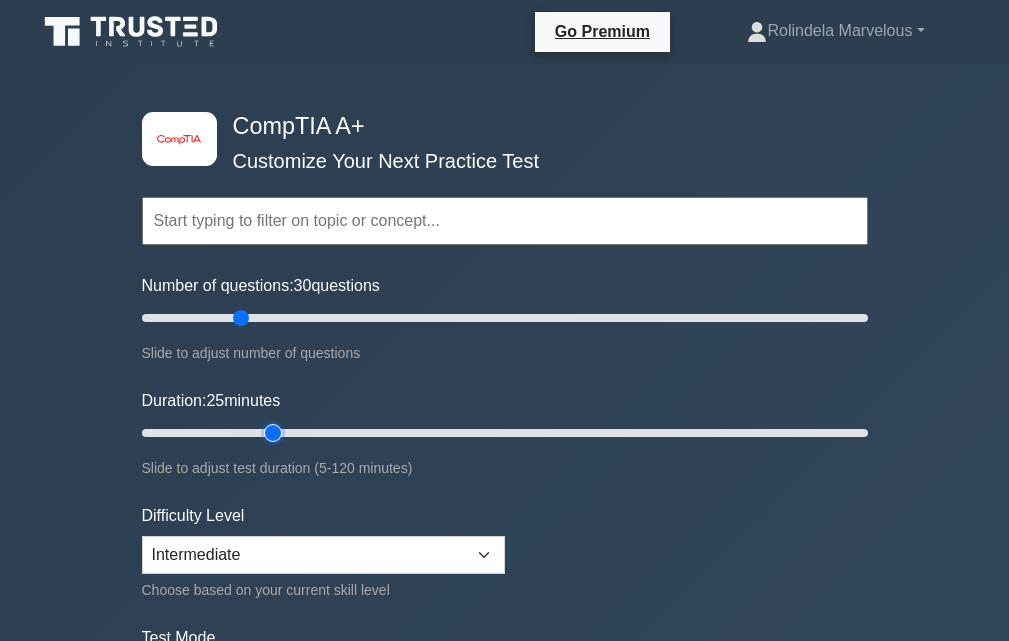 click on "Duration:  25  minutes" at bounding box center [505, 433] 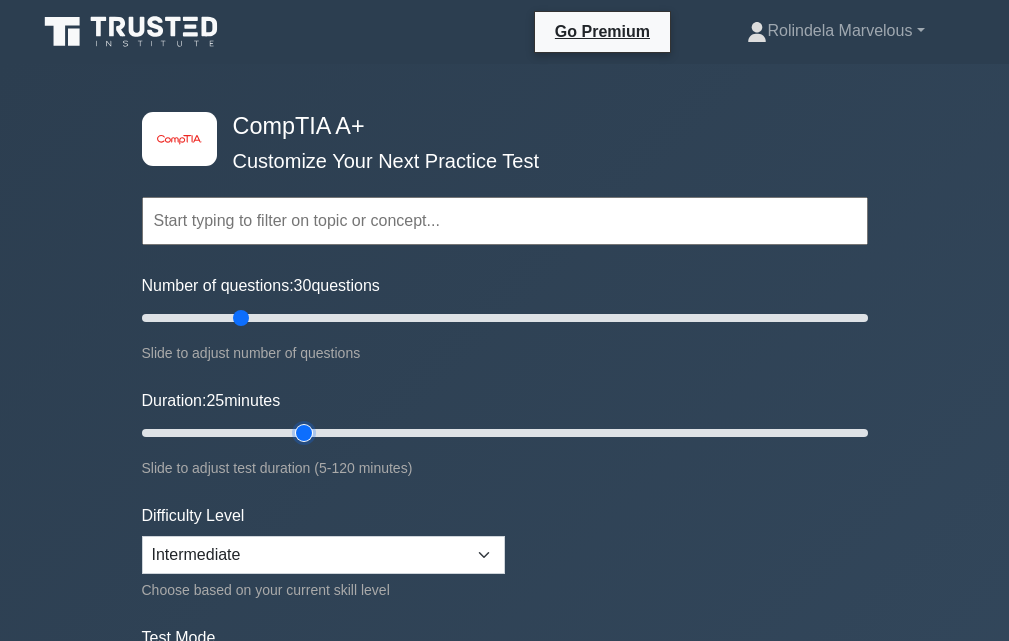 type on "30" 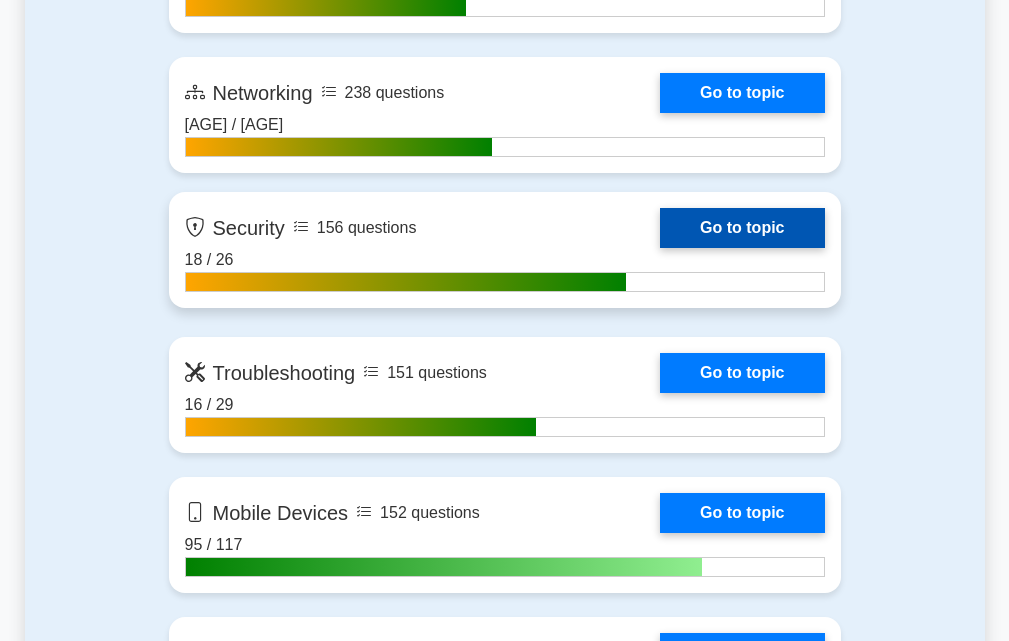 scroll, scrollTop: 1600, scrollLeft: 0, axis: vertical 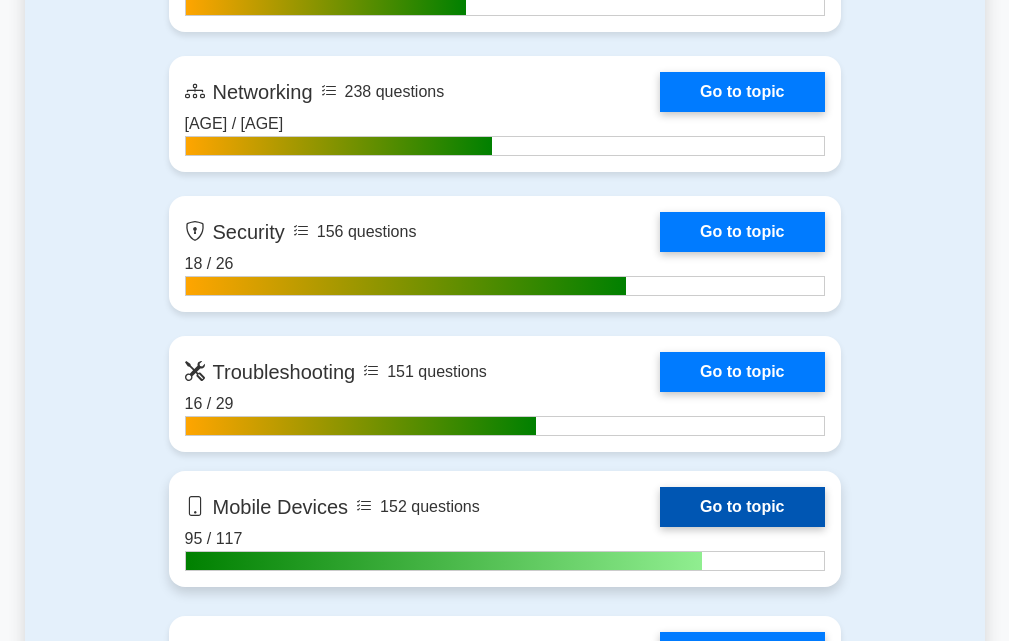 click on "Go to topic" at bounding box center (742, 507) 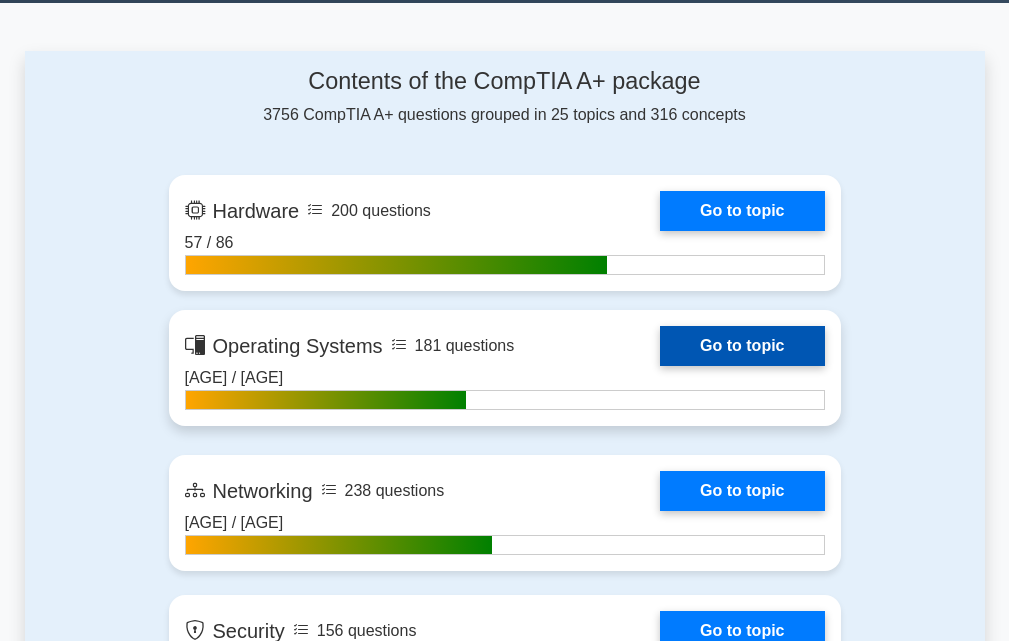scroll, scrollTop: 1200, scrollLeft: 0, axis: vertical 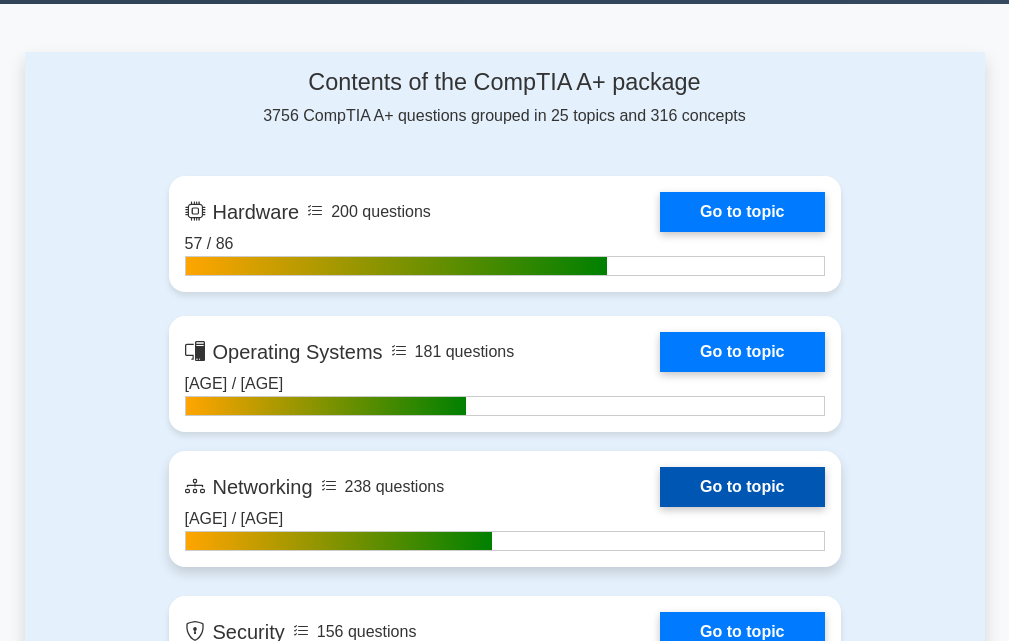 click on "Go to topic" at bounding box center [742, 487] 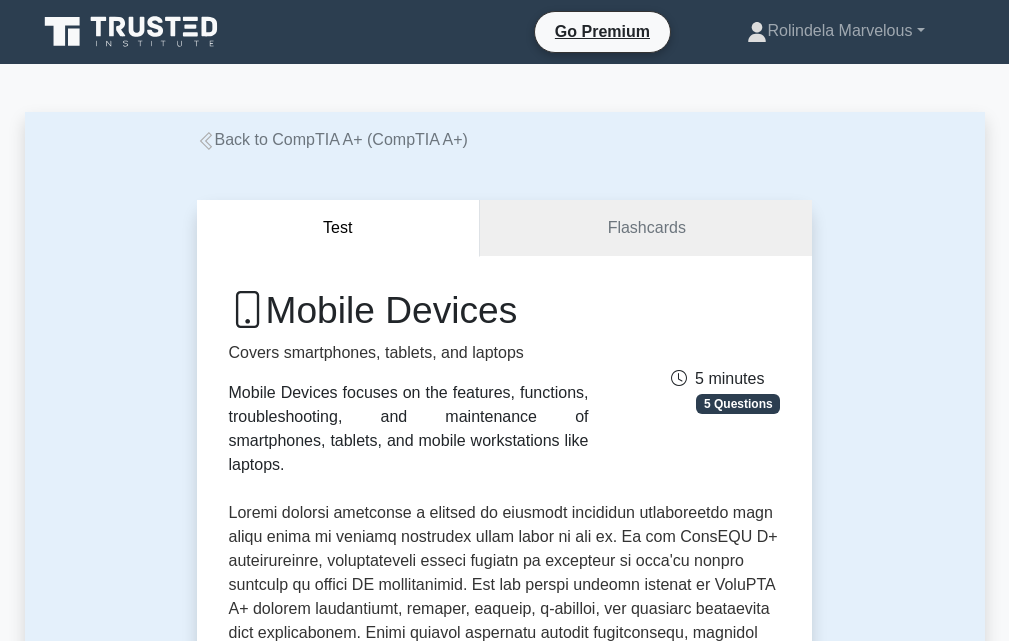 scroll, scrollTop: 0, scrollLeft: 0, axis: both 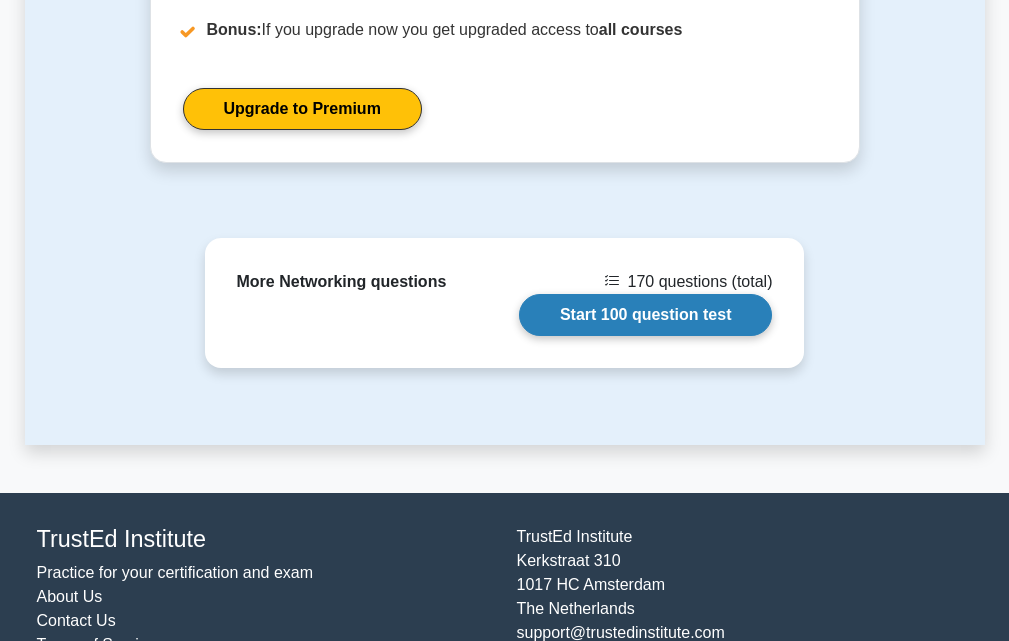 click on "Start 100 question test" at bounding box center (646, 315) 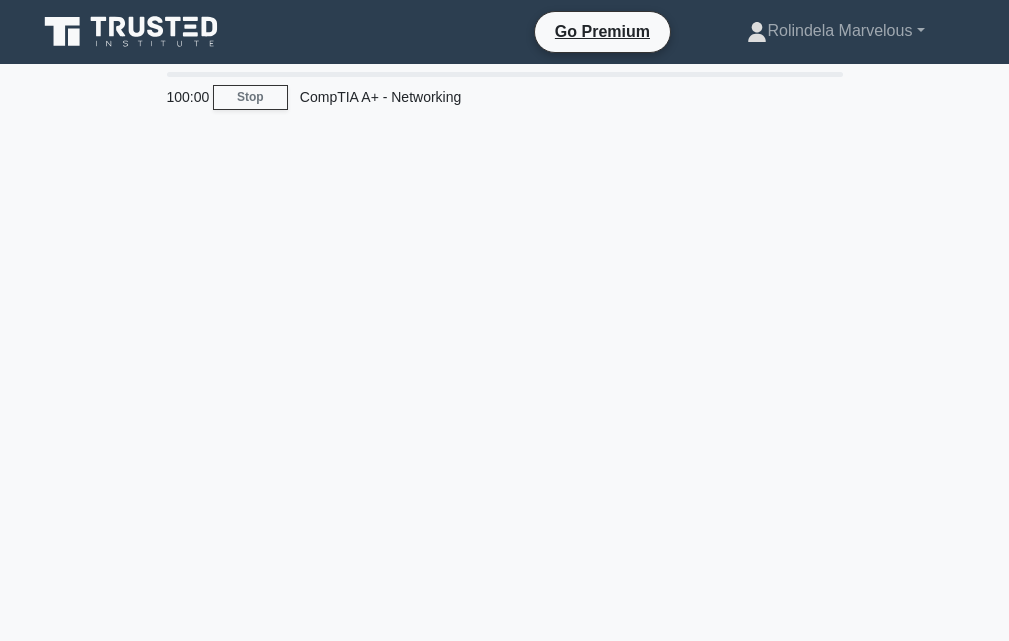 scroll, scrollTop: 0, scrollLeft: 0, axis: both 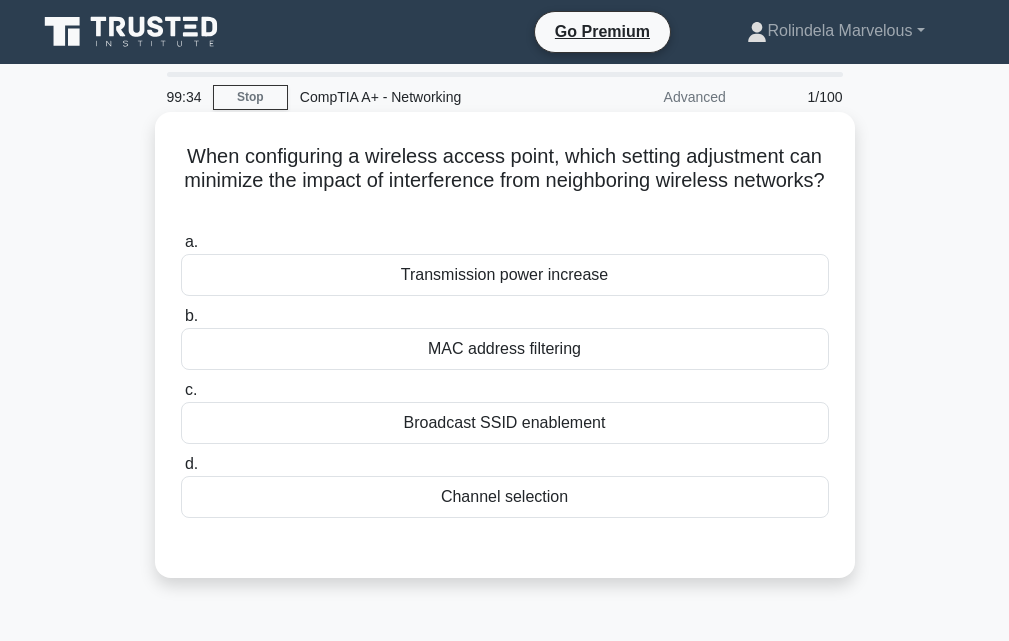 click on "Channel selection" at bounding box center (505, 497) 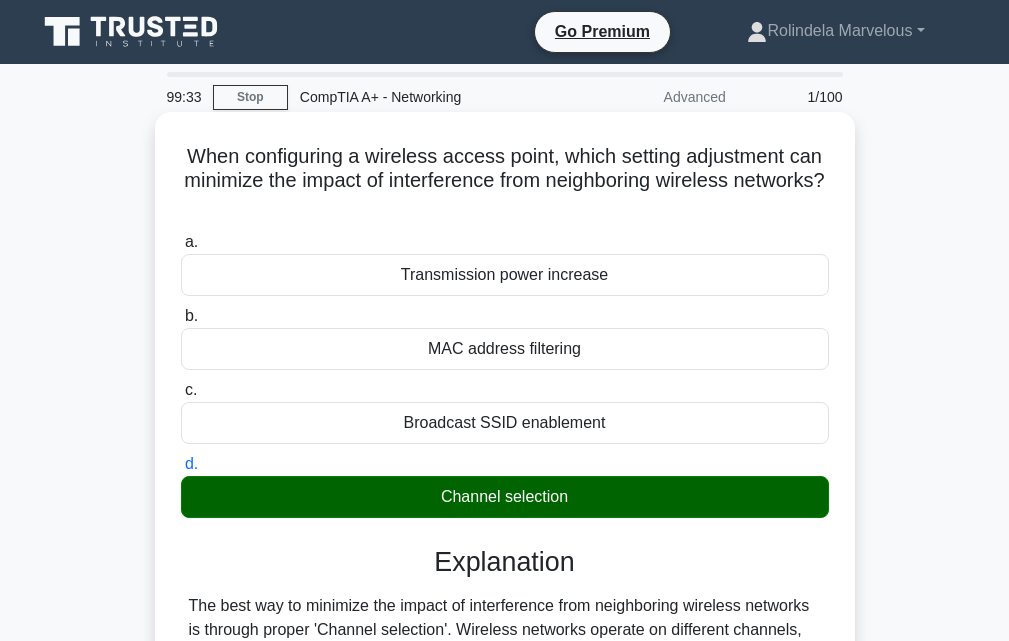 scroll, scrollTop: 448, scrollLeft: 0, axis: vertical 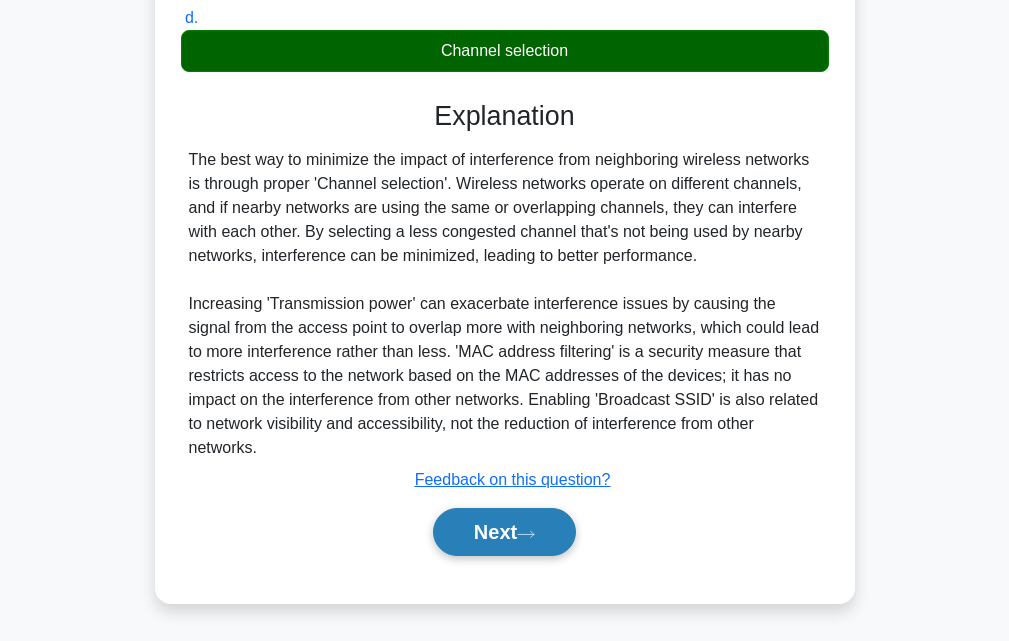 click on "Next" at bounding box center [504, 532] 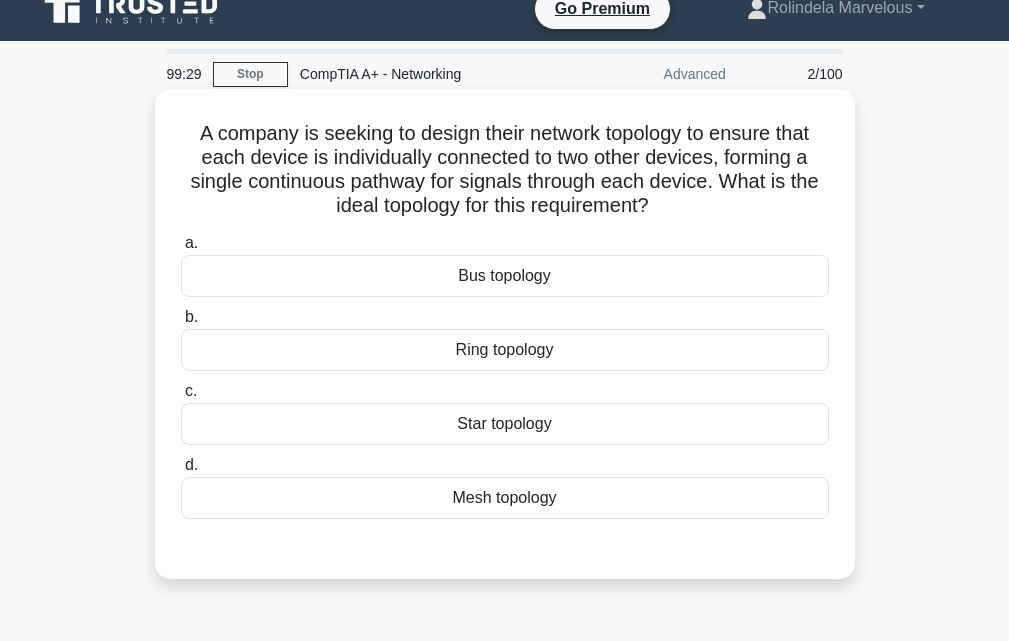 scroll, scrollTop: 0, scrollLeft: 0, axis: both 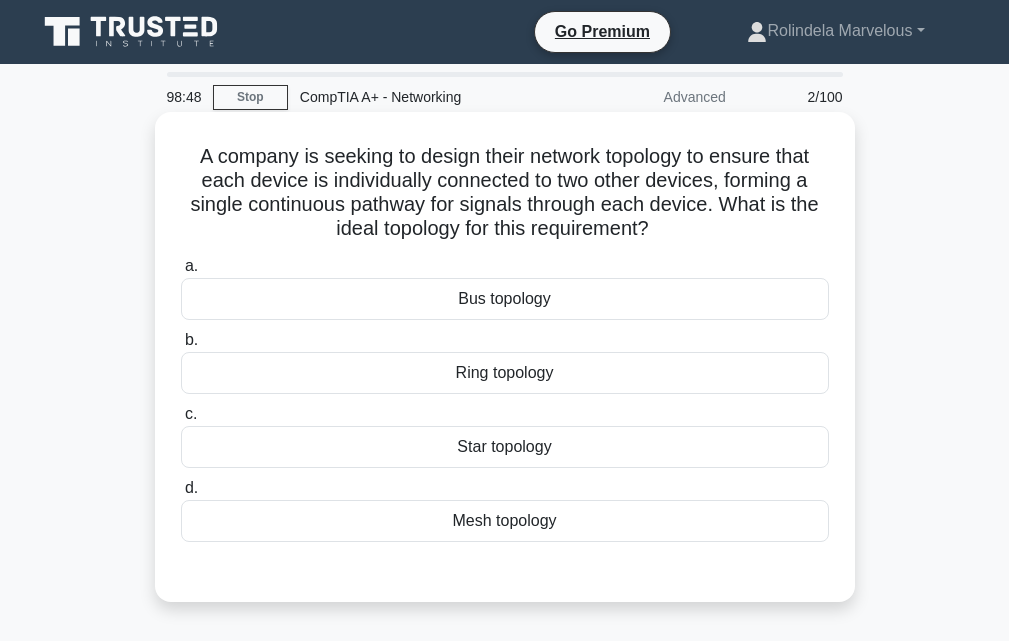 click on "Mesh topology" at bounding box center [505, 521] 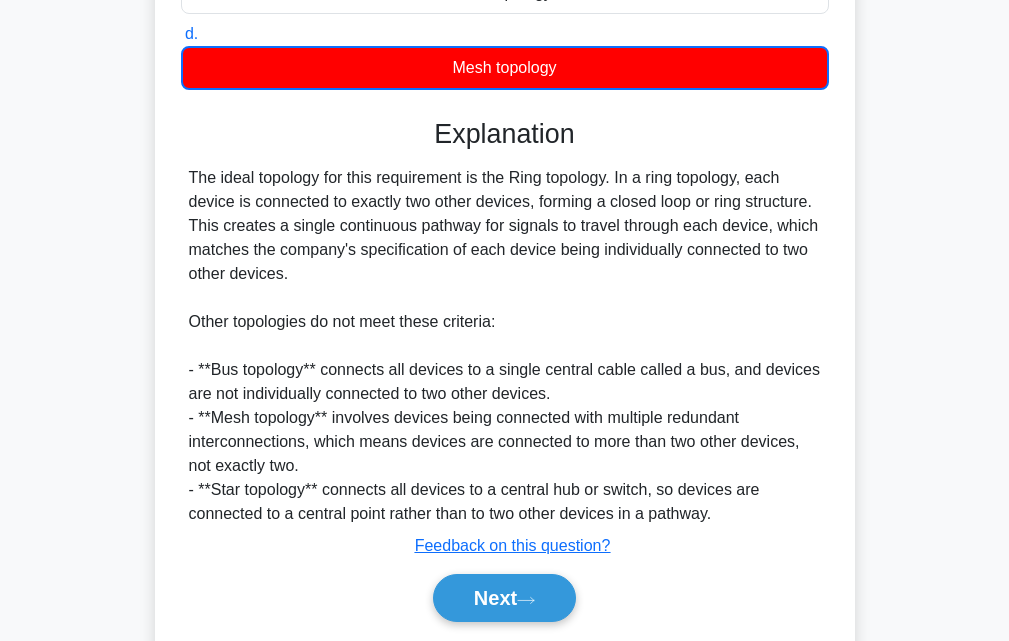 scroll, scrollTop: 522, scrollLeft: 0, axis: vertical 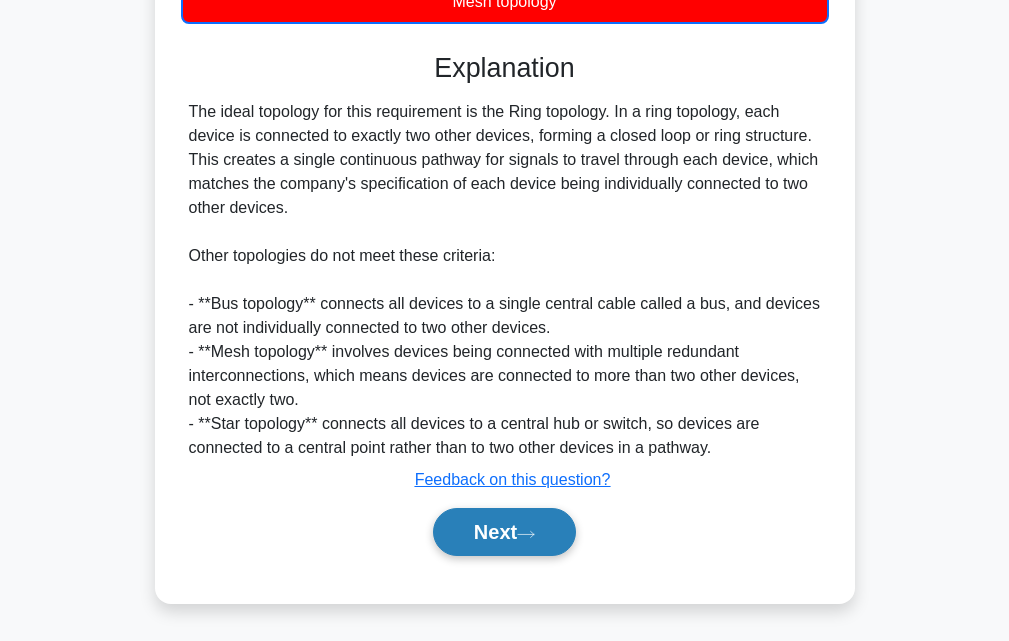 click on "Next" at bounding box center [504, 532] 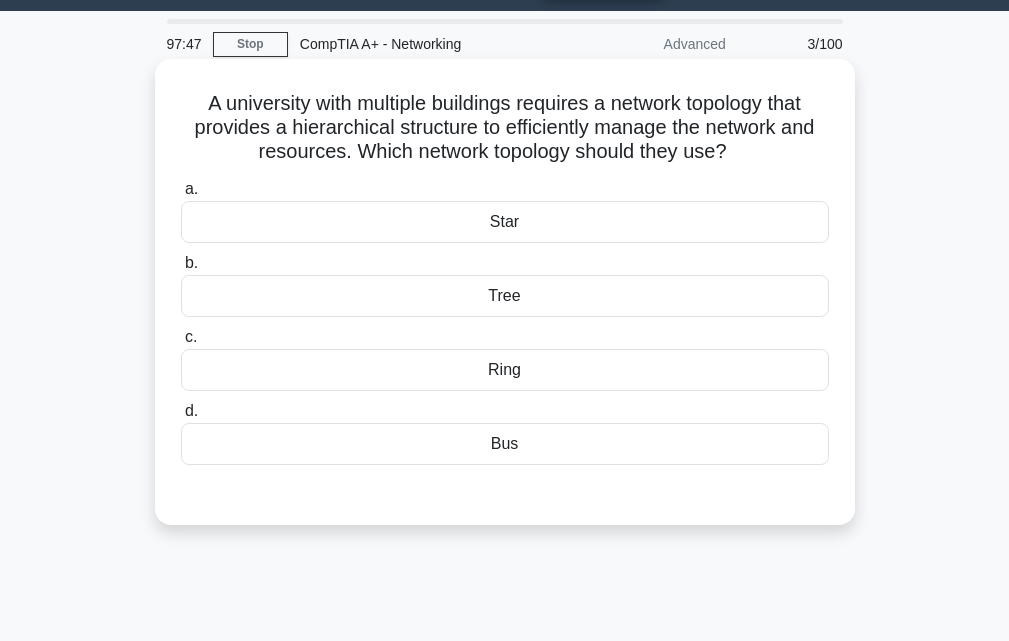 scroll, scrollTop: 0, scrollLeft: 0, axis: both 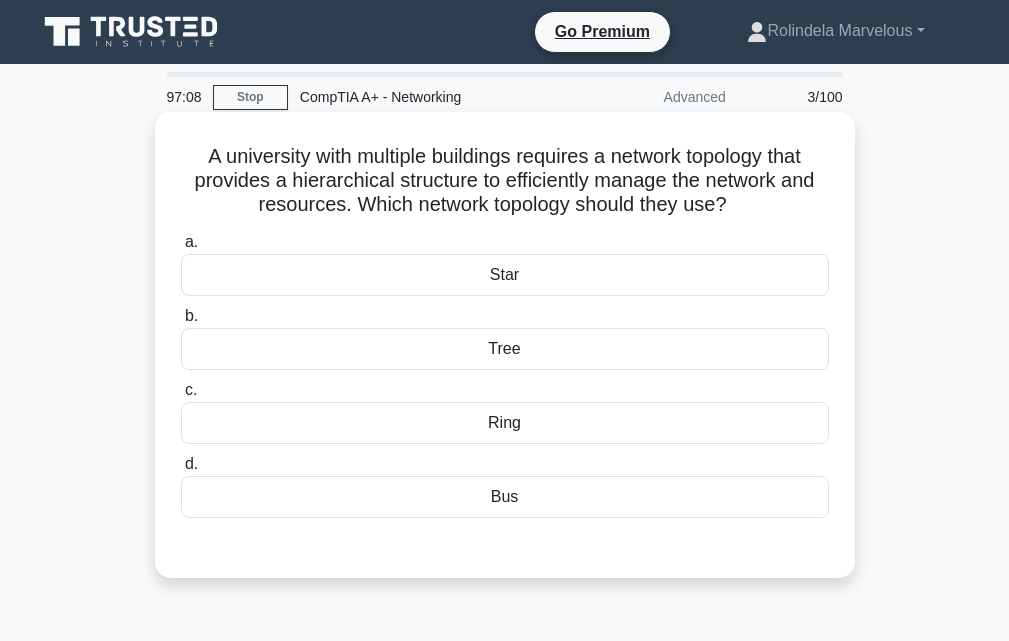 click on "Star" at bounding box center (505, 275) 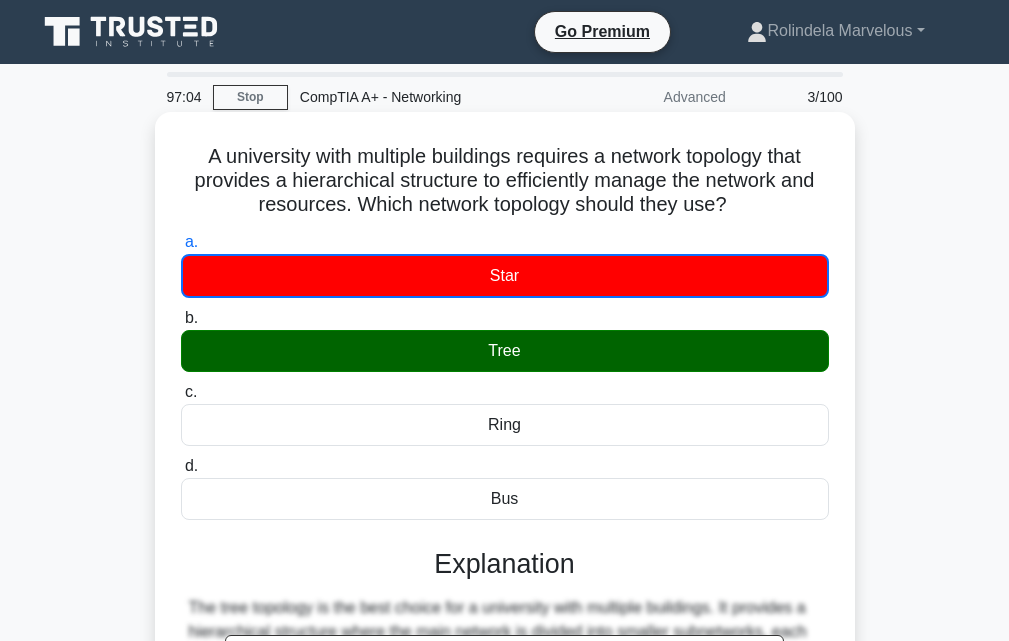 click on "Tree" at bounding box center [505, 351] 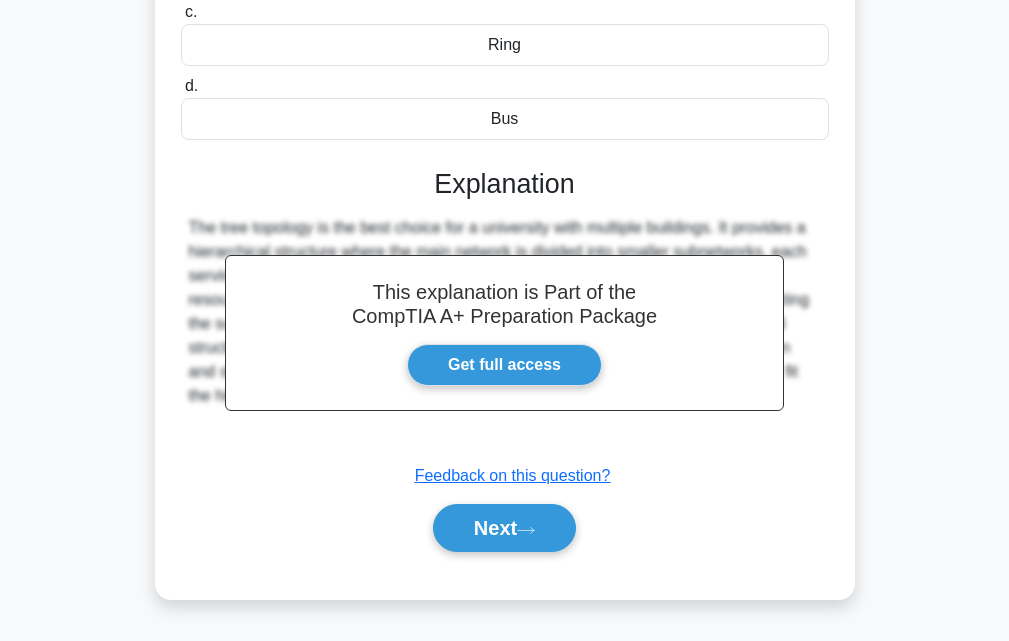 scroll, scrollTop: 400, scrollLeft: 0, axis: vertical 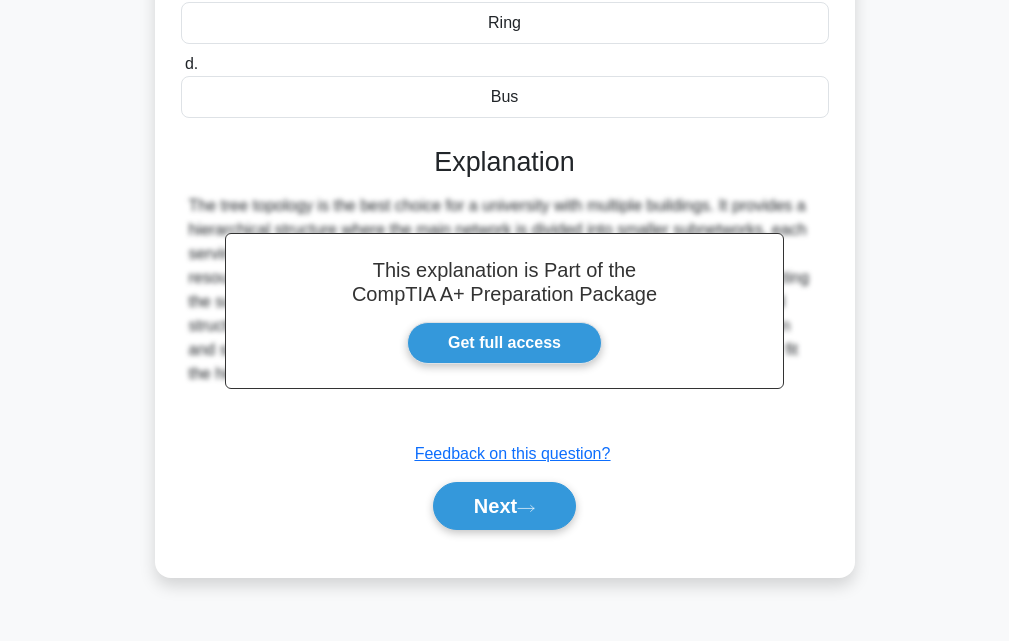 click on "Next" at bounding box center [505, 506] 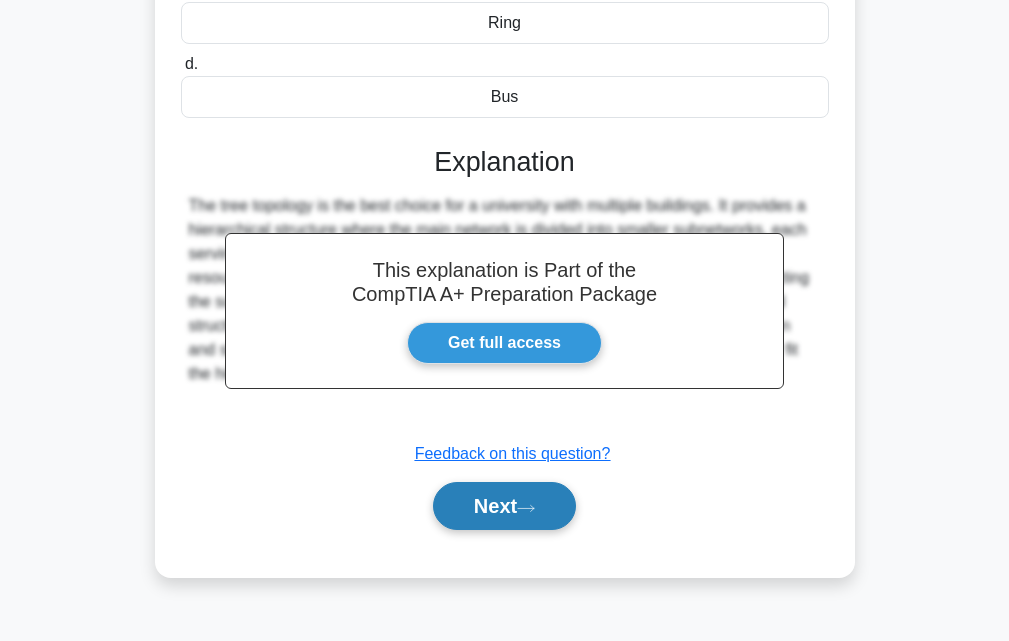 click 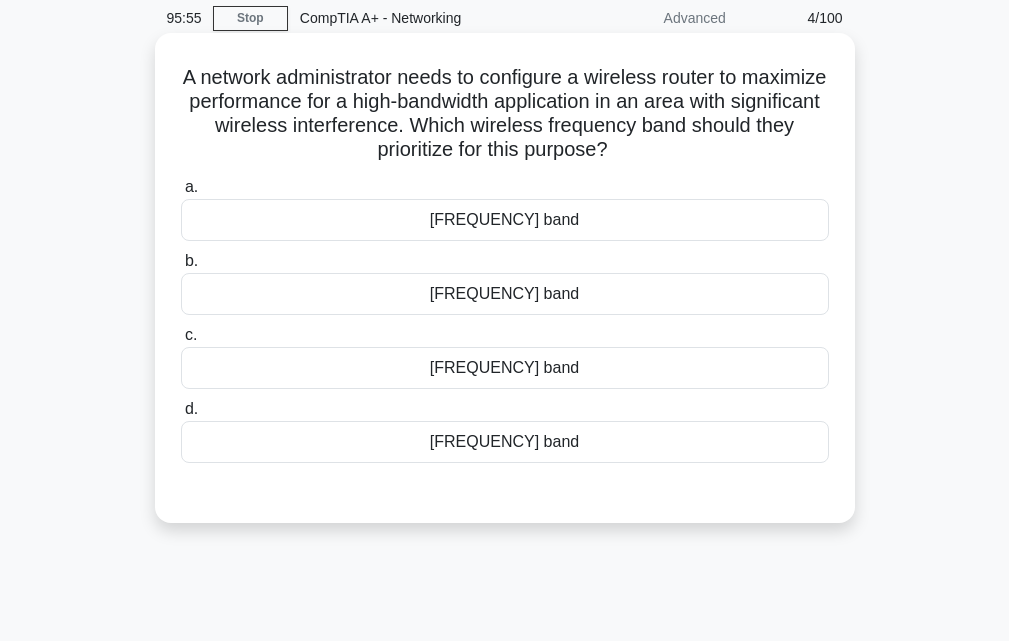 scroll, scrollTop: 0, scrollLeft: 0, axis: both 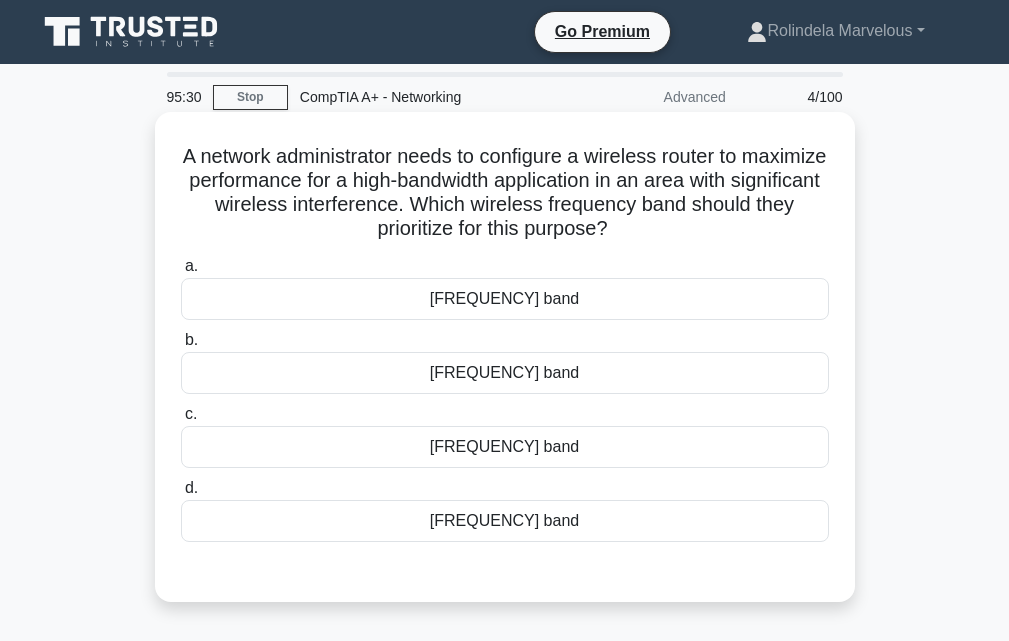 click on "[FREQUENCY] band" at bounding box center (505, 521) 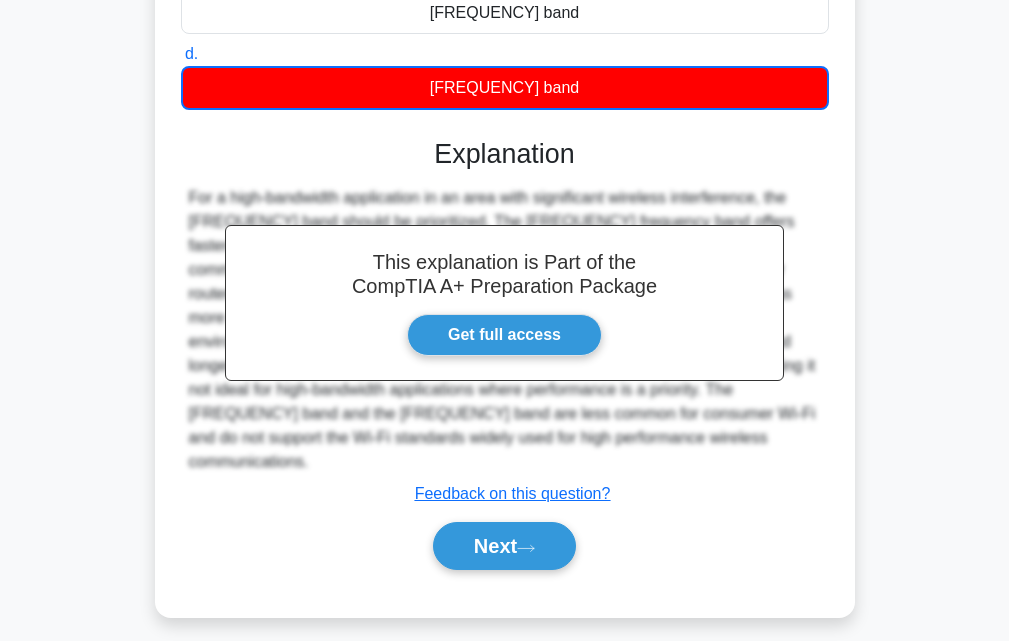 scroll, scrollTop: 0, scrollLeft: 0, axis: both 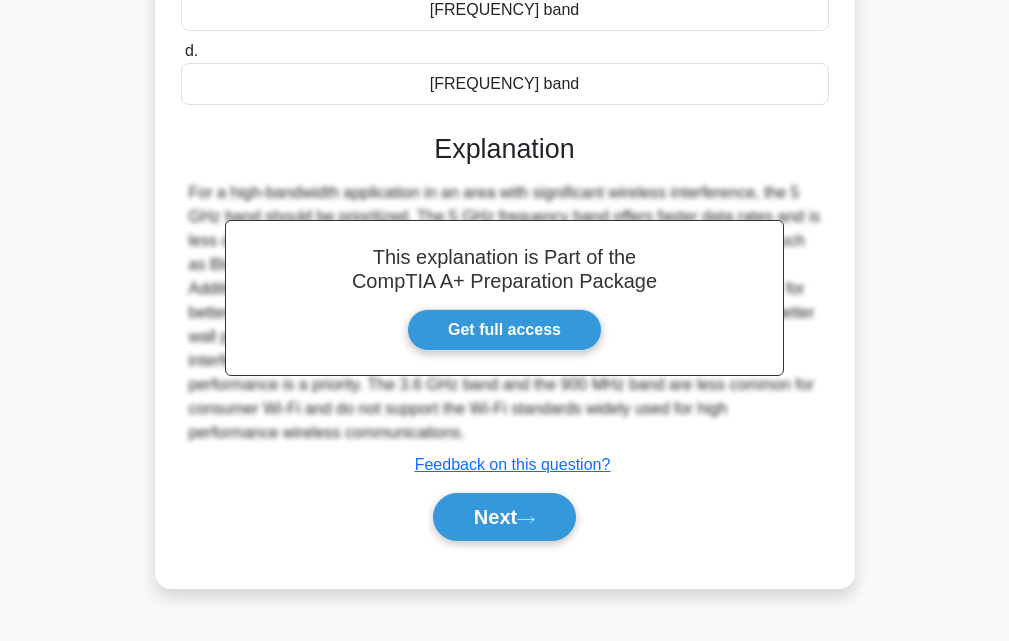 click on "Next" at bounding box center (505, 517) 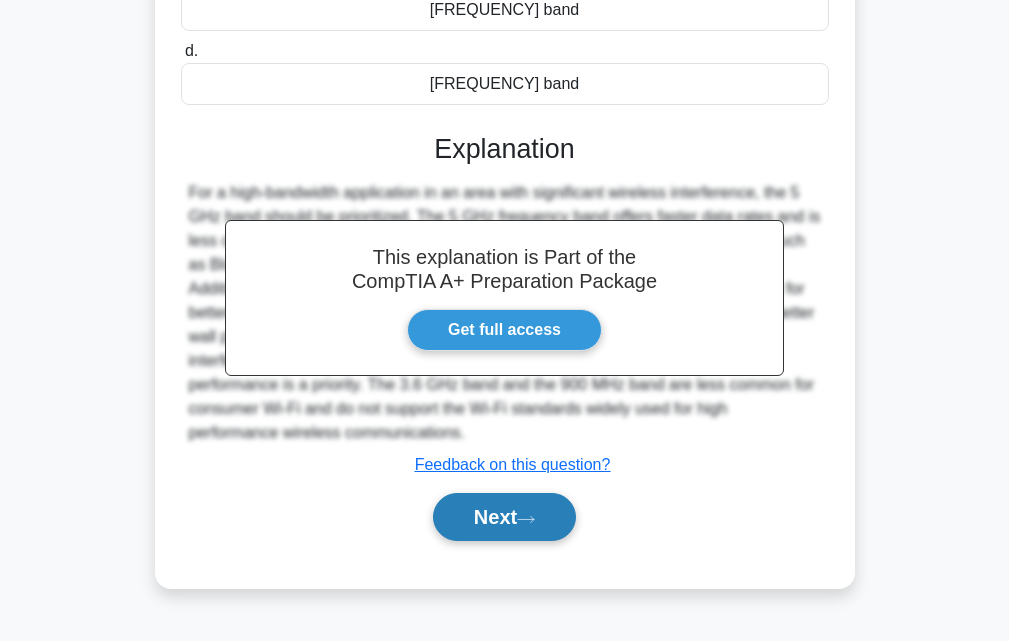 click on "Next" at bounding box center [504, 517] 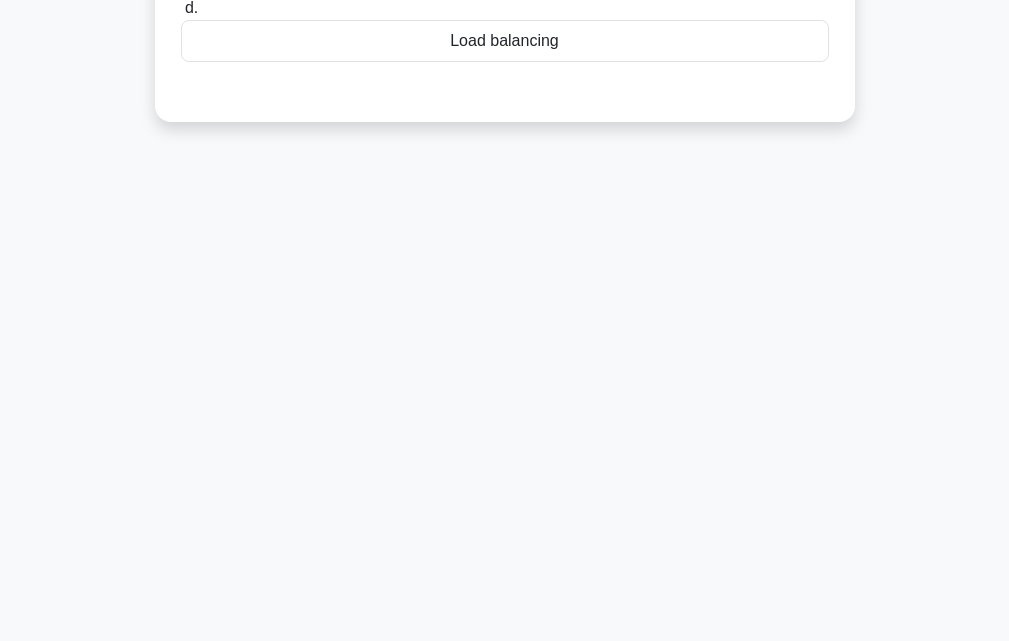 scroll, scrollTop: 0, scrollLeft: 0, axis: both 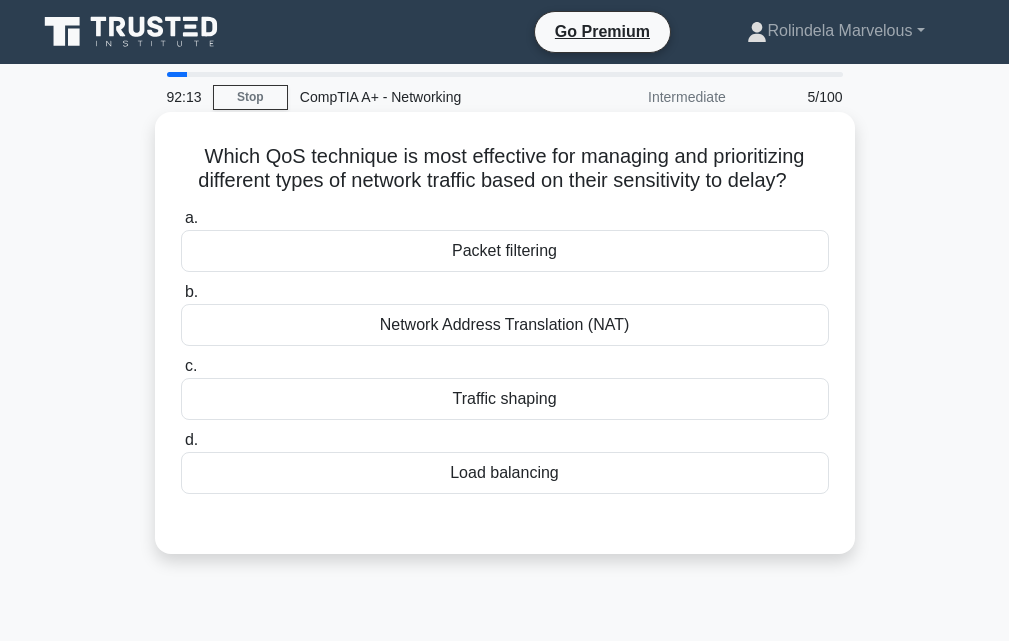click on "Network Address Translation (NAT)" at bounding box center (505, 325) 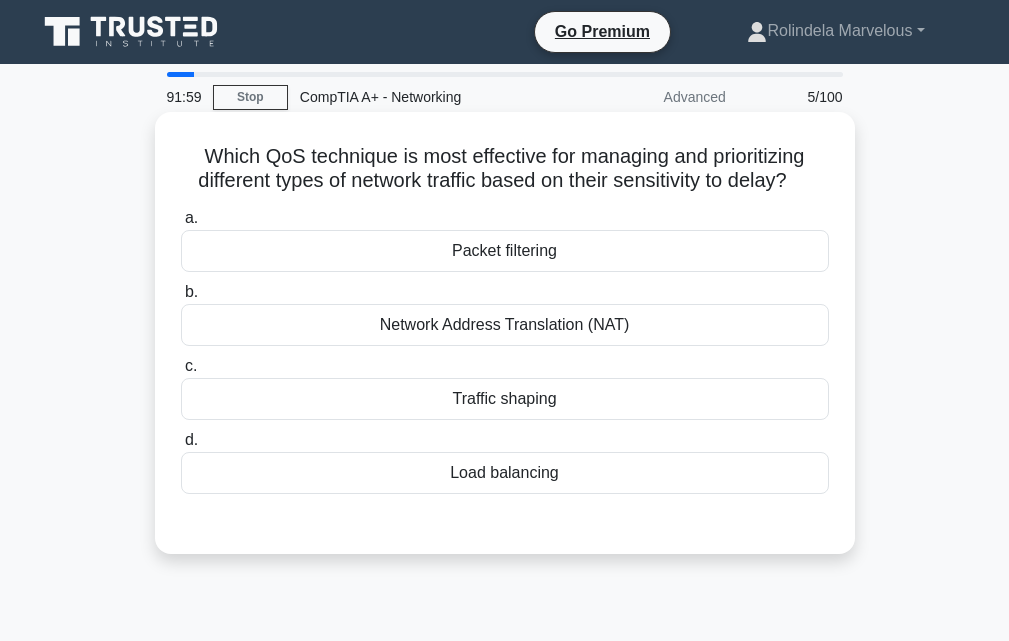 scroll, scrollTop: 0, scrollLeft: 0, axis: both 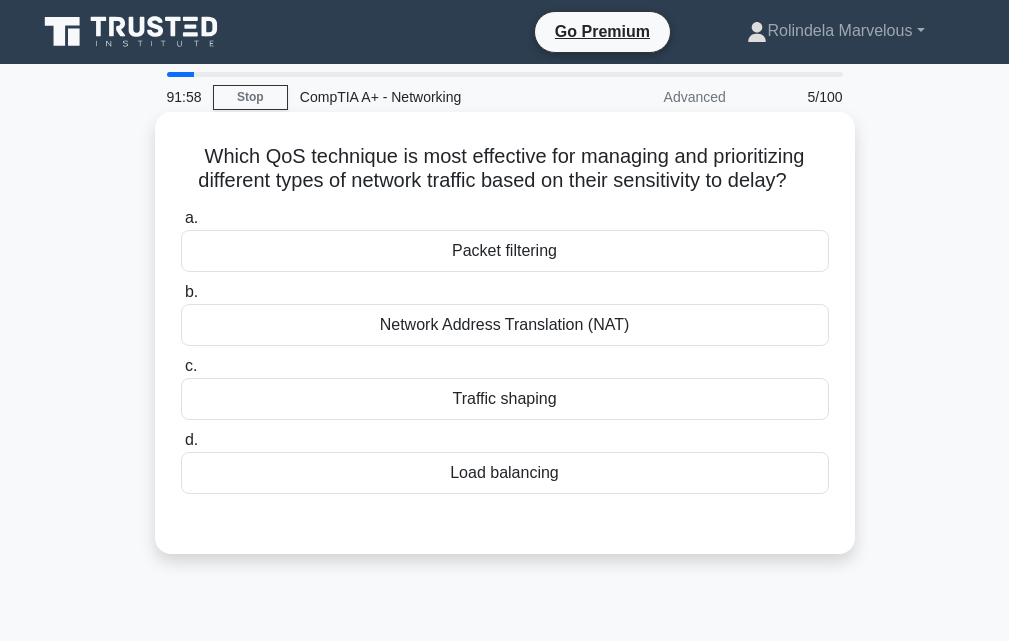click on "Traffic shaping" at bounding box center (505, 399) 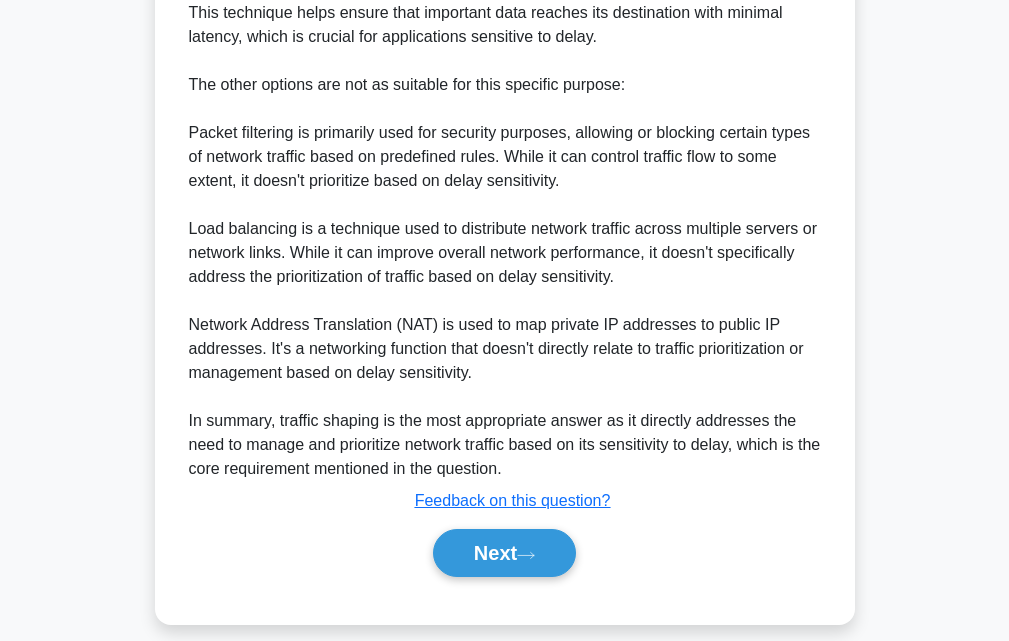 scroll, scrollTop: 712, scrollLeft: 0, axis: vertical 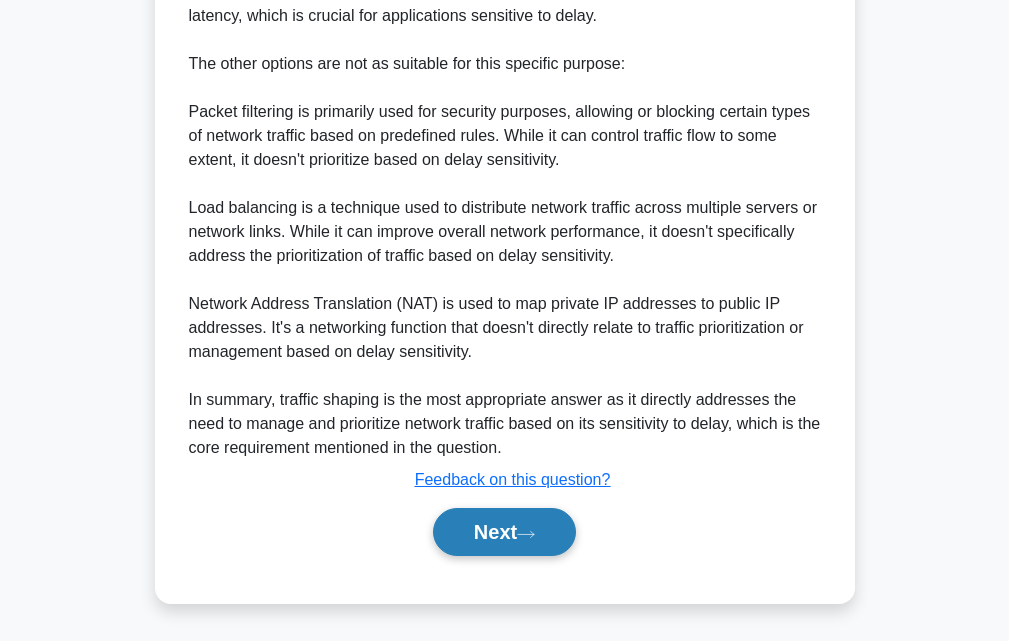 click on "Next" at bounding box center [504, 532] 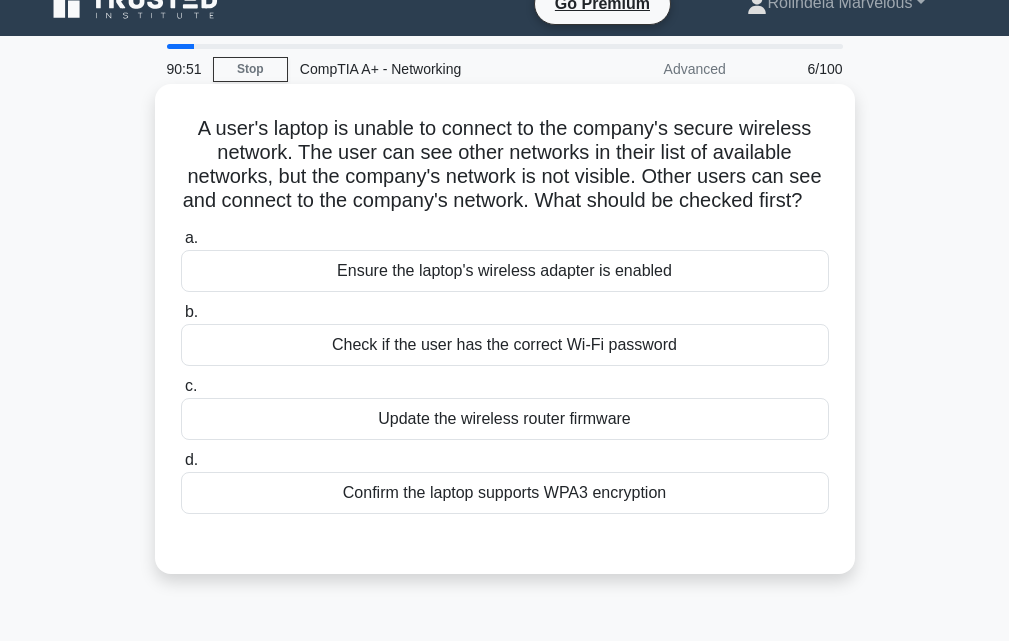 scroll, scrollTop: 0, scrollLeft: 0, axis: both 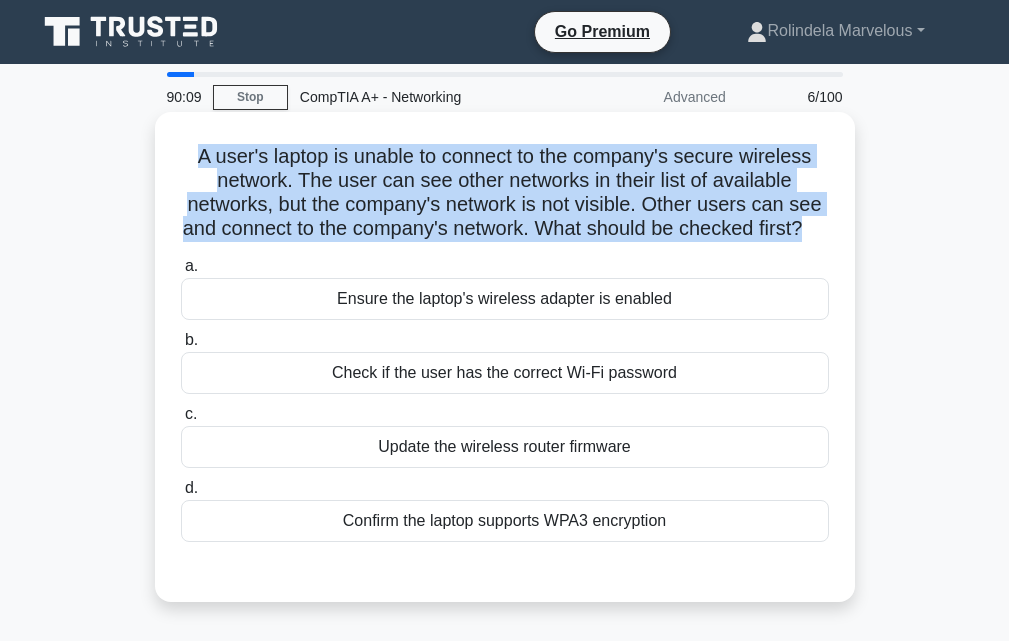 drag, startPoint x: 191, startPoint y: 158, endPoint x: 820, endPoint y: 232, distance: 633.338 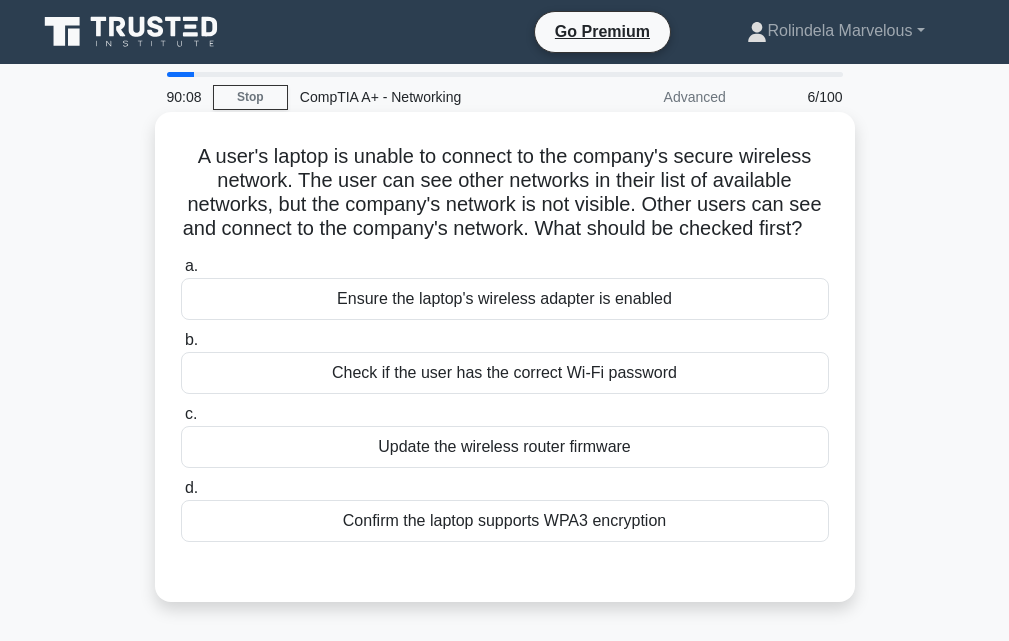 click on "A user's laptop is unable to connect to the company's secure wireless network. The user can see other networks in their list of available networks, but the company's network is not visible. Other users can see and connect to the company's network. What should be checked first?
.spinner_0XTQ{transform-origin:center;animation:spinner_y6GP .75s linear infinite}@keyframes spinner_y6GP{100%{transform:rotate(360deg)}}" at bounding box center [505, 193] 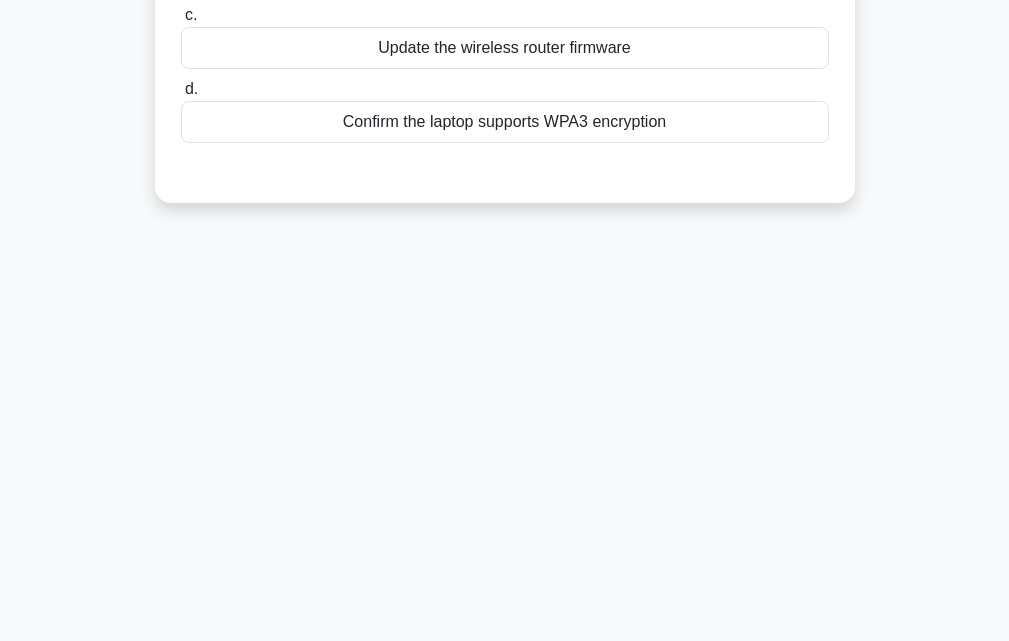 scroll, scrollTop: 400, scrollLeft: 0, axis: vertical 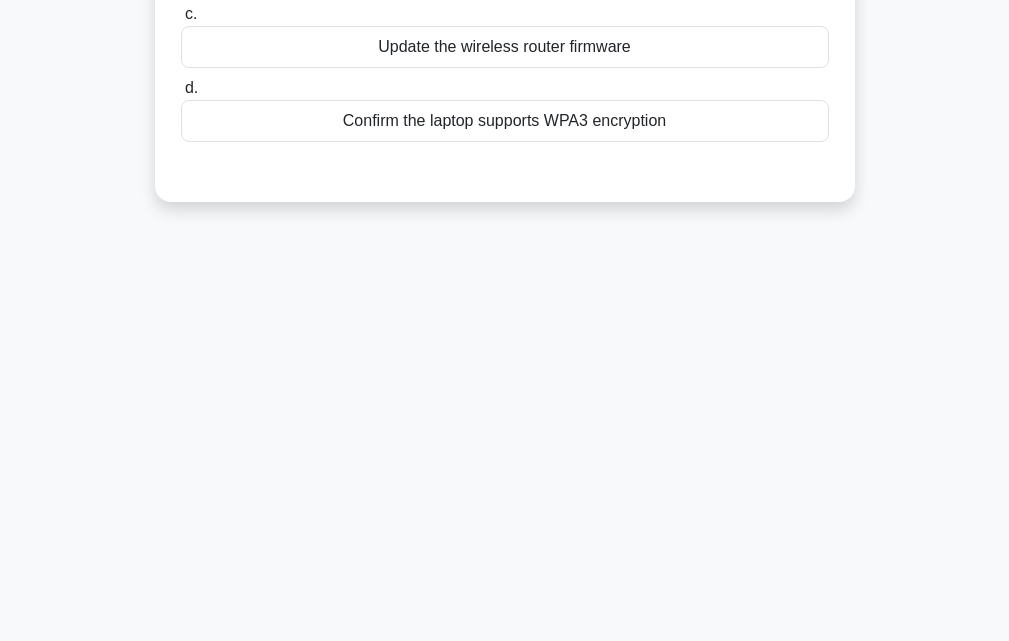 click on "Confirm the laptop supports WPA3 encryption" at bounding box center (505, 121) 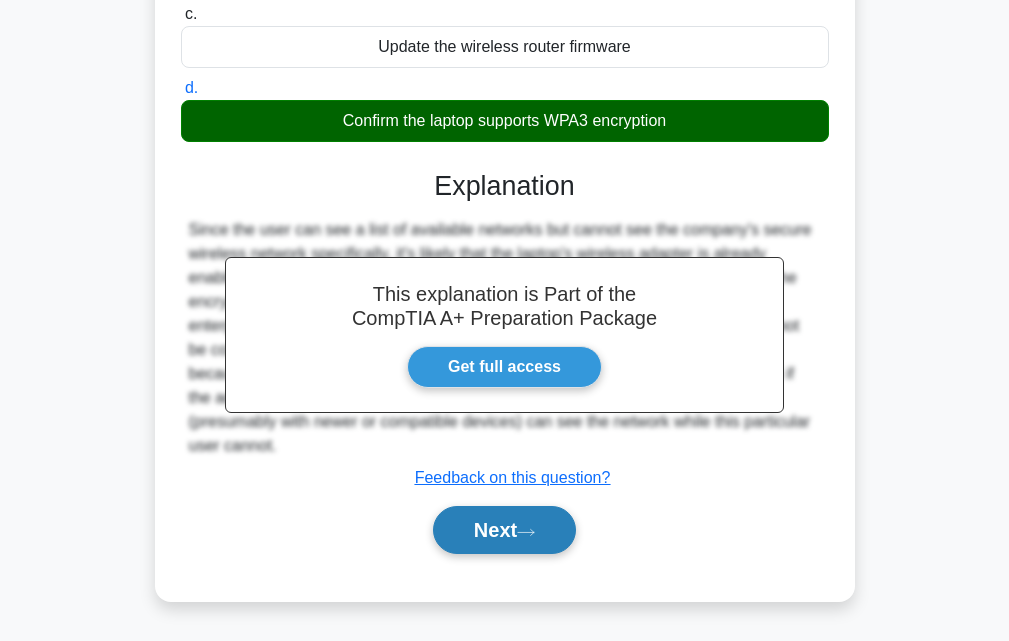 click on "Next" at bounding box center (504, 530) 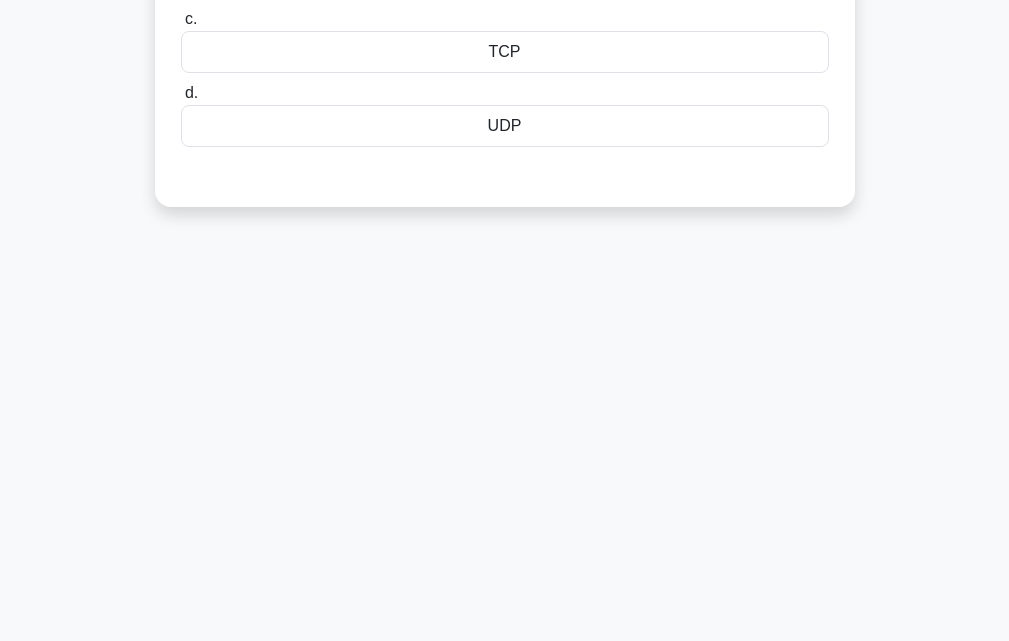 scroll, scrollTop: 0, scrollLeft: 0, axis: both 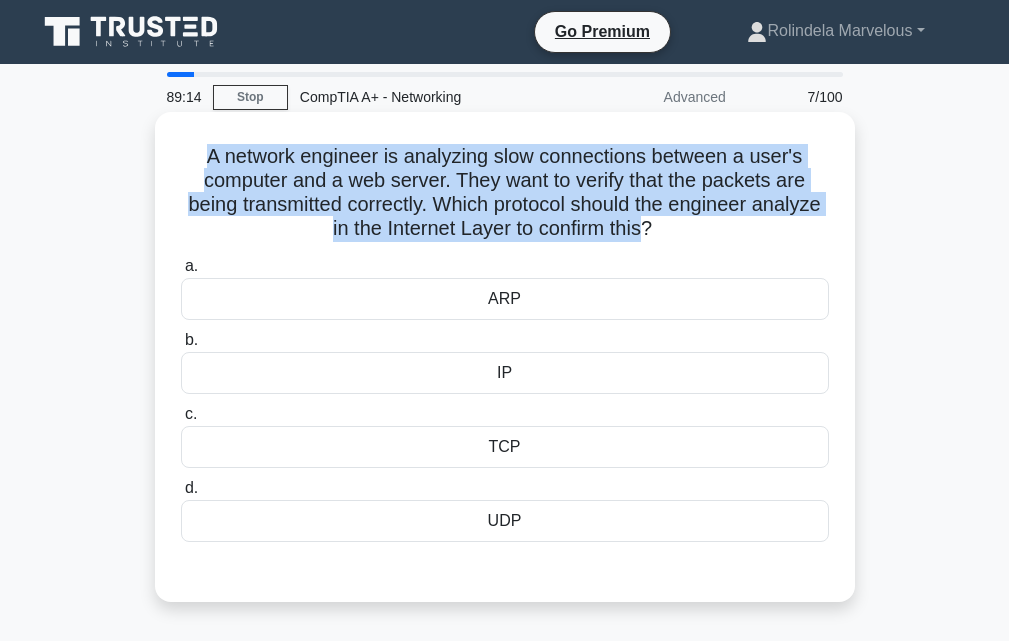 drag, startPoint x: 189, startPoint y: 154, endPoint x: 682, endPoint y: 229, distance: 498.67224 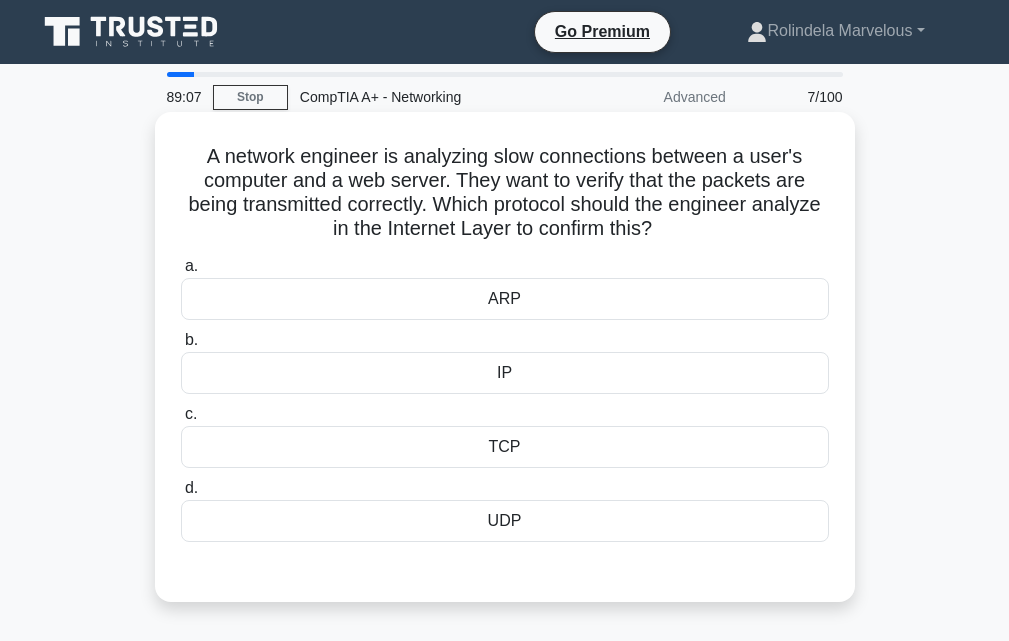 click on "TCP" at bounding box center (505, 447) 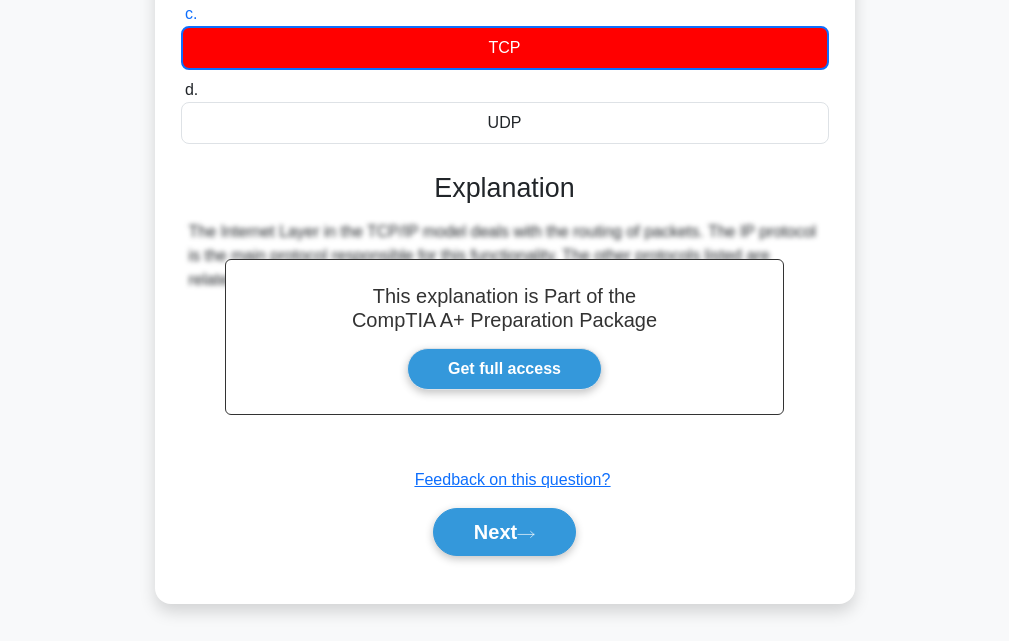 scroll, scrollTop: 0, scrollLeft: 0, axis: both 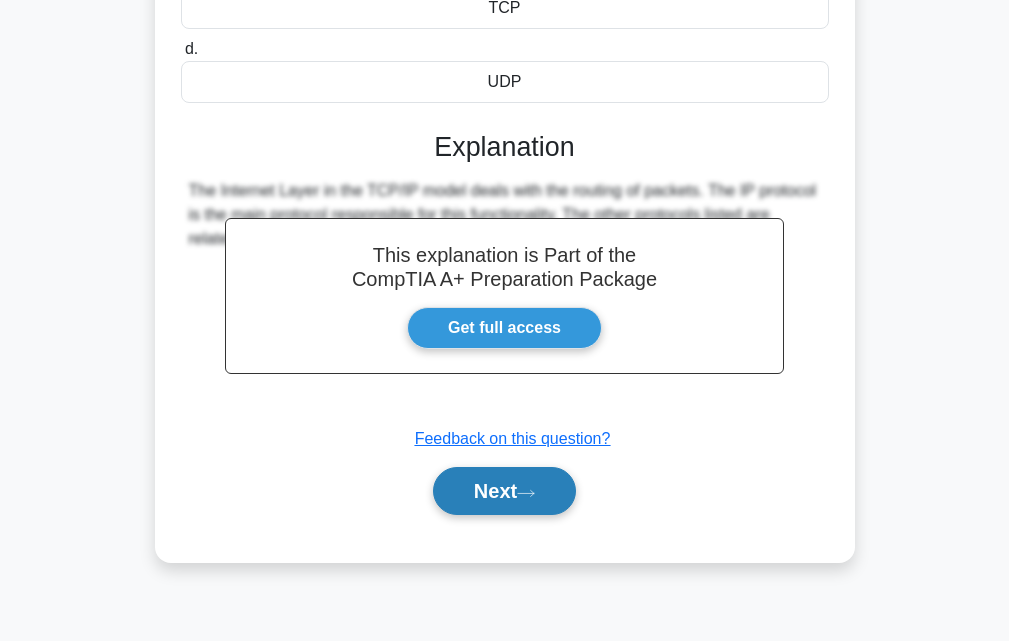 click on "Next" at bounding box center (504, 491) 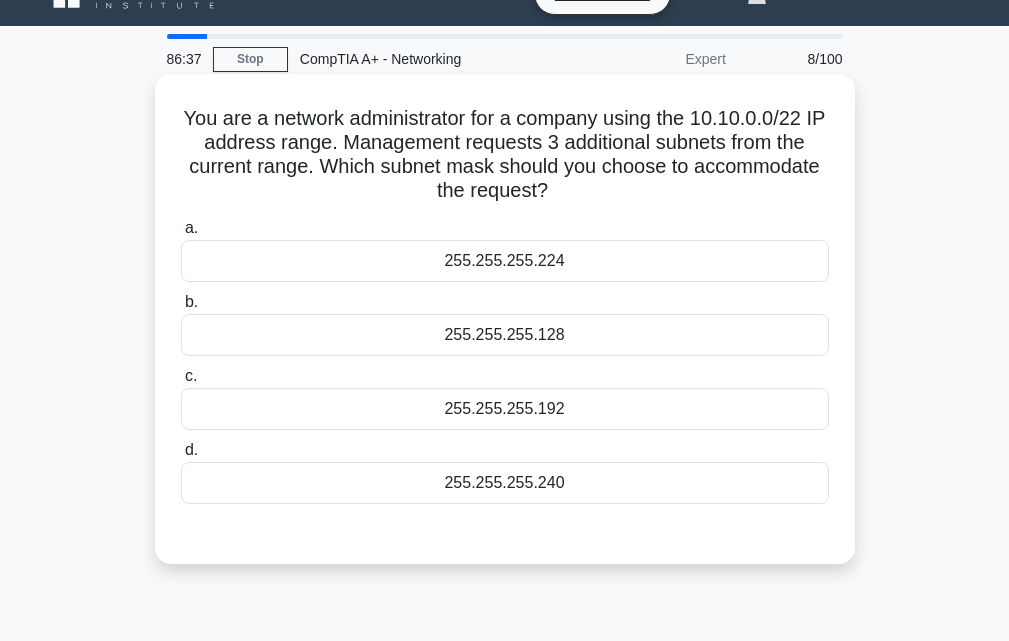 scroll, scrollTop: 0, scrollLeft: 0, axis: both 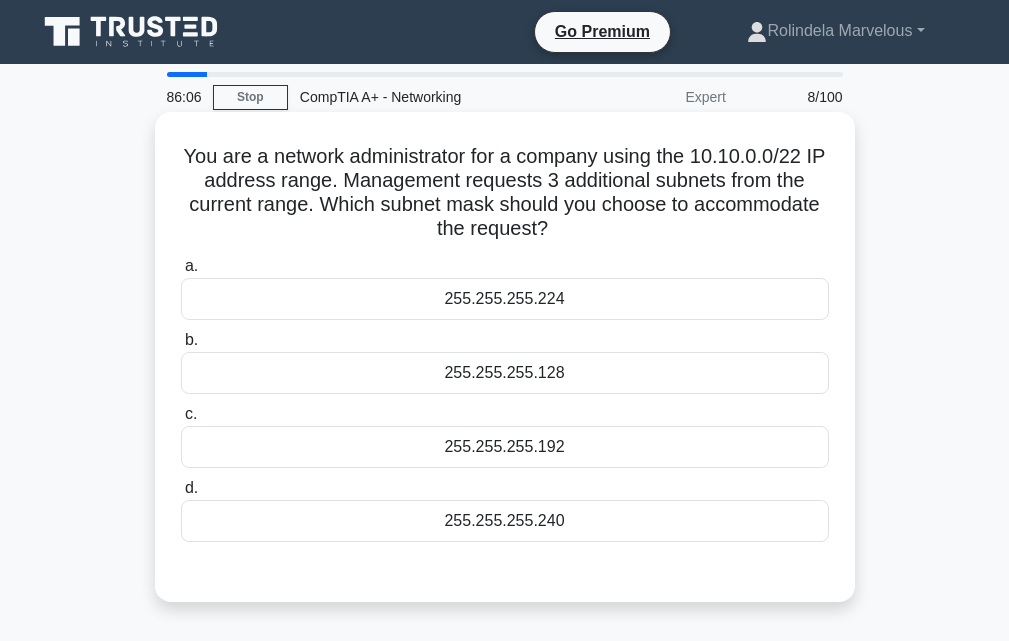 click on "255.255.255.224" at bounding box center [505, 299] 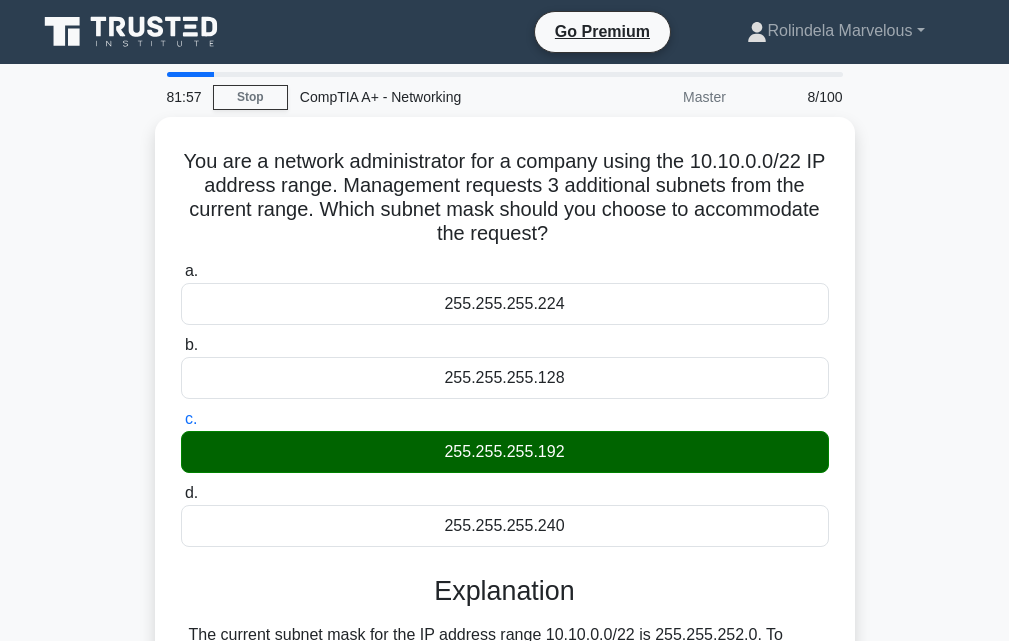scroll, scrollTop: 438, scrollLeft: 0, axis: vertical 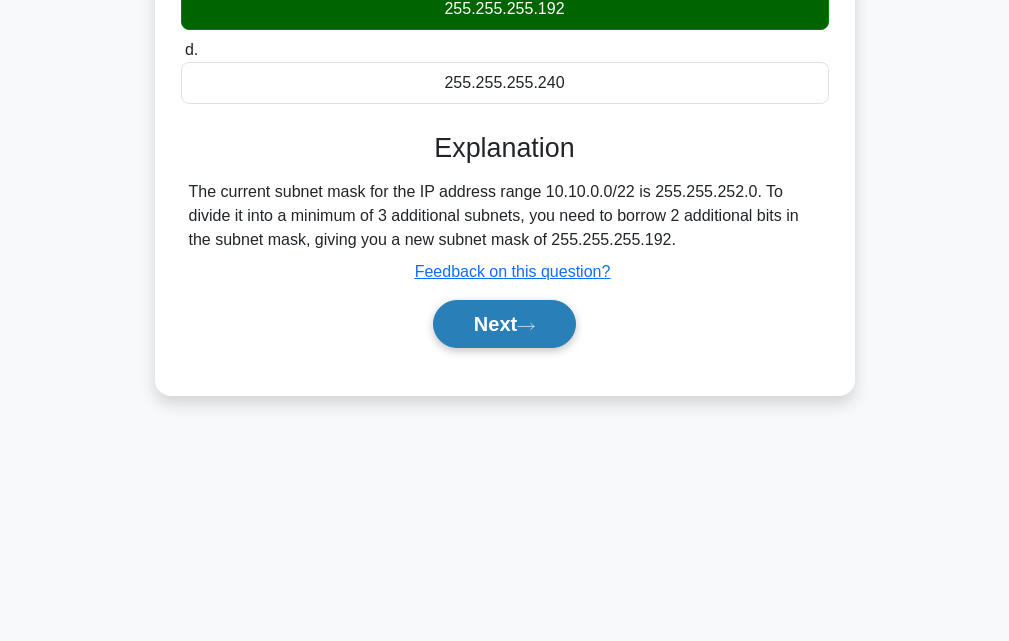 drag, startPoint x: 522, startPoint y: 301, endPoint x: 522, endPoint y: 317, distance: 16 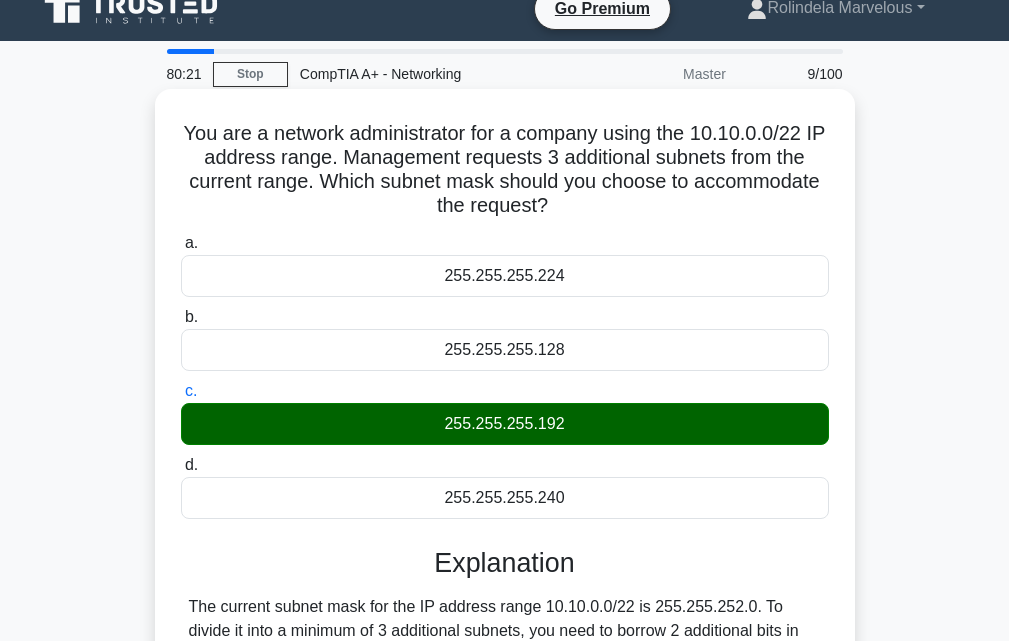 scroll, scrollTop: 0, scrollLeft: 0, axis: both 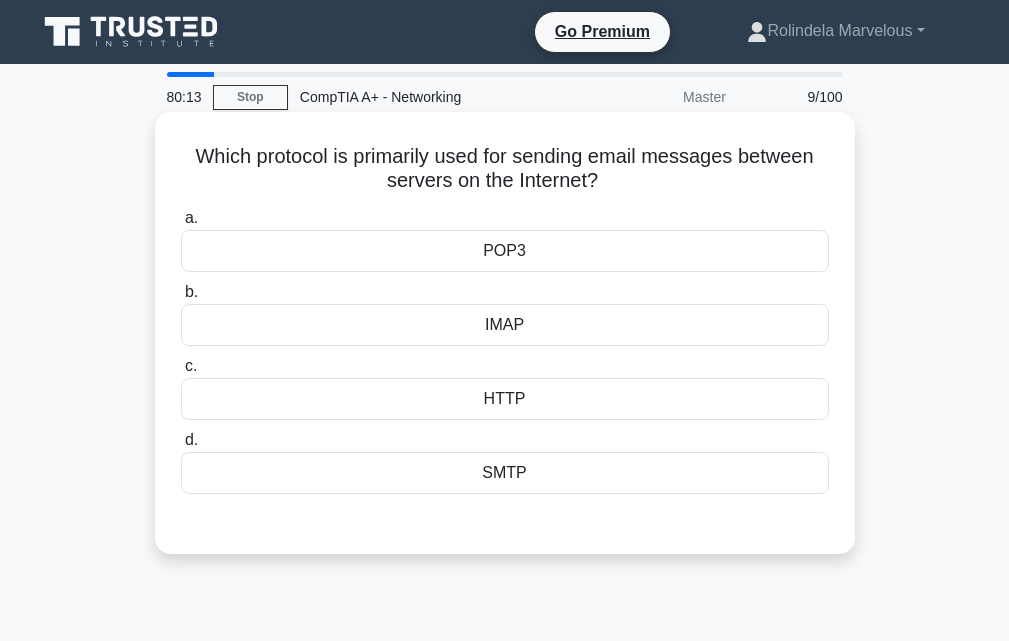 click on "SMTP" at bounding box center [505, 473] 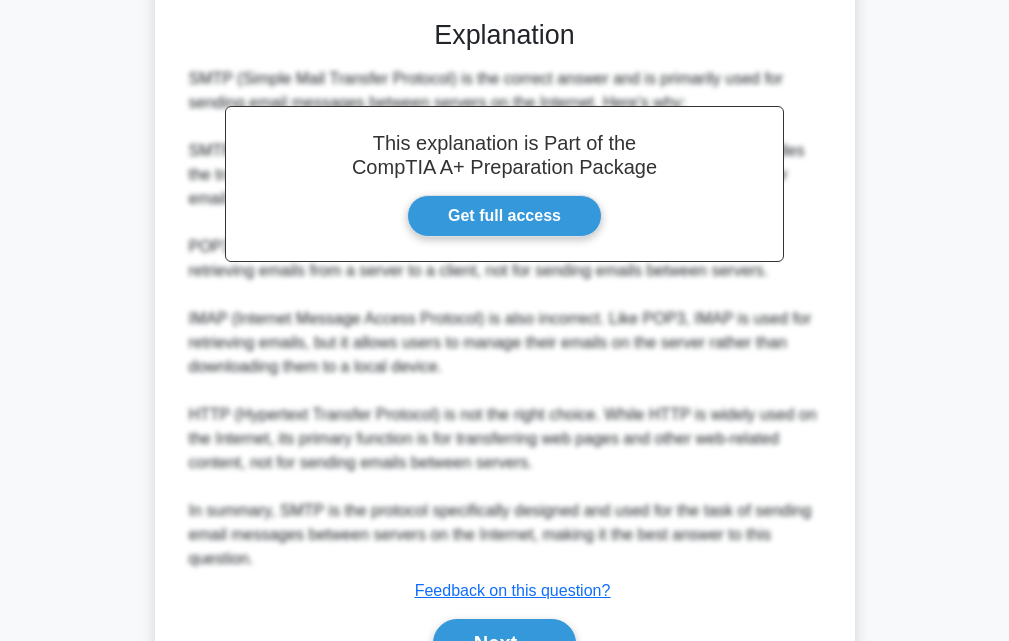 scroll, scrollTop: 616, scrollLeft: 0, axis: vertical 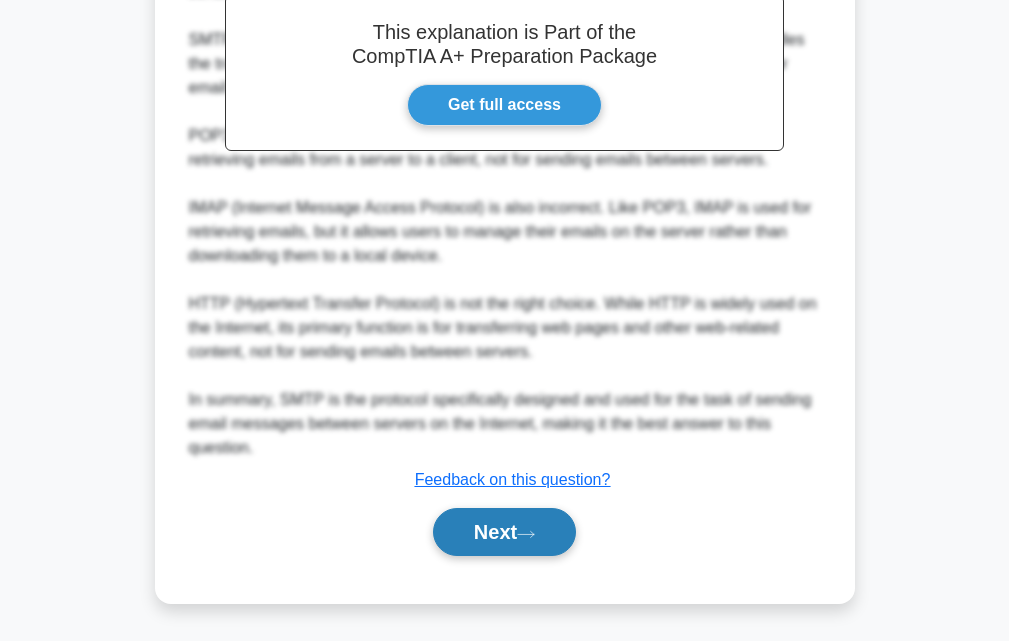 click on "Next" at bounding box center [504, 532] 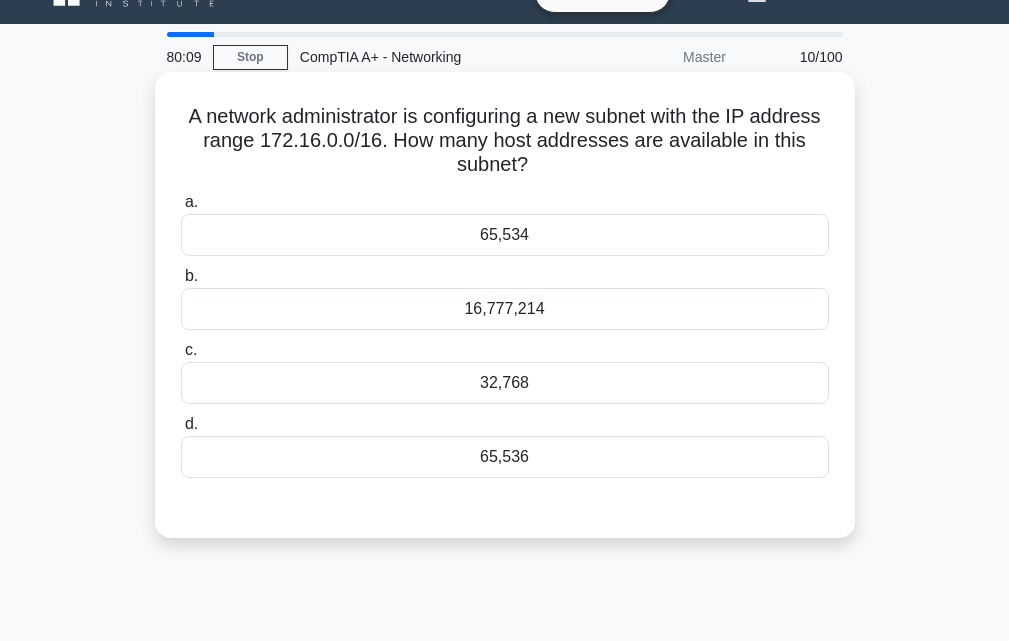 scroll, scrollTop: 39, scrollLeft: 0, axis: vertical 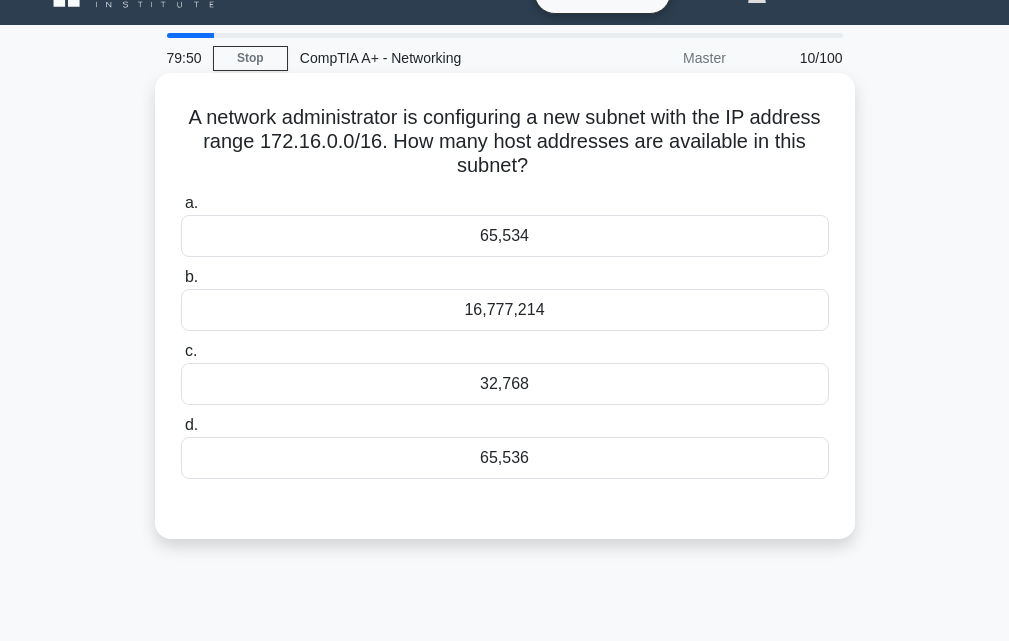 click on "16,777,214" at bounding box center [505, 310] 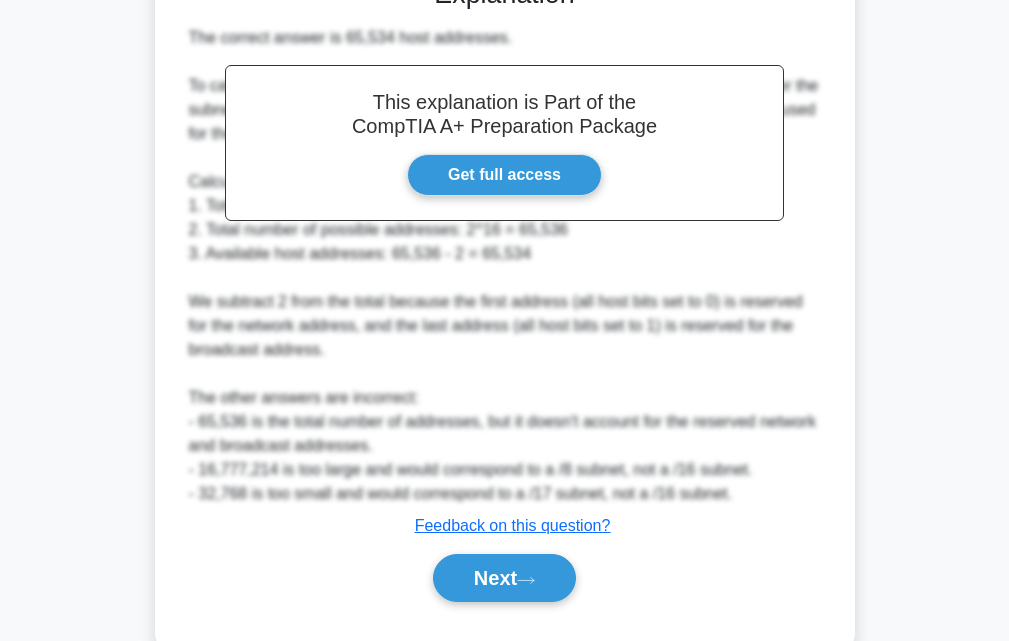 scroll, scrollTop: 618, scrollLeft: 0, axis: vertical 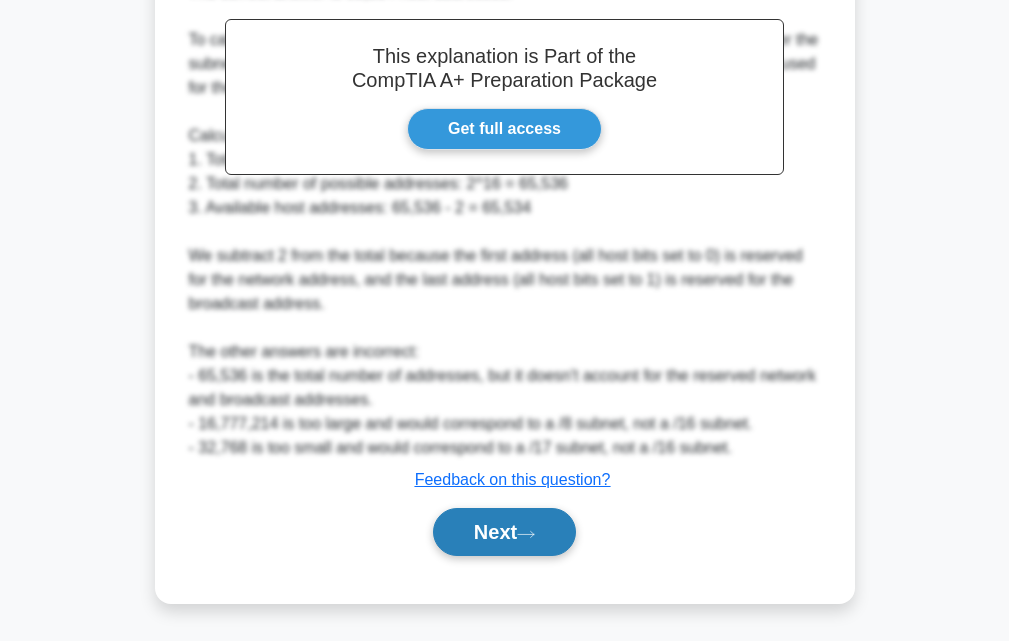 click on "Next" at bounding box center (504, 532) 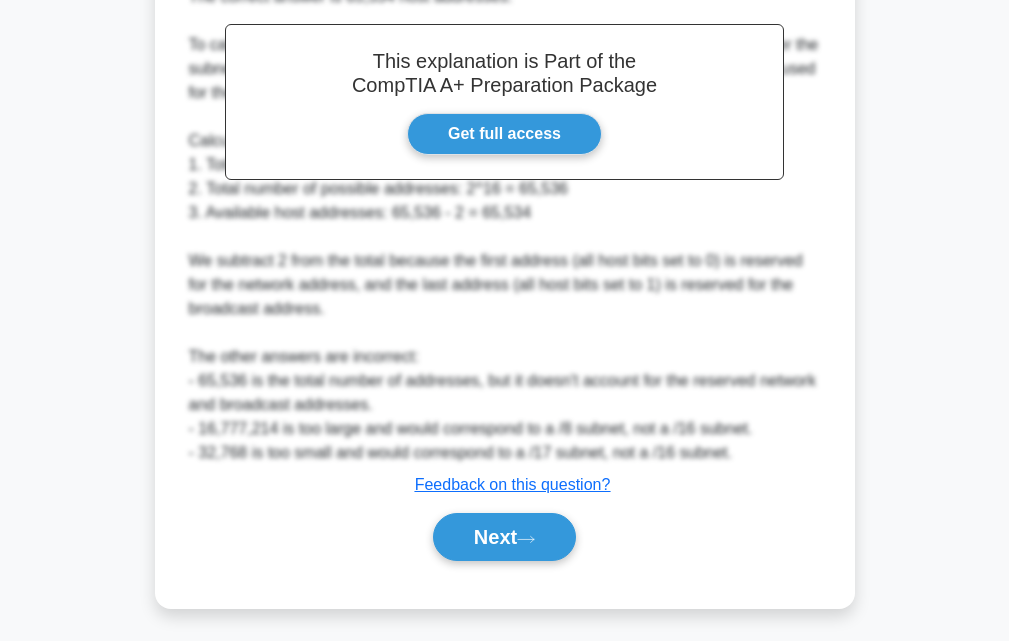 drag, startPoint x: 548, startPoint y: 596, endPoint x: 564, endPoint y: 629, distance: 36.67424 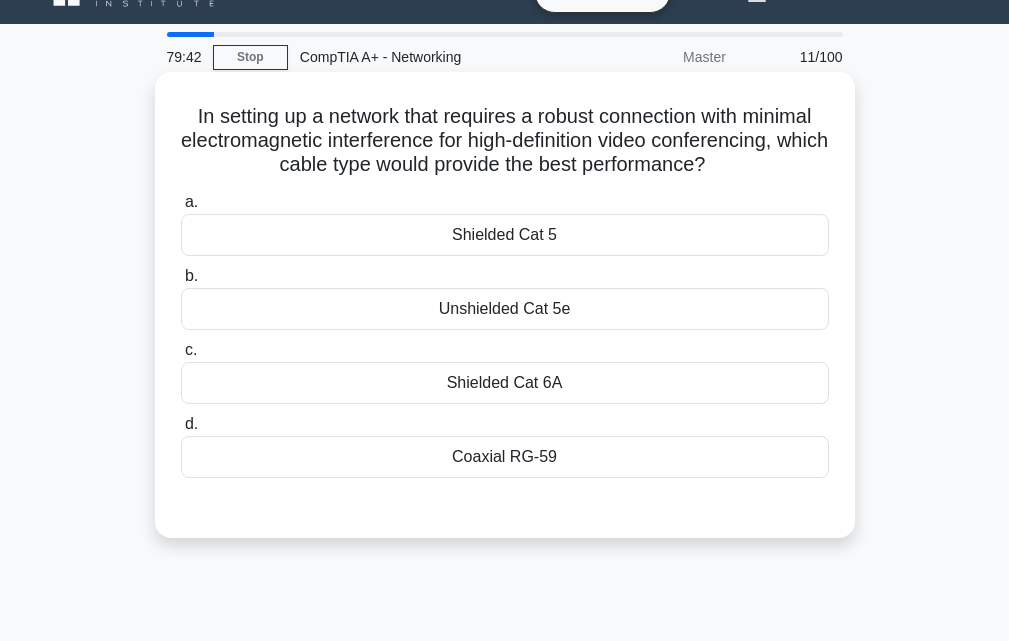 scroll, scrollTop: 39, scrollLeft: 0, axis: vertical 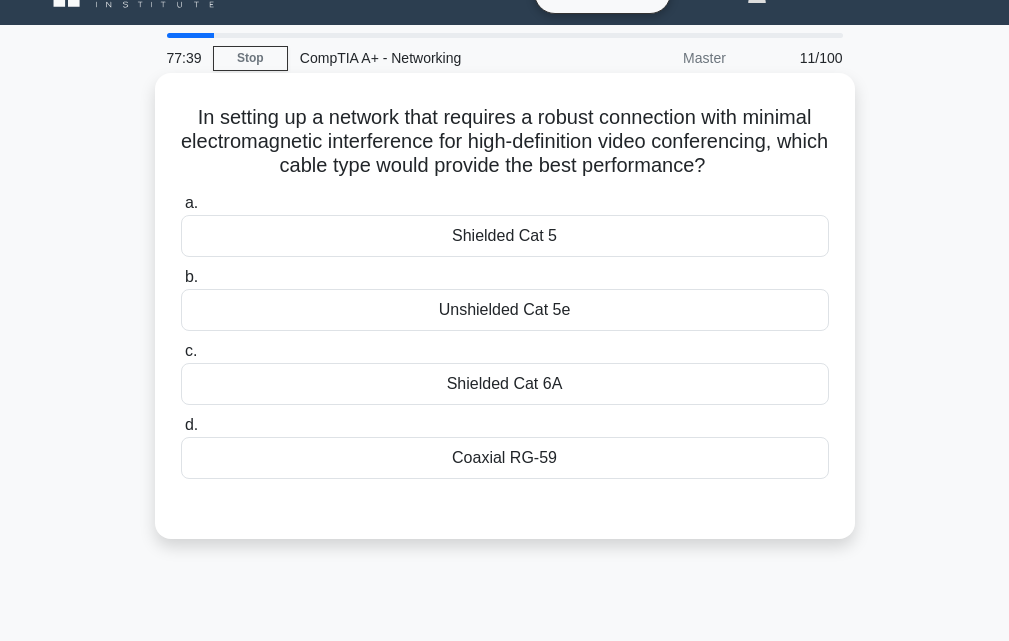 click on "Shielded Cat 6A" at bounding box center [505, 384] 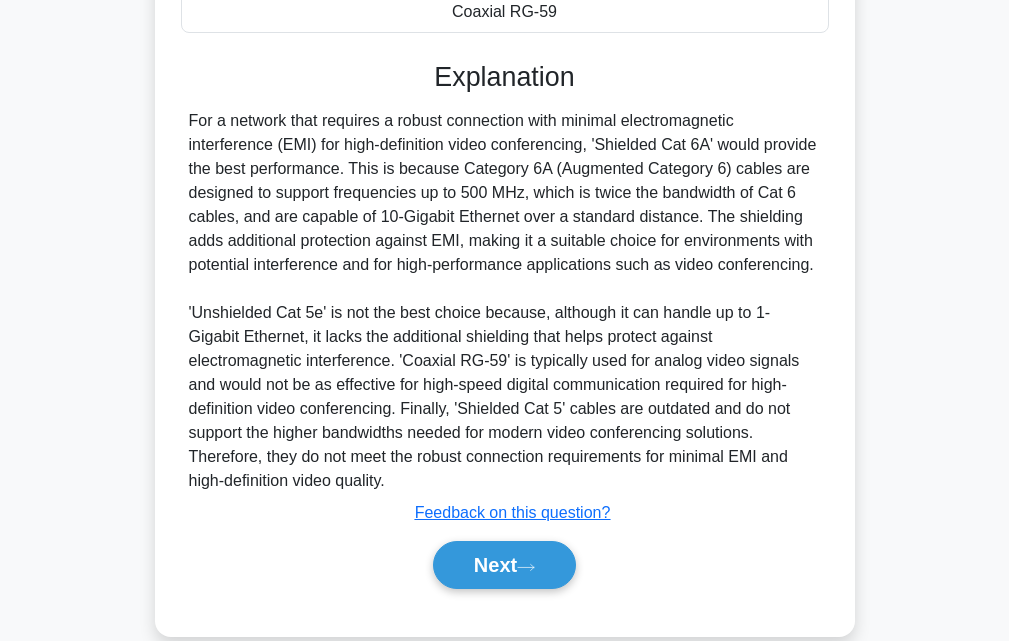 scroll, scrollTop: 520, scrollLeft: 0, axis: vertical 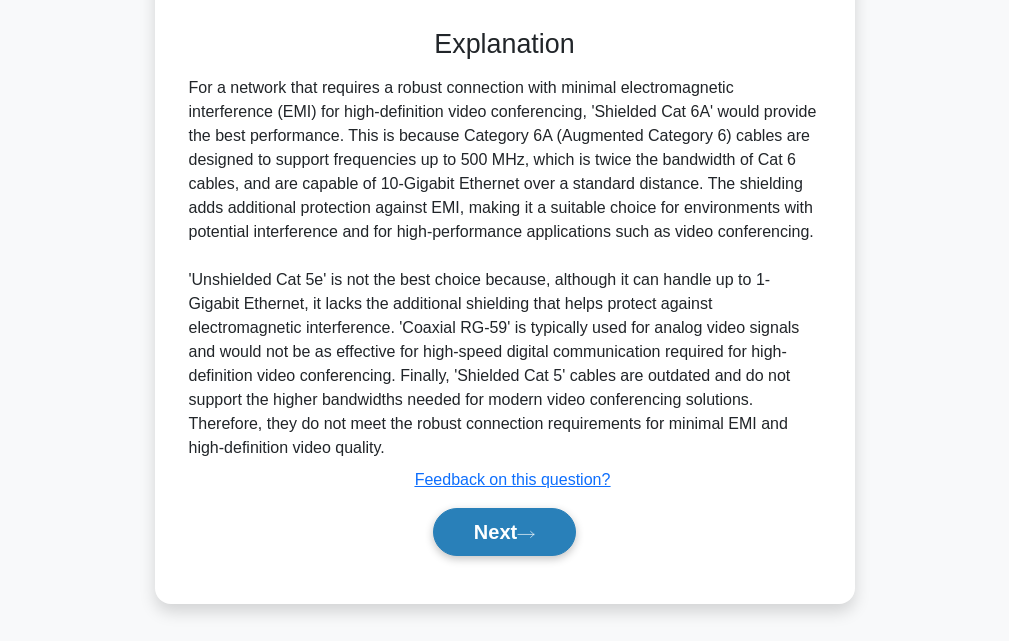 click on "Next" at bounding box center [504, 532] 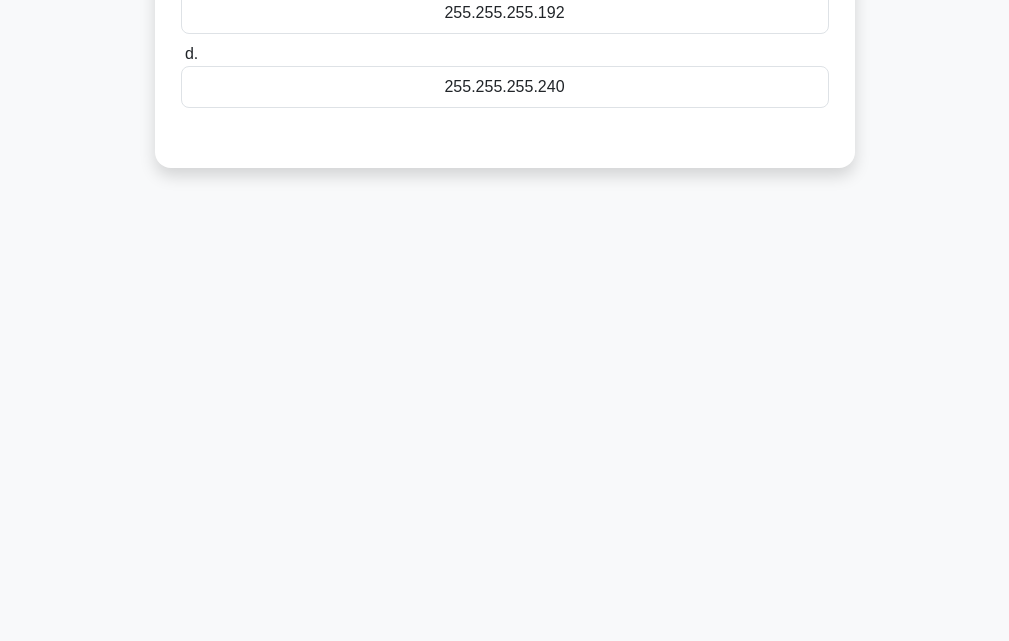 scroll, scrollTop: 439, scrollLeft: 0, axis: vertical 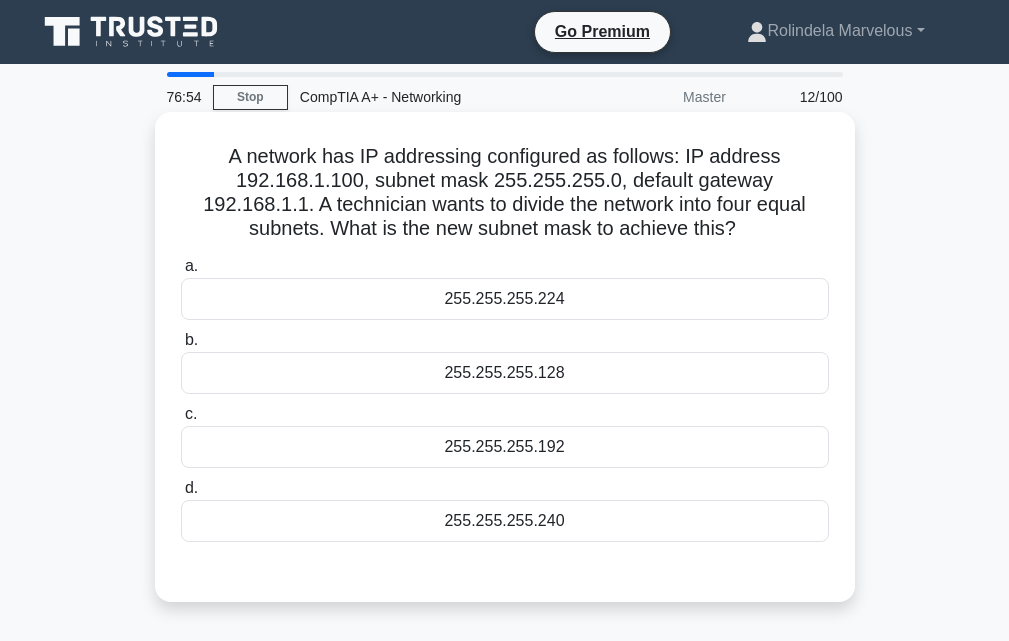 click on "255.255.255.192" at bounding box center (505, 447) 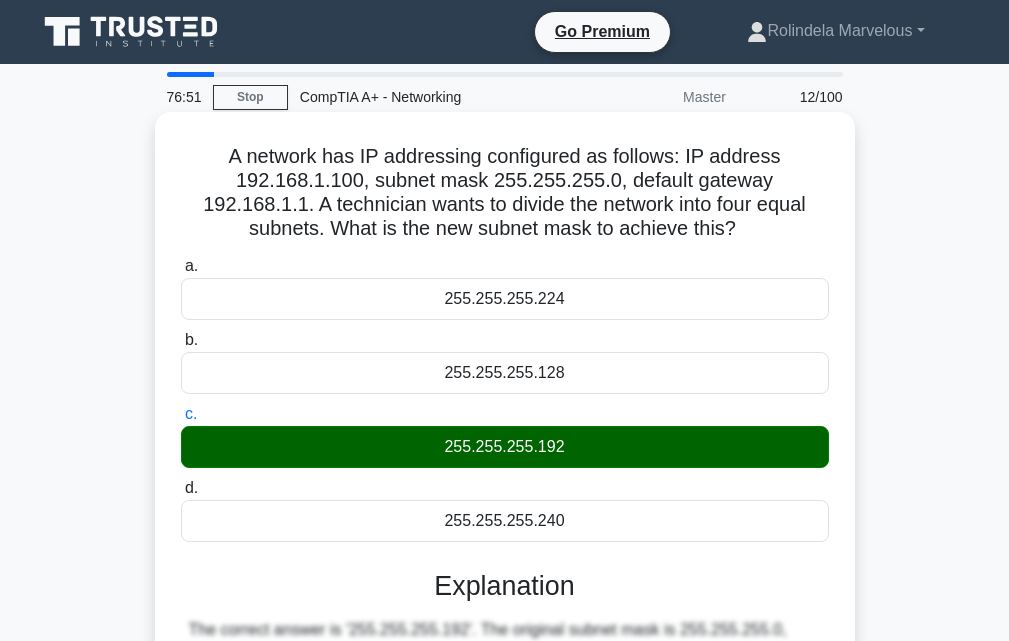 scroll, scrollTop: 400, scrollLeft: 0, axis: vertical 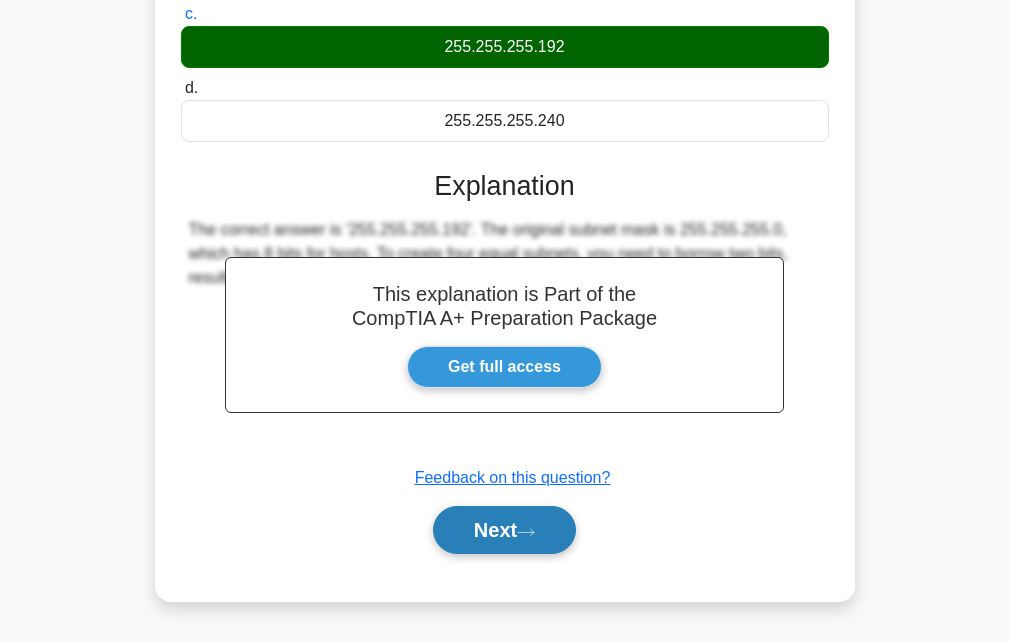 click on "Next" at bounding box center (504, 530) 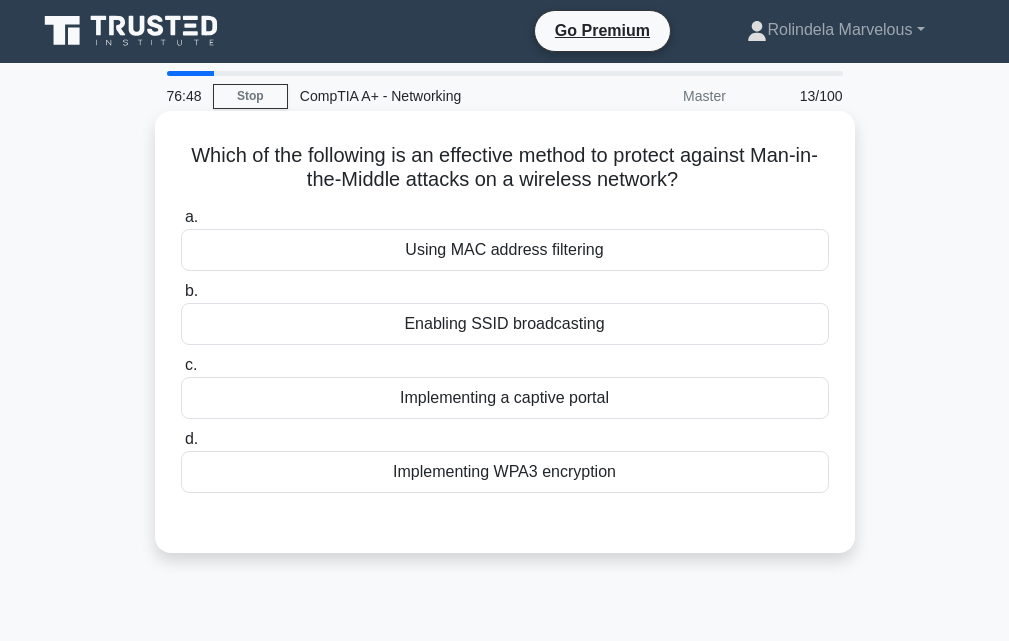 scroll, scrollTop: 0, scrollLeft: 0, axis: both 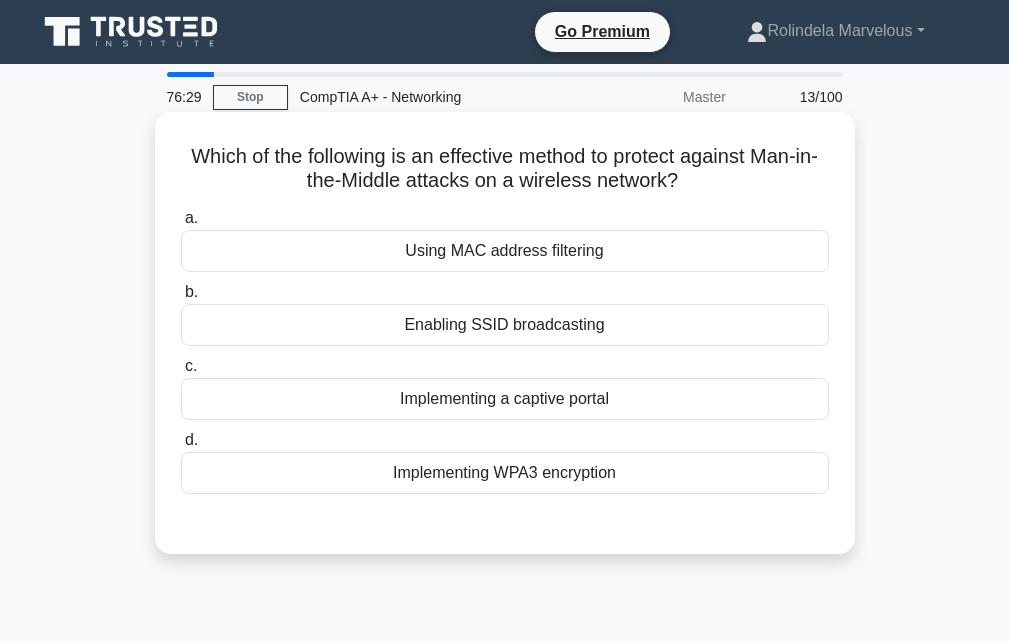 click on "Implementing WPA3 encryption" at bounding box center [505, 473] 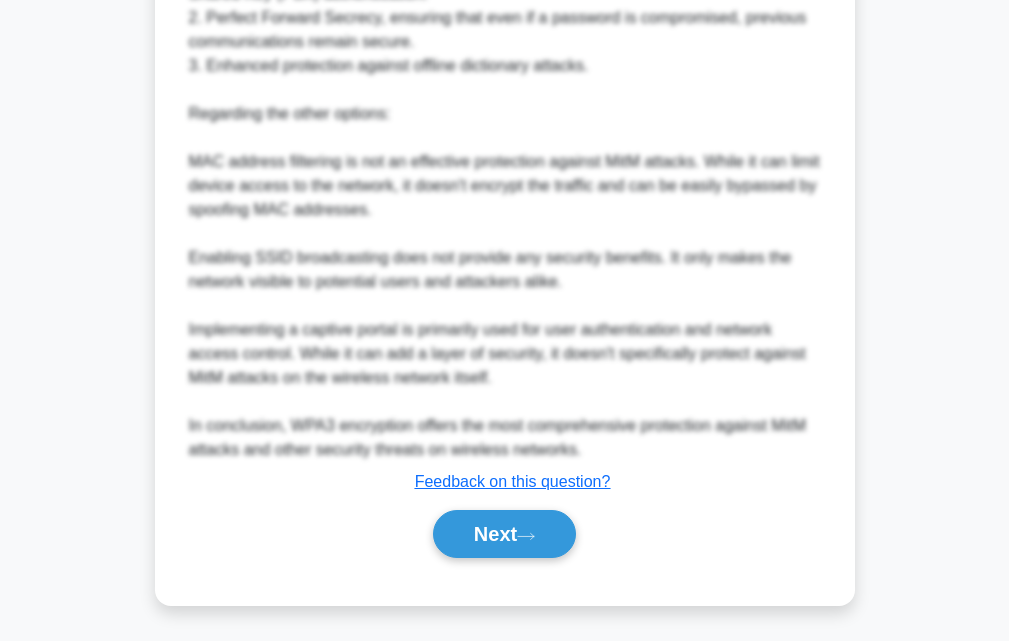 scroll, scrollTop: 784, scrollLeft: 0, axis: vertical 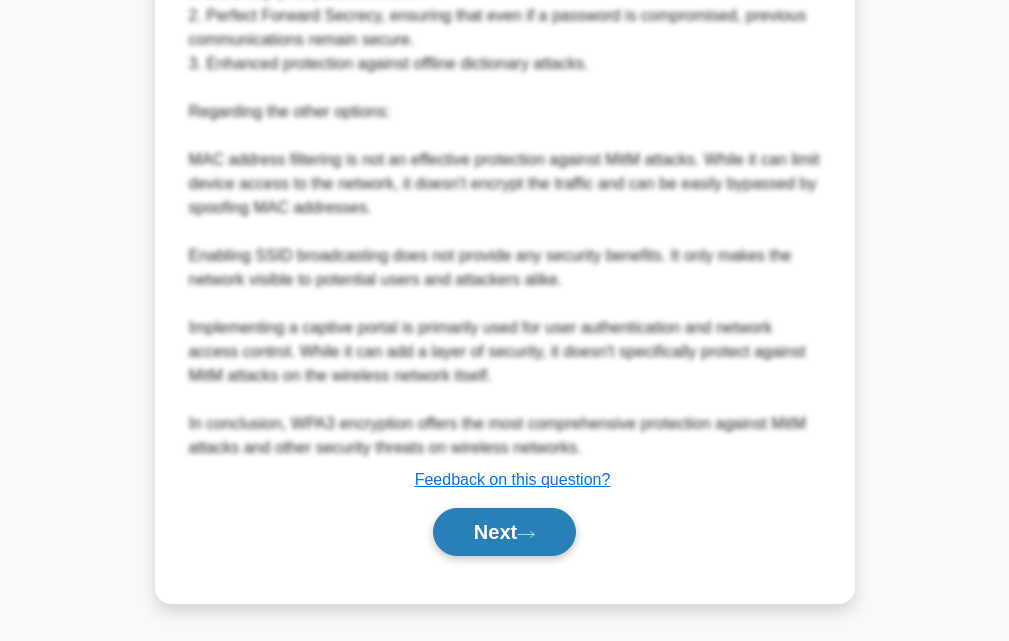 click on "Next" at bounding box center [504, 532] 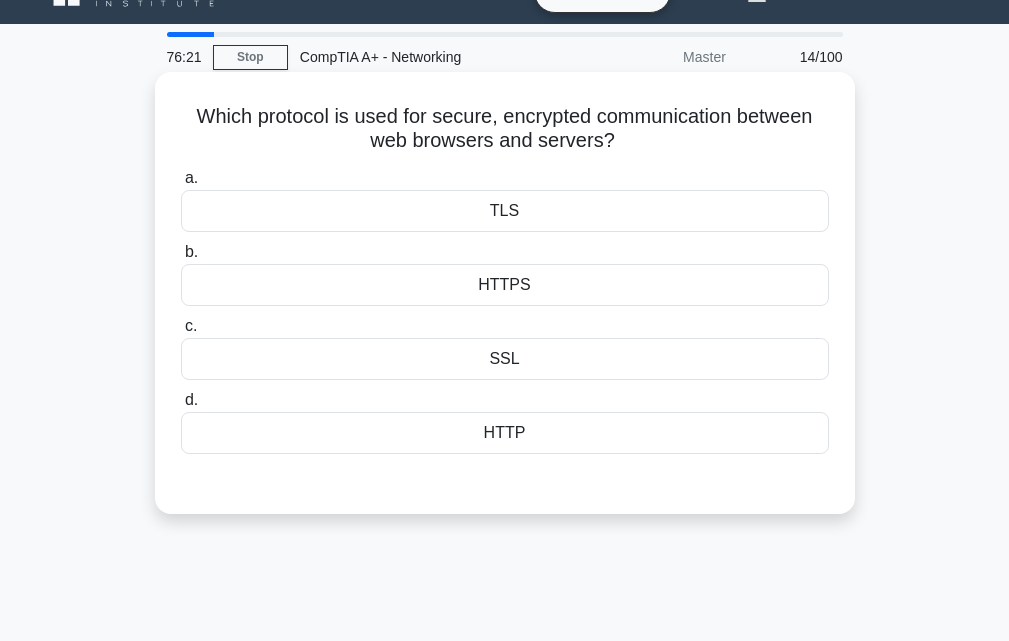 scroll, scrollTop: 39, scrollLeft: 0, axis: vertical 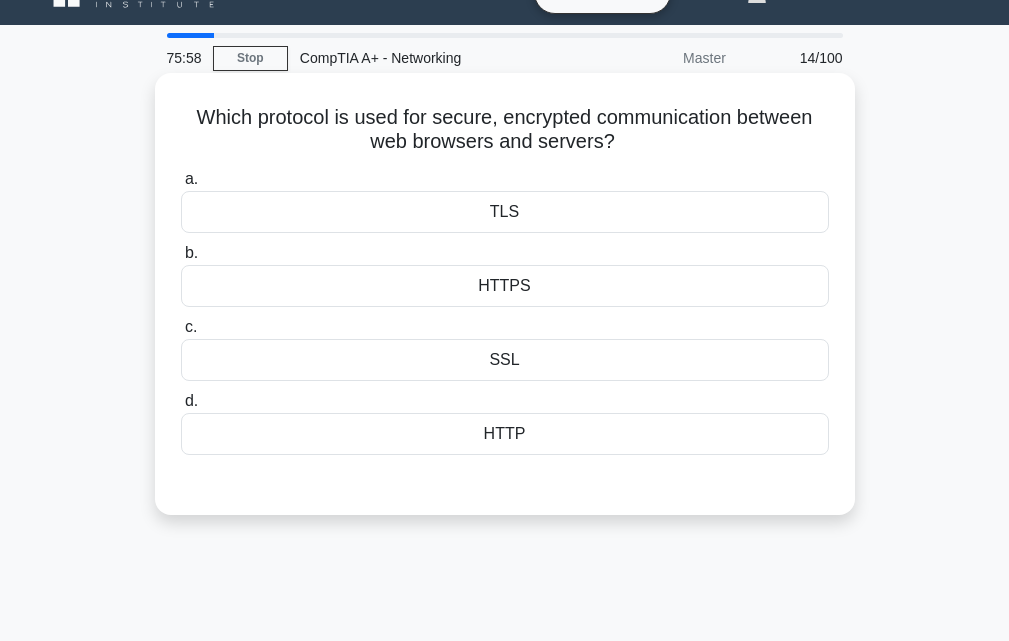 click on "HTTPS" at bounding box center (505, 286) 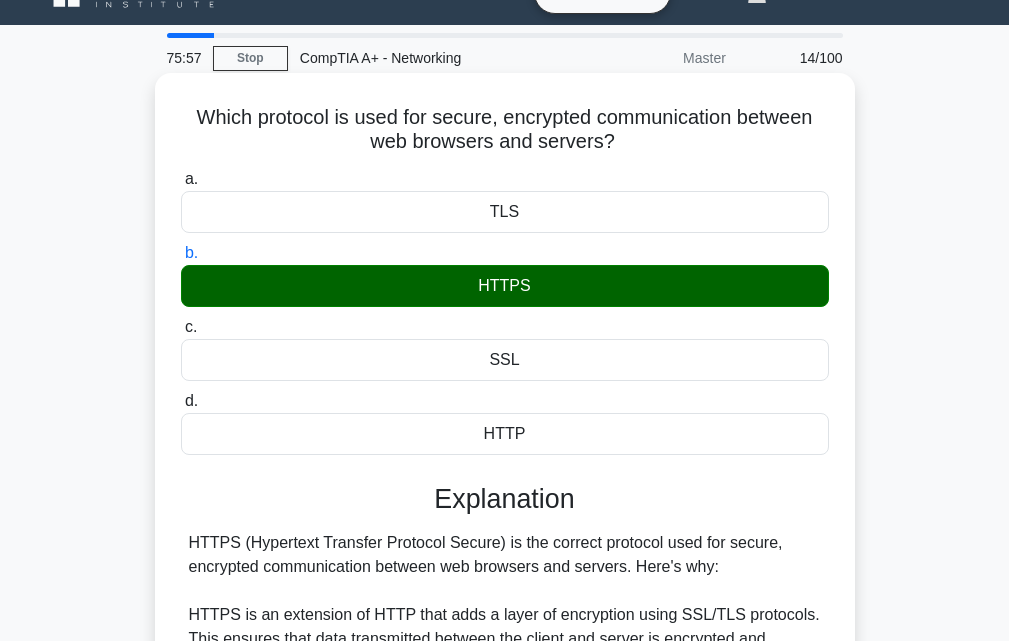 scroll, scrollTop: 664, scrollLeft: 0, axis: vertical 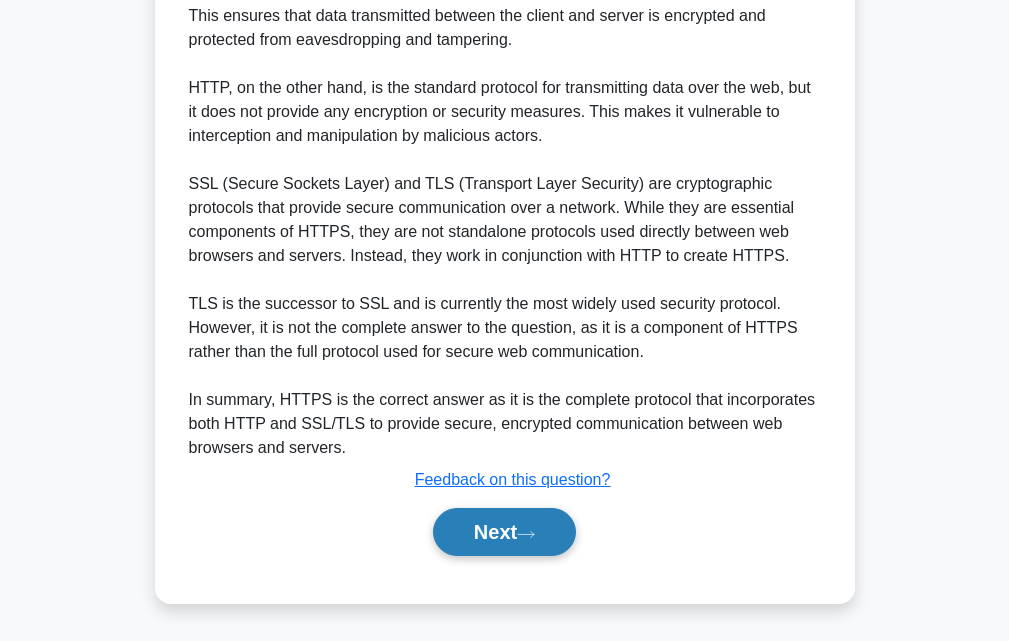 click on "Next" at bounding box center (504, 532) 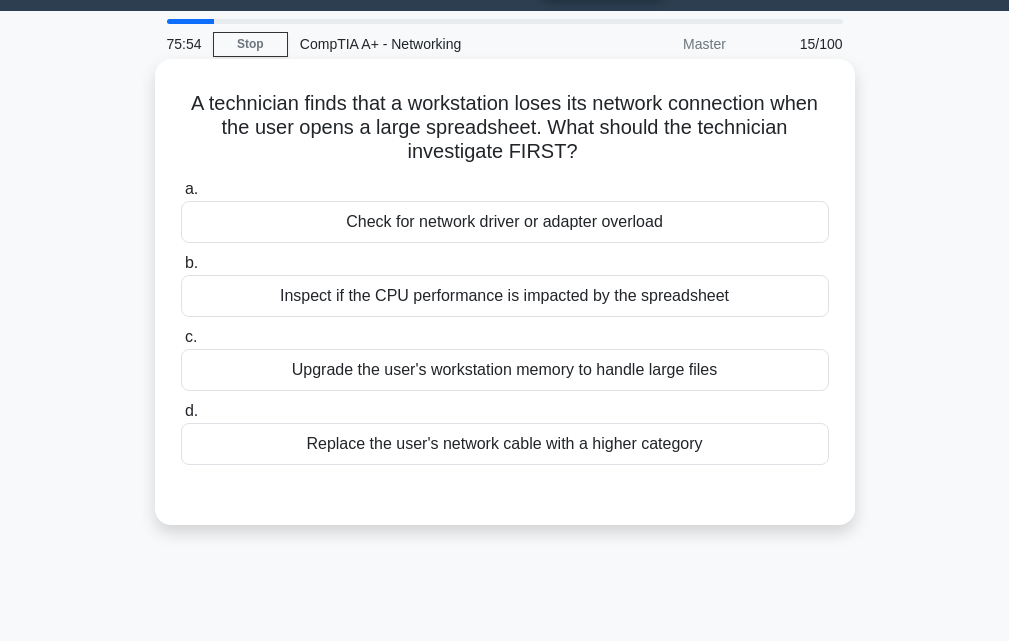 scroll, scrollTop: 0, scrollLeft: 0, axis: both 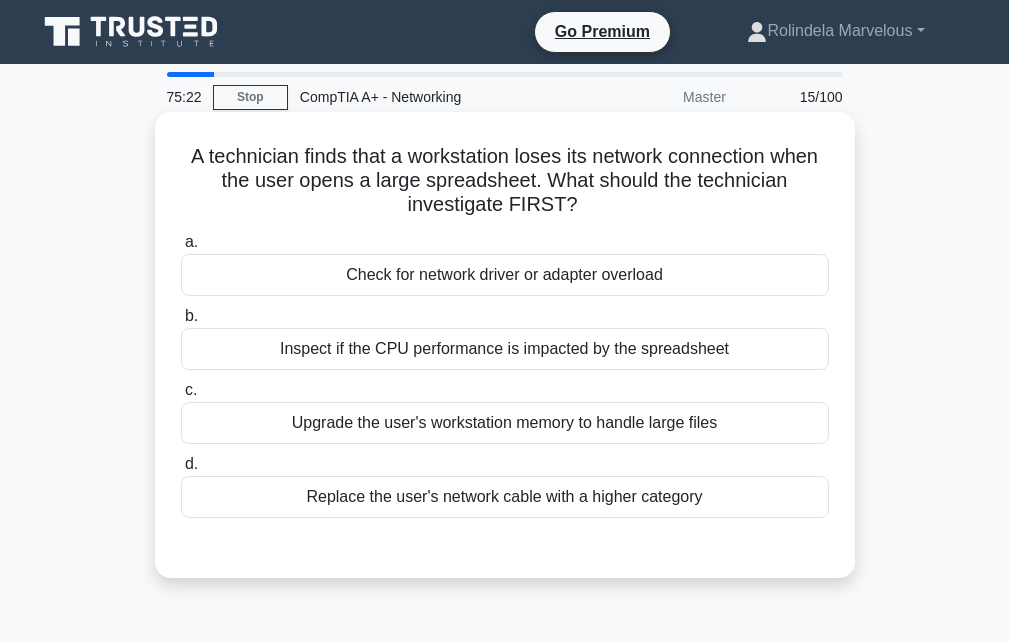 click on "Check for network driver or adapter overload" at bounding box center [505, 275] 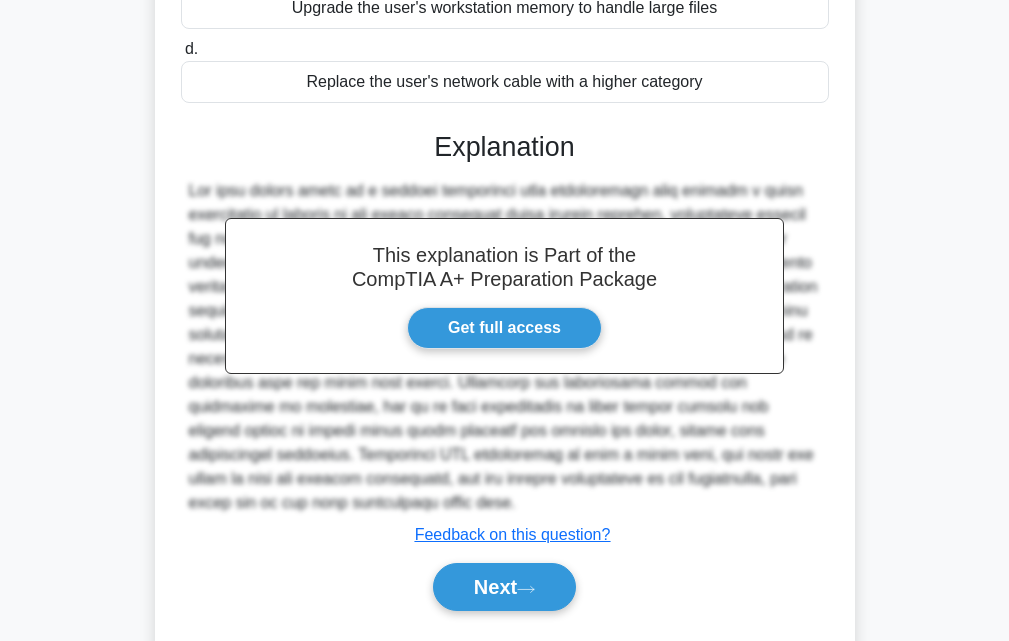 scroll, scrollTop: 472, scrollLeft: 0, axis: vertical 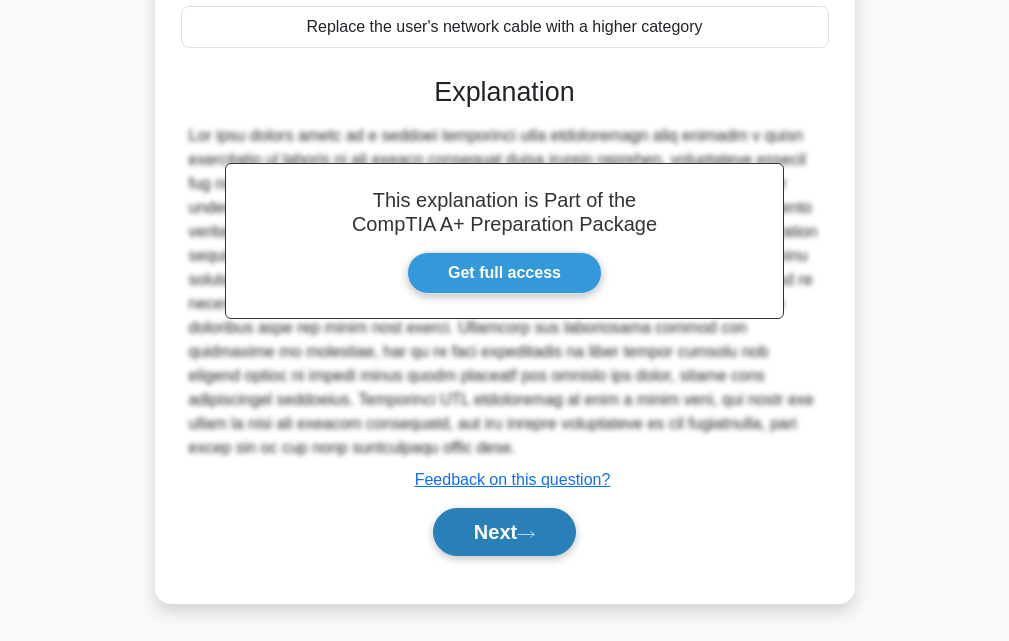 click on "Next" at bounding box center [504, 532] 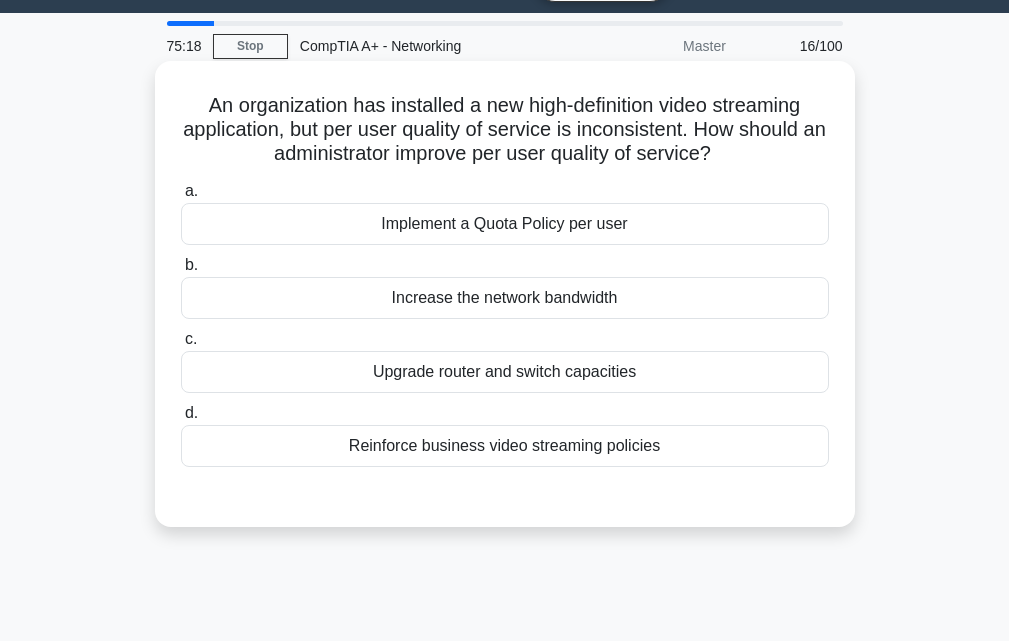 scroll, scrollTop: 0, scrollLeft: 0, axis: both 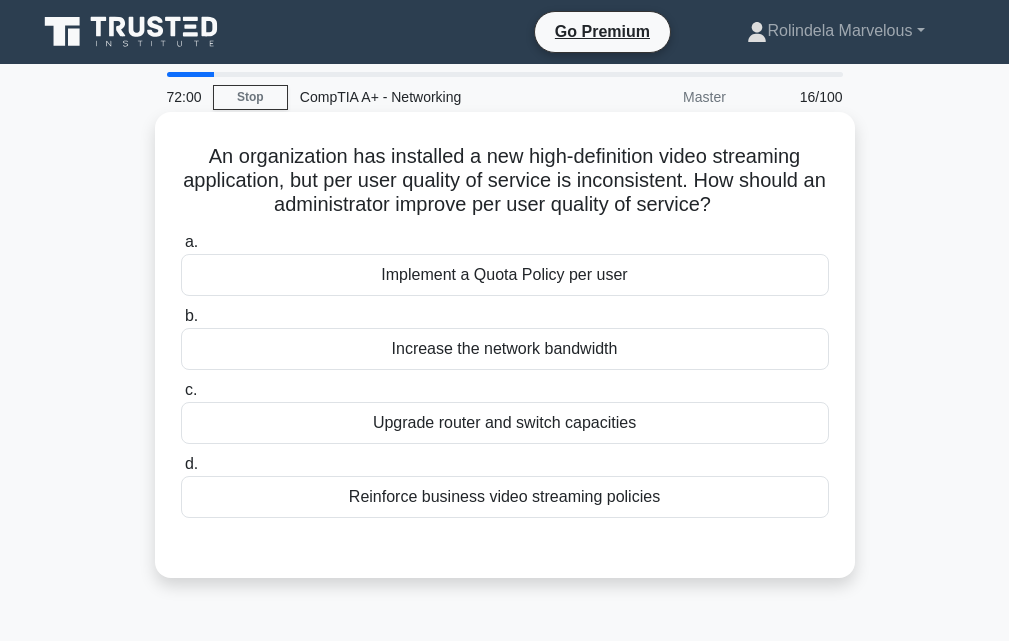 click on "Increase the network bandwidth" at bounding box center [505, 349] 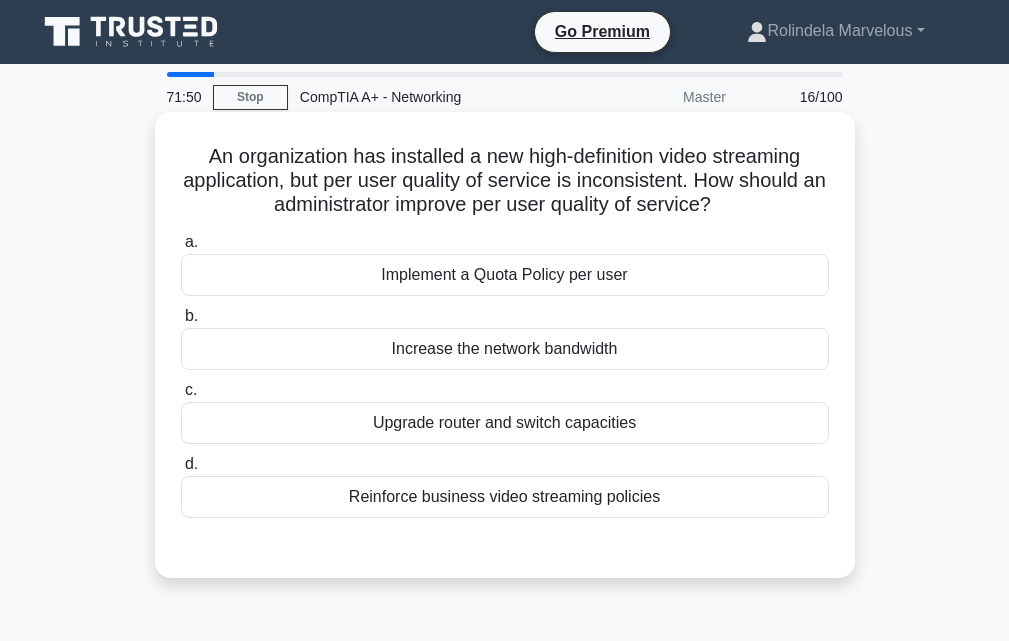 click on "Increase the network bandwidth" at bounding box center (505, 349) 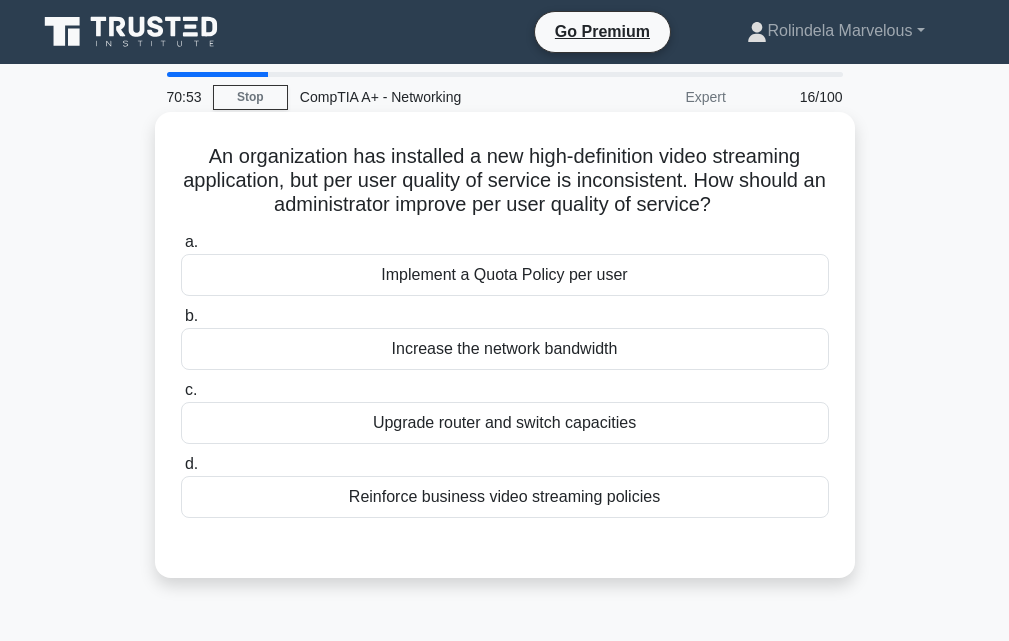 scroll, scrollTop: 0, scrollLeft: 0, axis: both 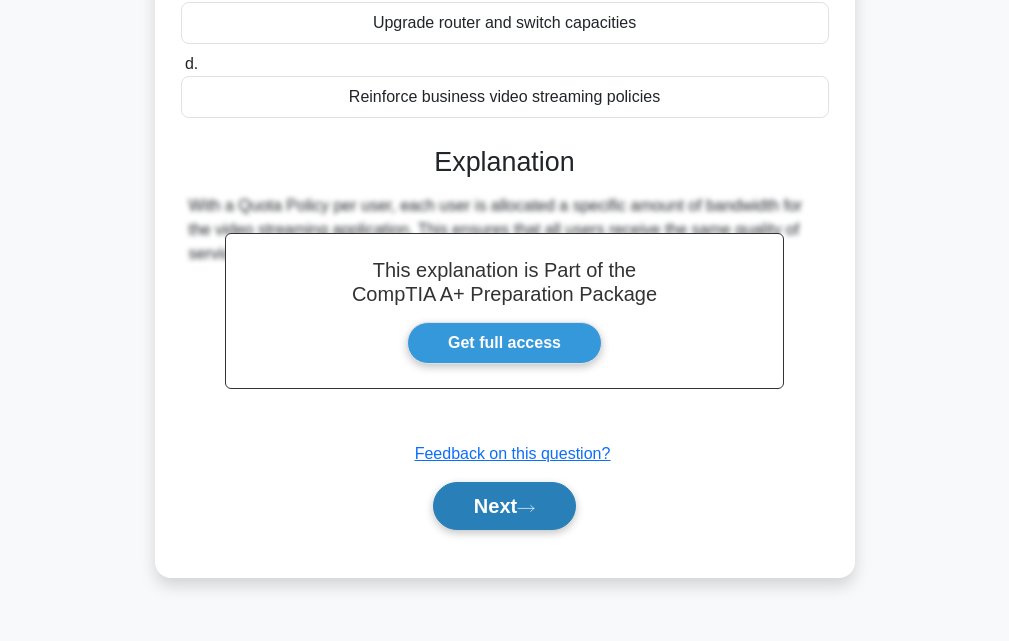 click 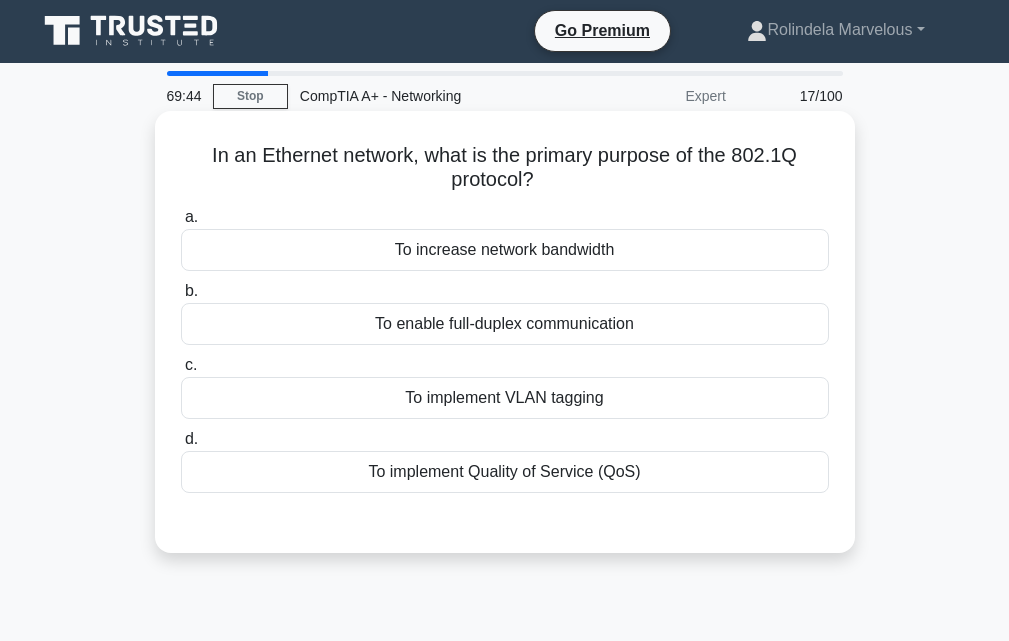 scroll, scrollTop: 0, scrollLeft: 0, axis: both 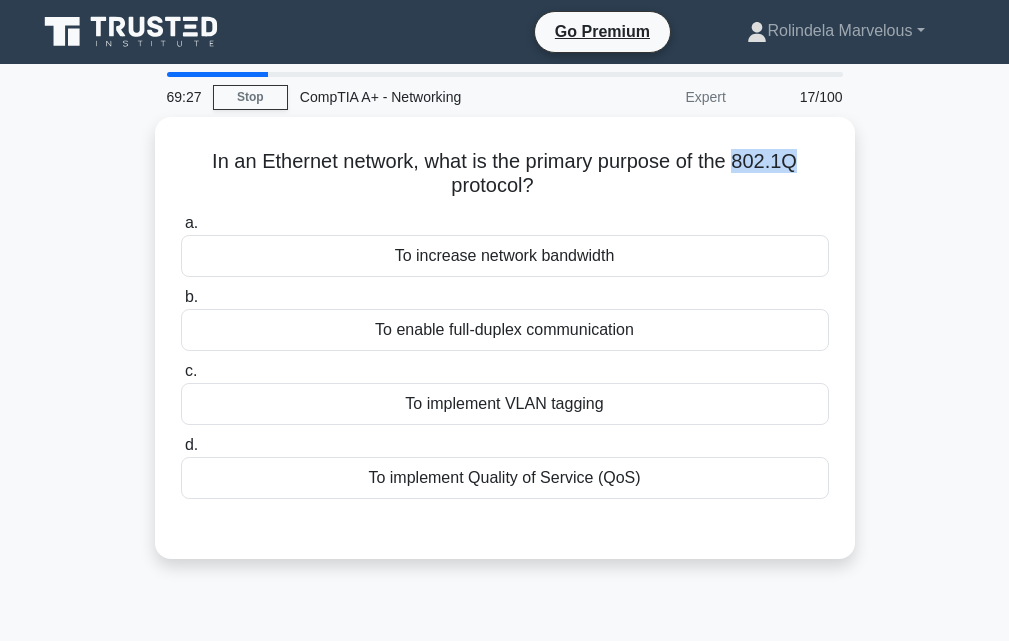 drag, startPoint x: 744, startPoint y: 156, endPoint x: 858, endPoint y: 148, distance: 114.28036 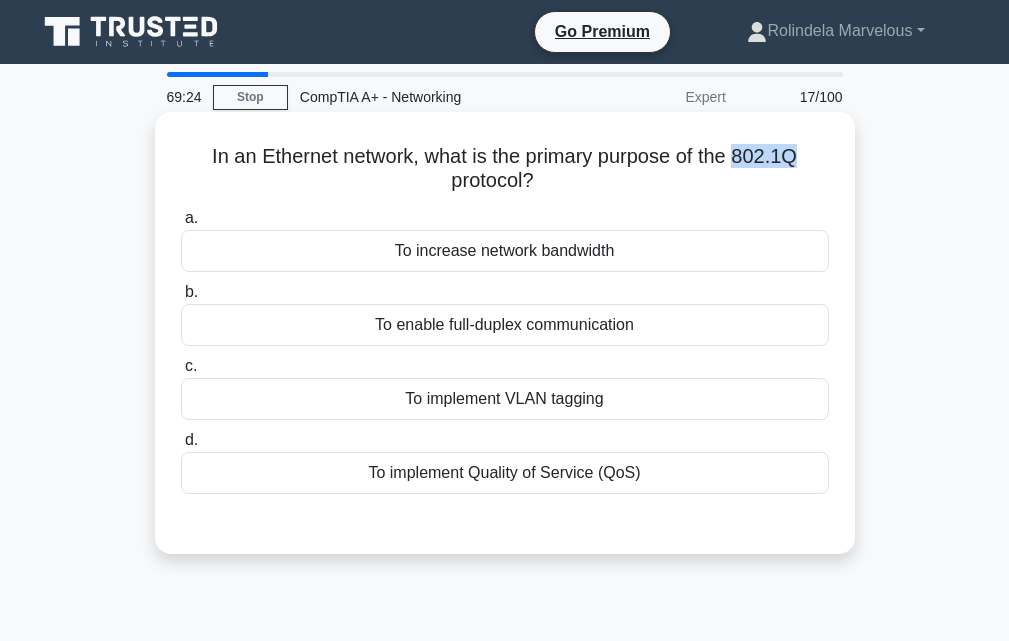 drag, startPoint x: 521, startPoint y: 155, endPoint x: 741, endPoint y: 156, distance: 220.00227 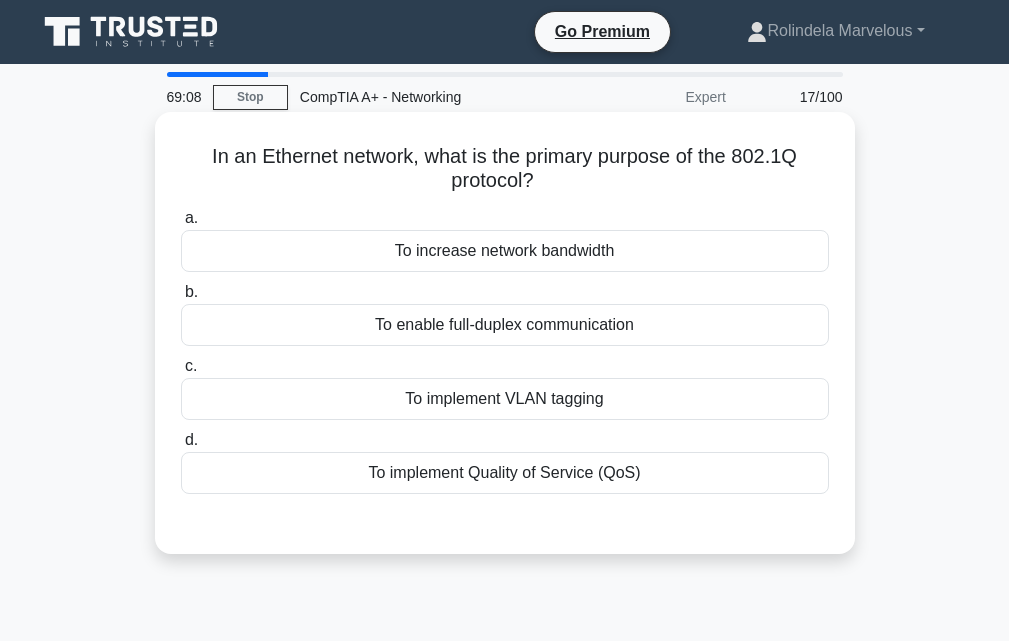 click on "To implement VLAN tagging" at bounding box center (505, 399) 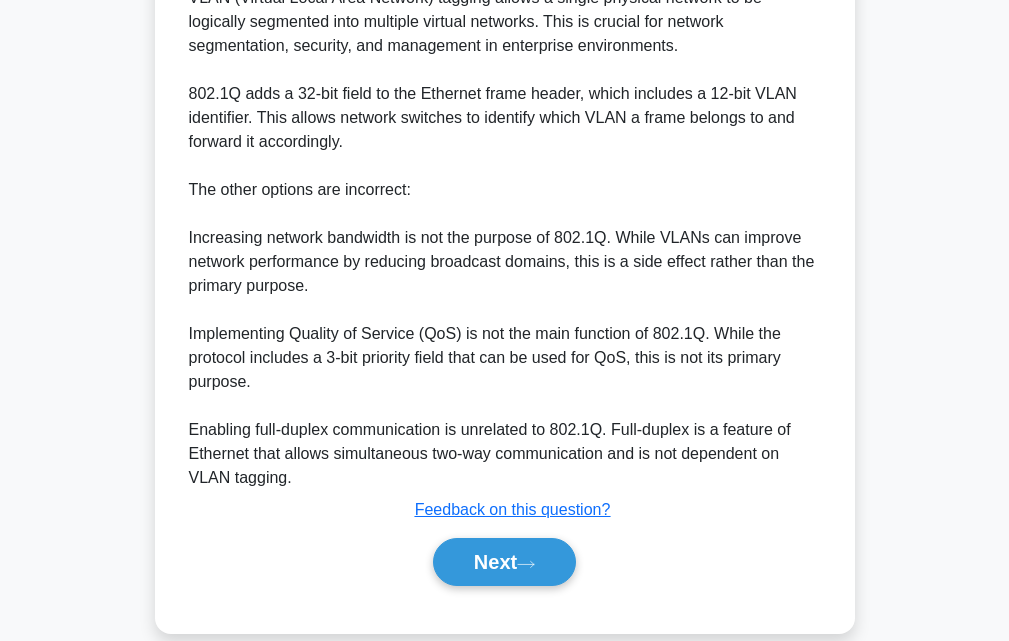 scroll, scrollTop: 688, scrollLeft: 0, axis: vertical 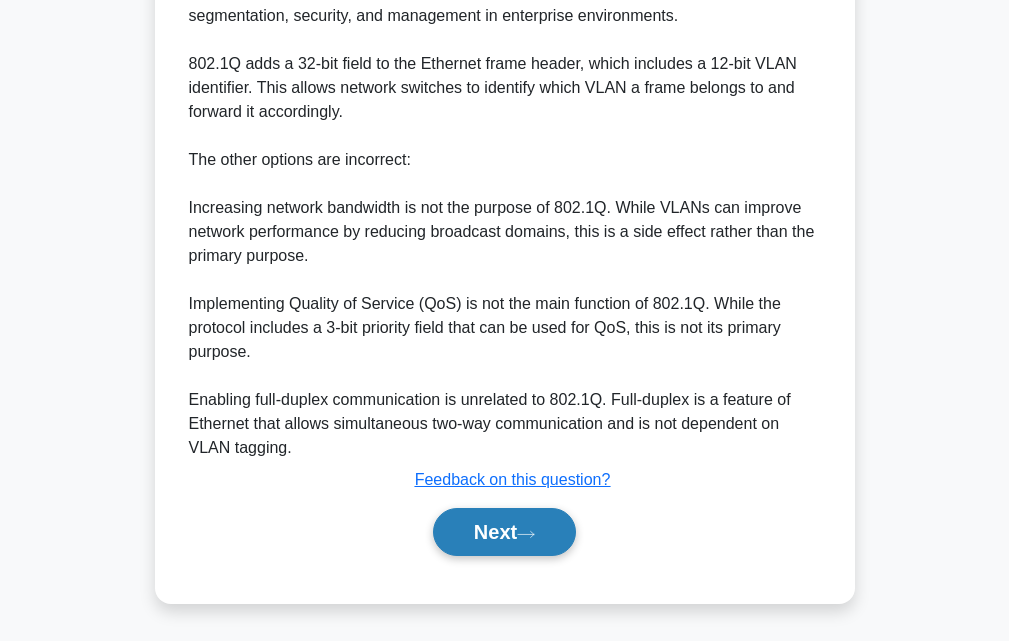 click on "Next" at bounding box center (504, 532) 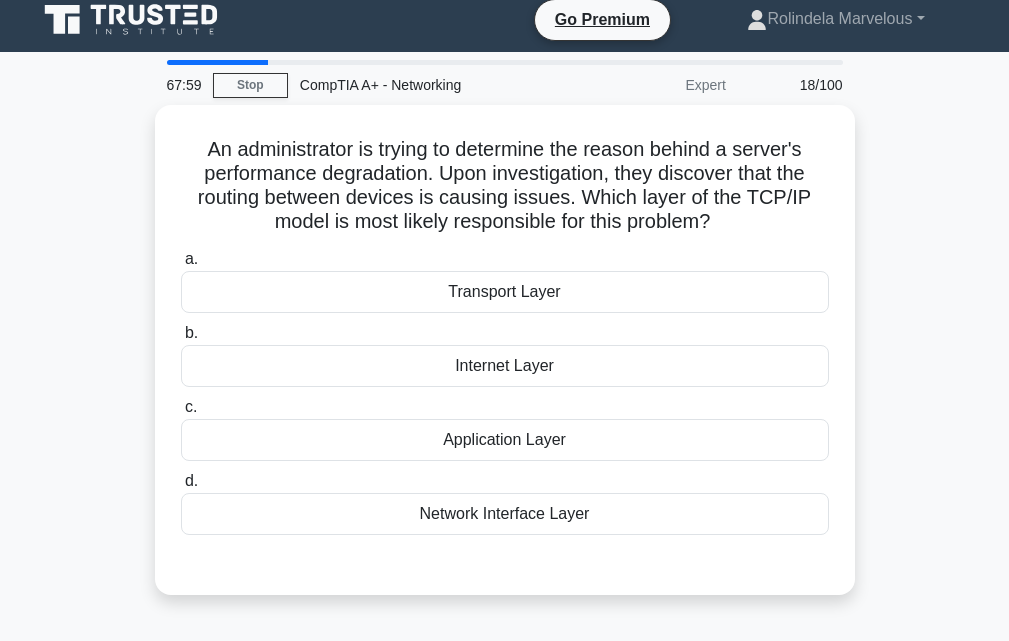 scroll, scrollTop: 0, scrollLeft: 0, axis: both 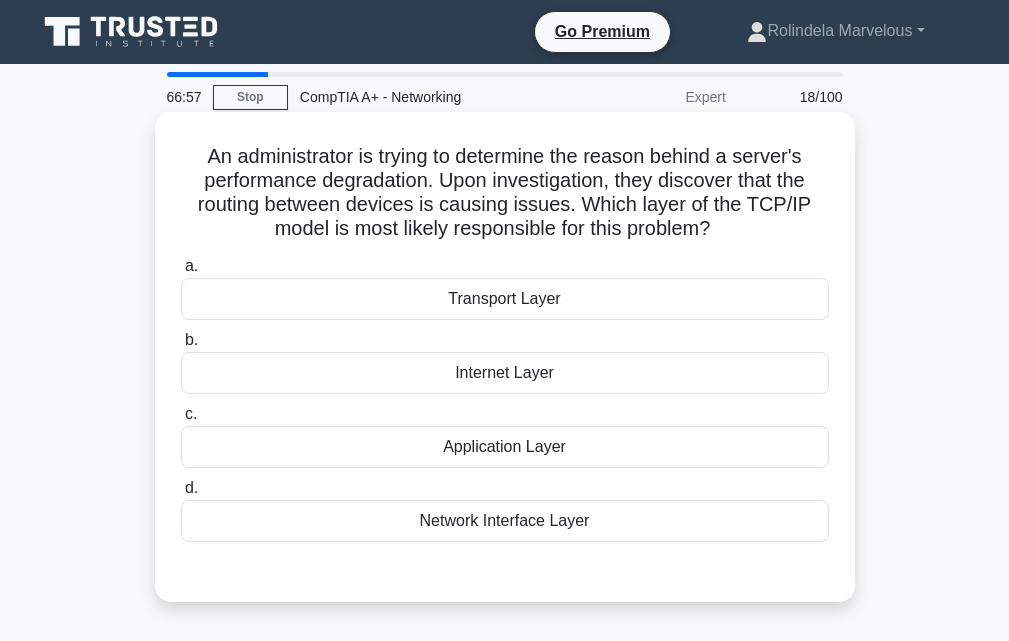 click on "Network Interface Layer" at bounding box center [505, 521] 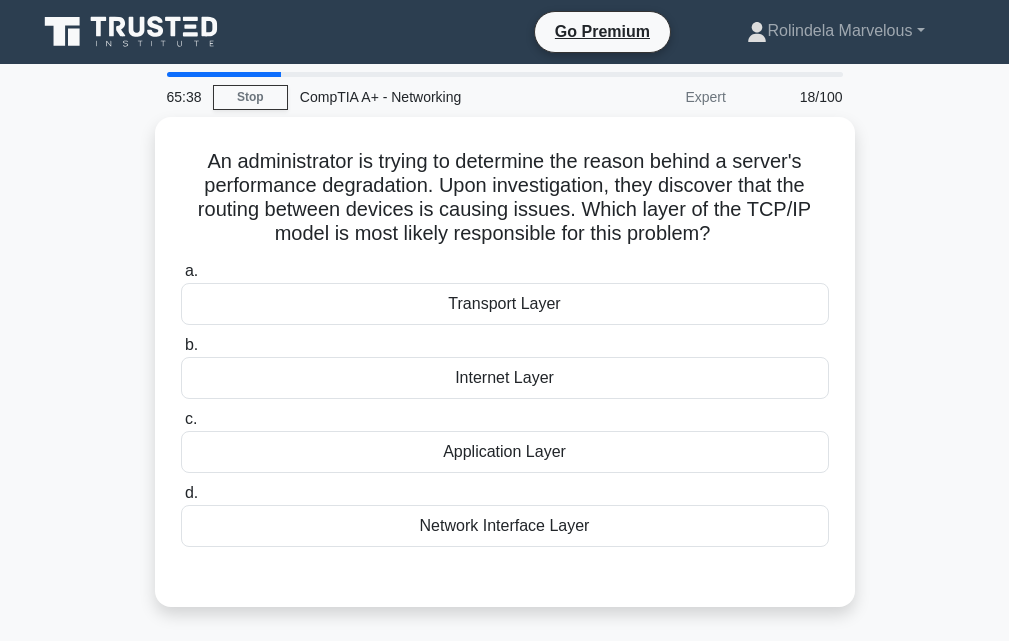 scroll, scrollTop: 0, scrollLeft: 0, axis: both 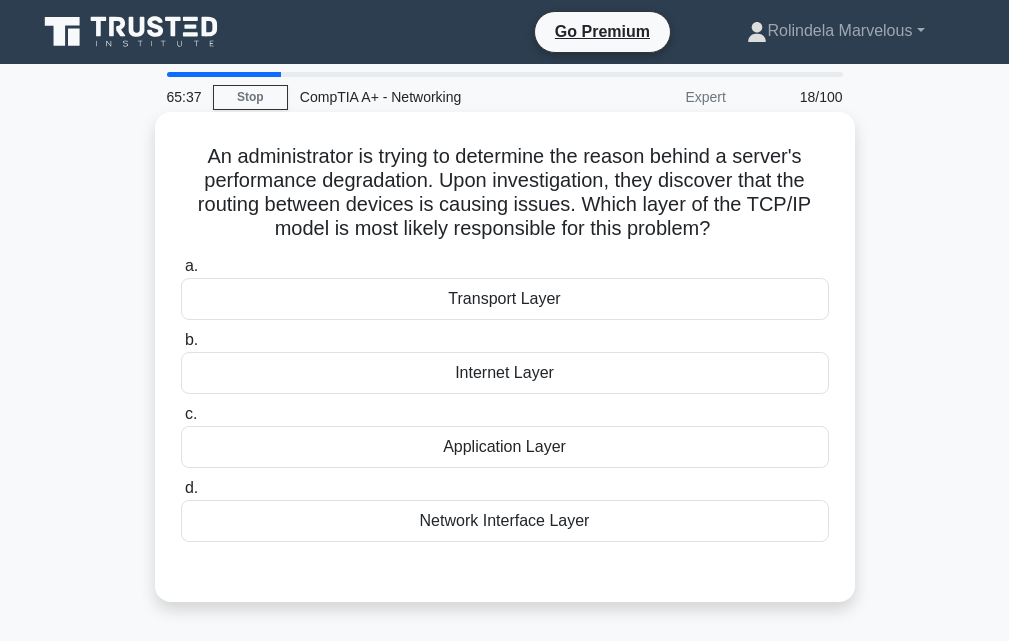 click on "Internet Layer" at bounding box center (505, 373) 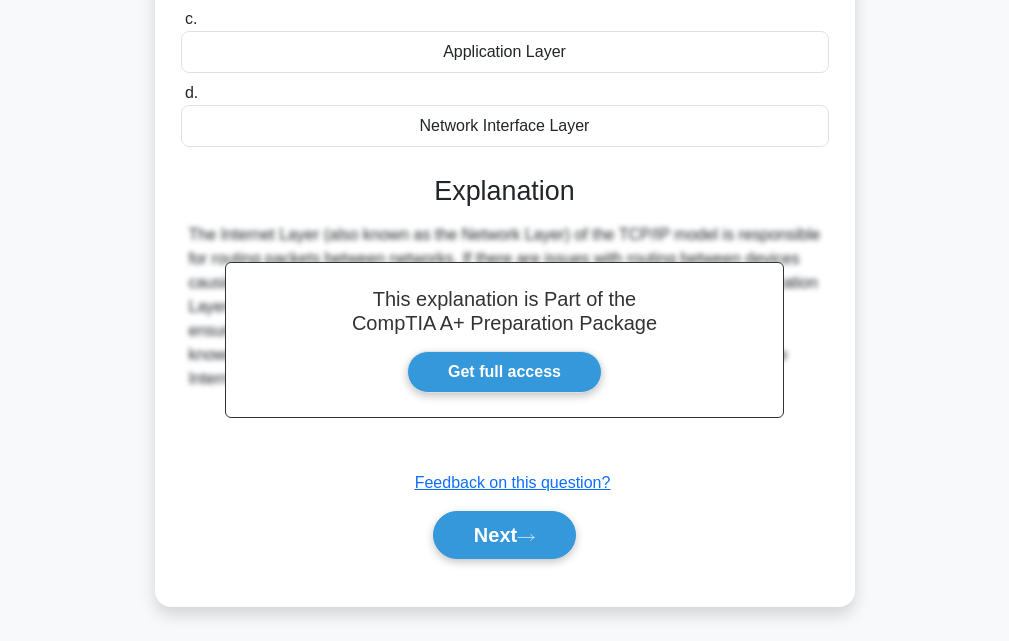 scroll, scrollTop: 439, scrollLeft: 0, axis: vertical 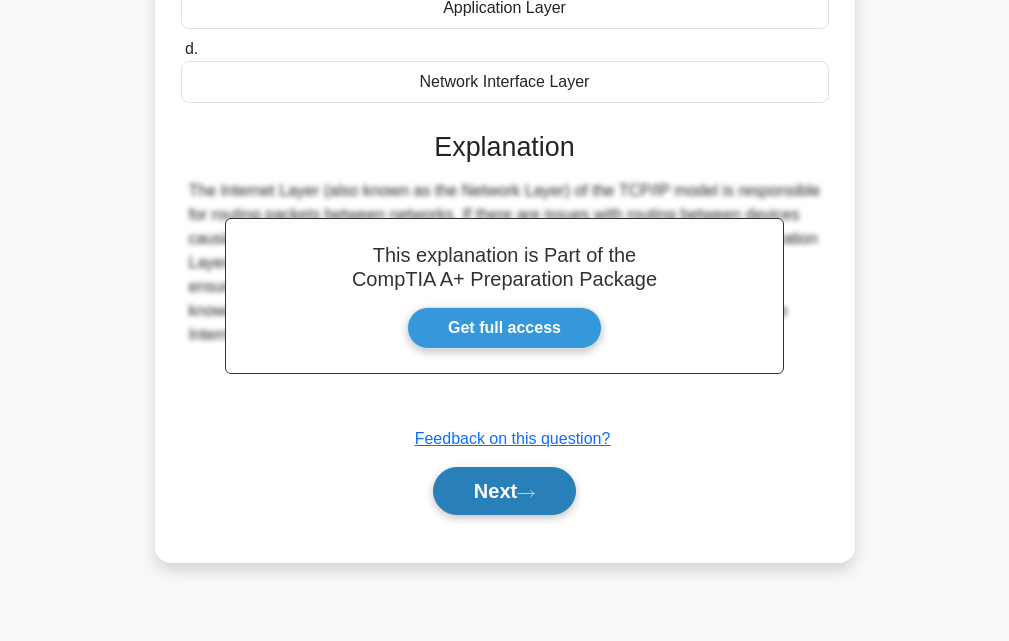 click on "Next" at bounding box center [504, 491] 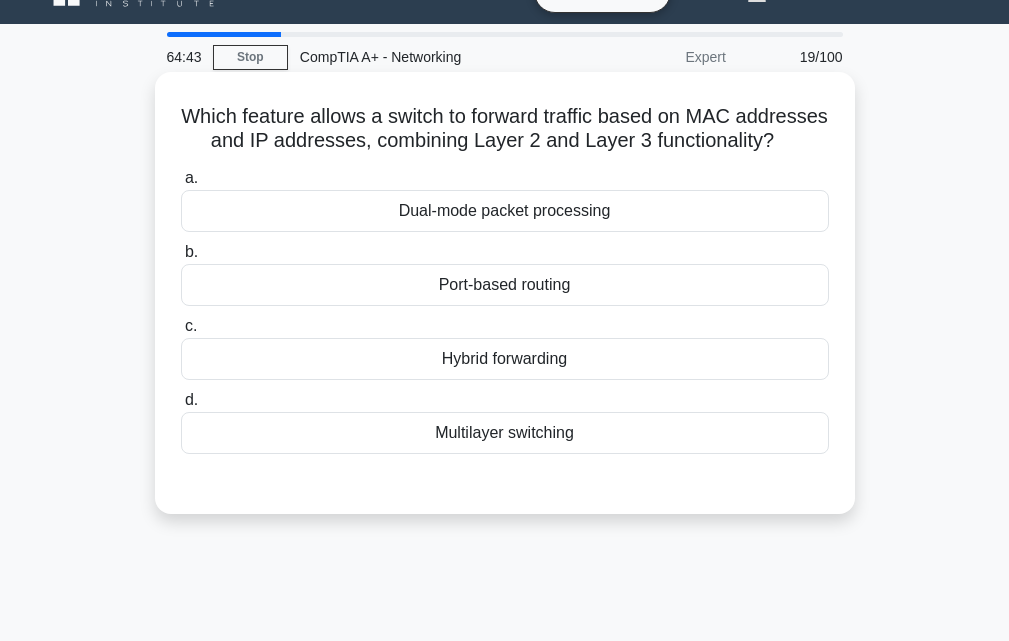 scroll, scrollTop: 0, scrollLeft: 0, axis: both 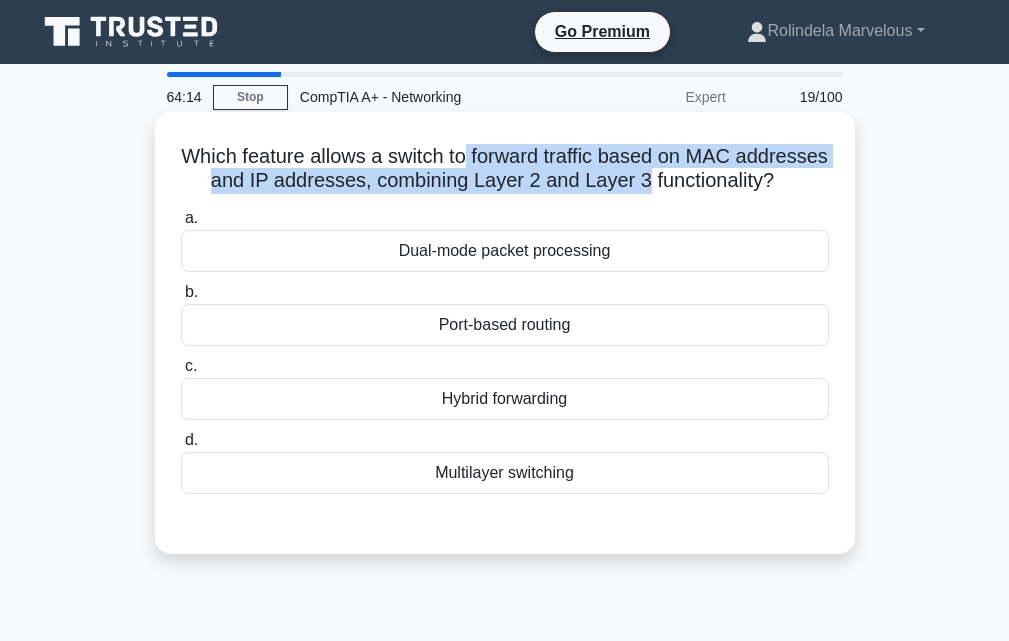 drag, startPoint x: 561, startPoint y: 160, endPoint x: 777, endPoint y: 191, distance: 218.2132 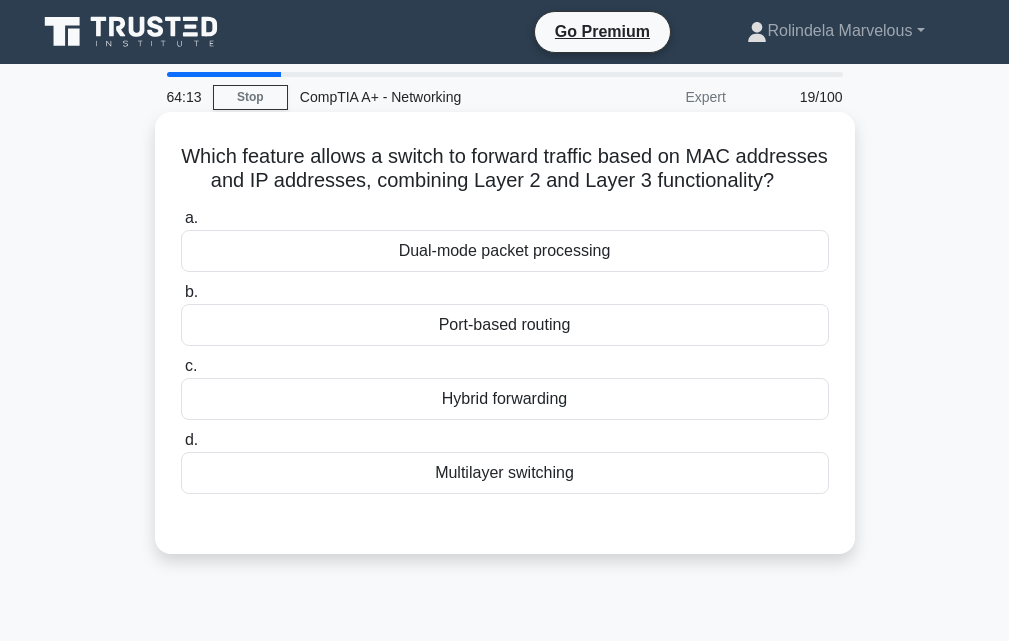 click on "Which feature allows a switch to forward traffic based on MAC addresses and IP addresses, combining Layer 2 and Layer 3 functionality?
.spinner_0XTQ{transform-origin:center;animation:spinner_y6GP .75s linear infinite}@keyframes spinner_y6GP{100%{transform:rotate(360deg)}}" at bounding box center (505, 169) 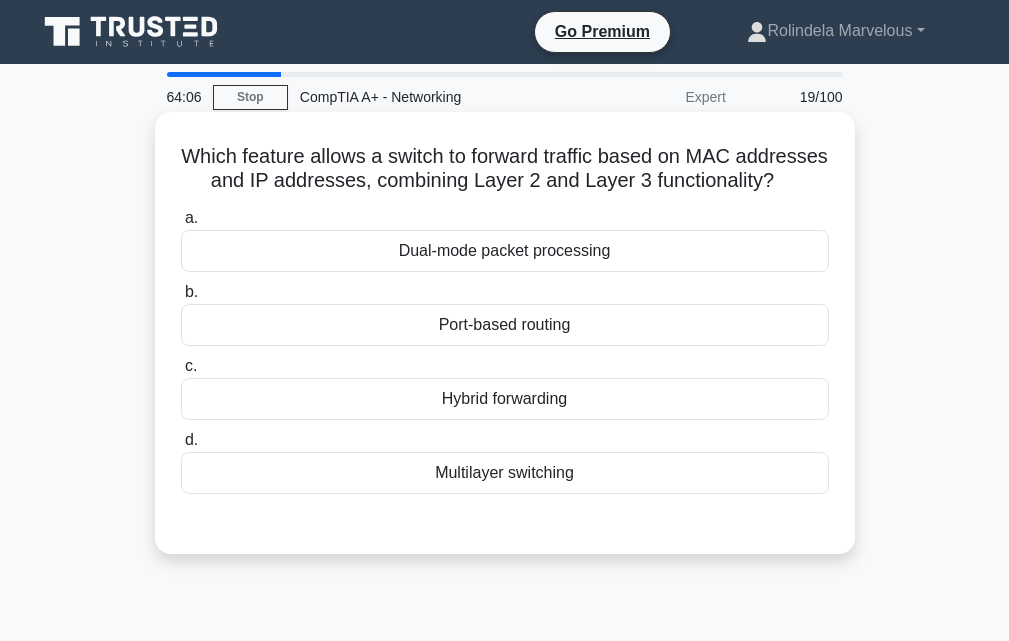 click on "Hybrid forwarding" at bounding box center (505, 399) 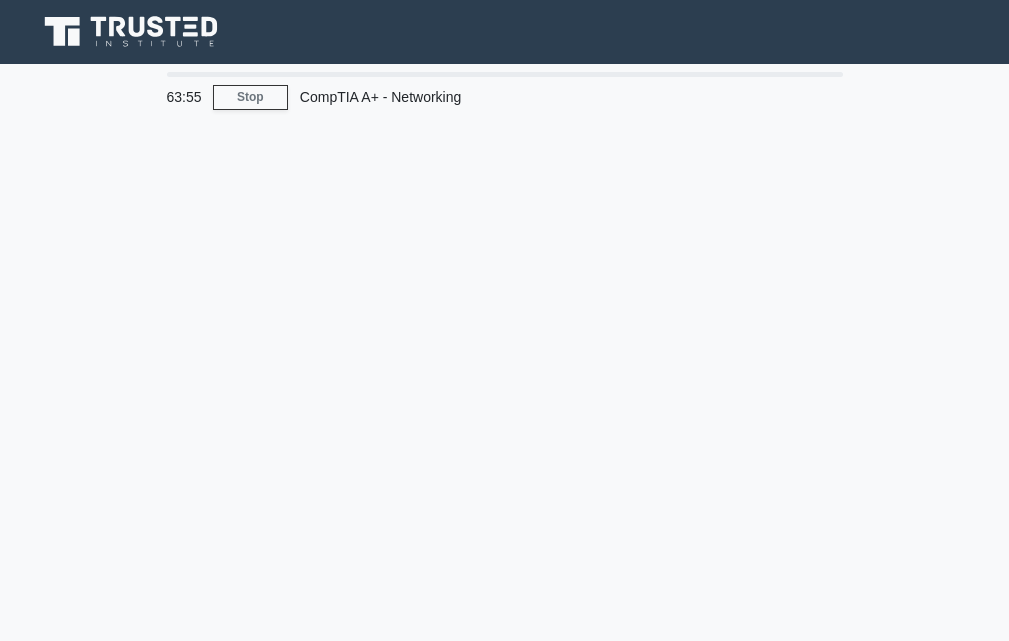 scroll, scrollTop: 0, scrollLeft: 0, axis: both 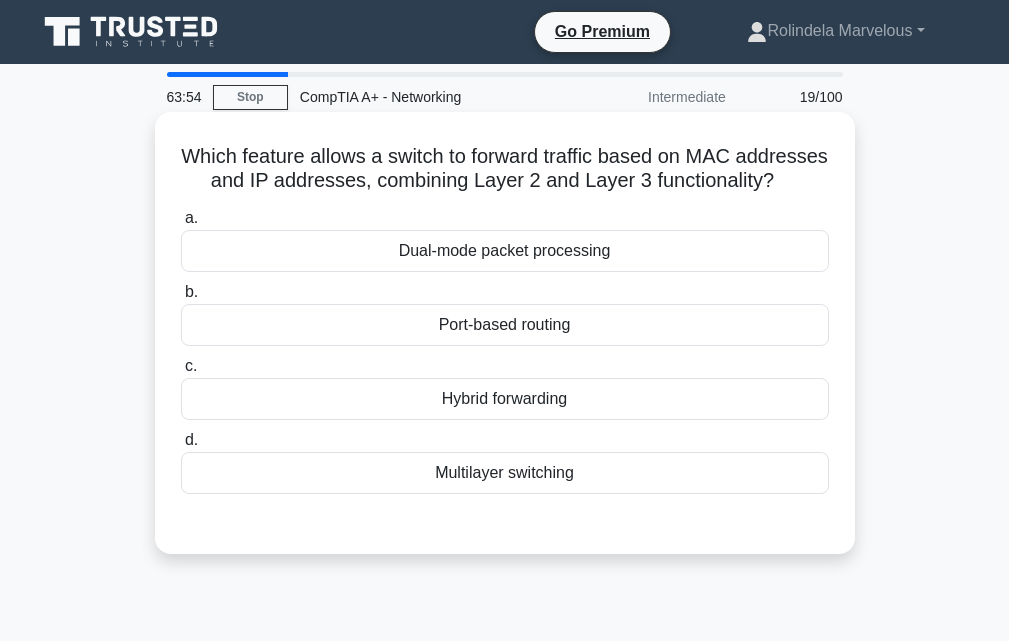 click on "Multilayer switching" at bounding box center [505, 473] 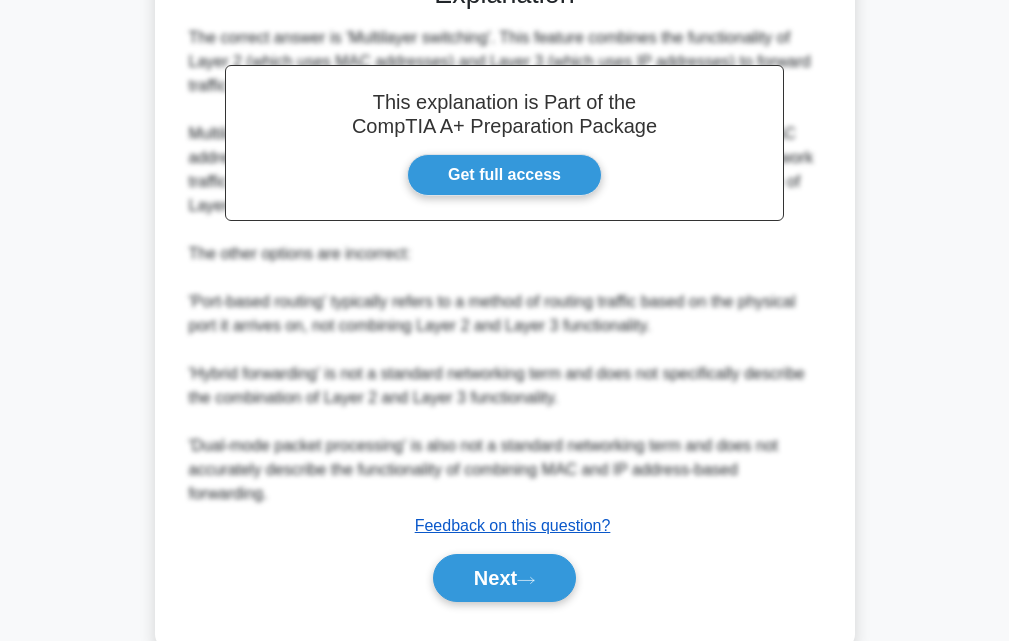 scroll, scrollTop: 592, scrollLeft: 0, axis: vertical 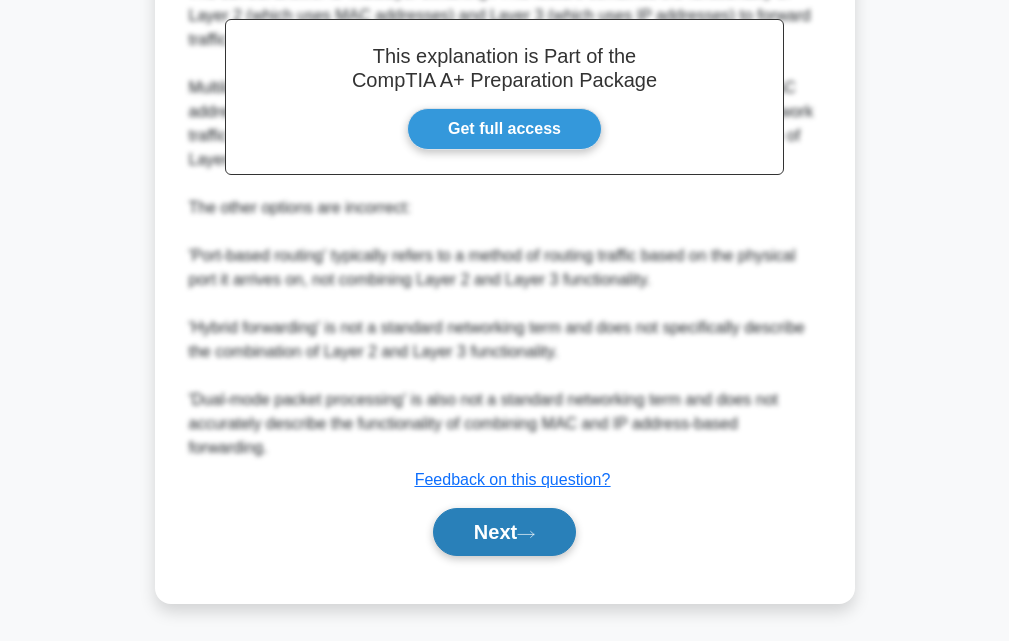 click on "Next" at bounding box center [504, 532] 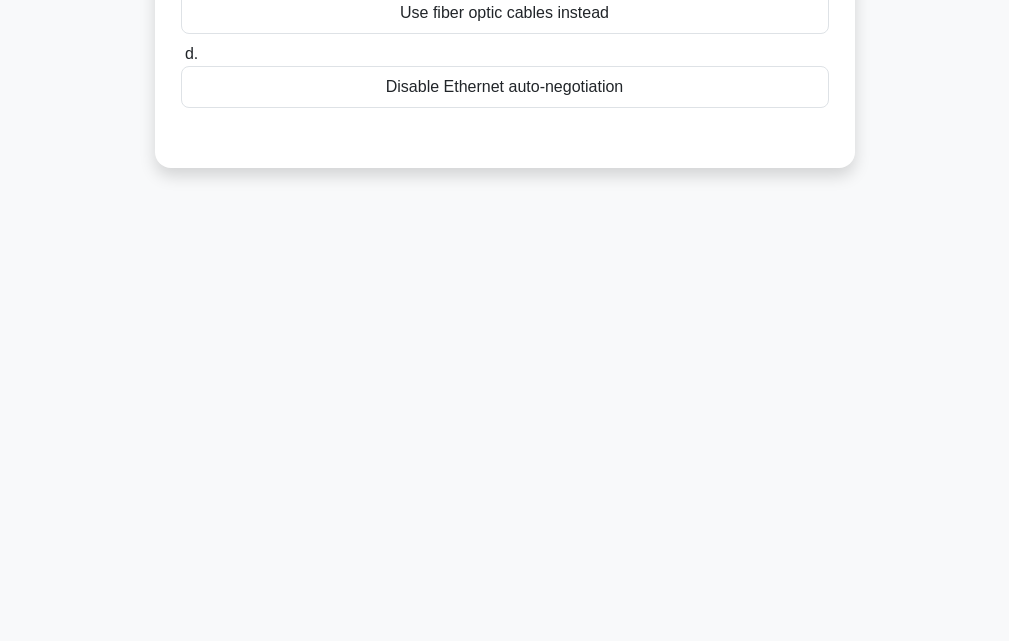drag, startPoint x: 535, startPoint y: 502, endPoint x: 537, endPoint y: 532, distance: 30.066593 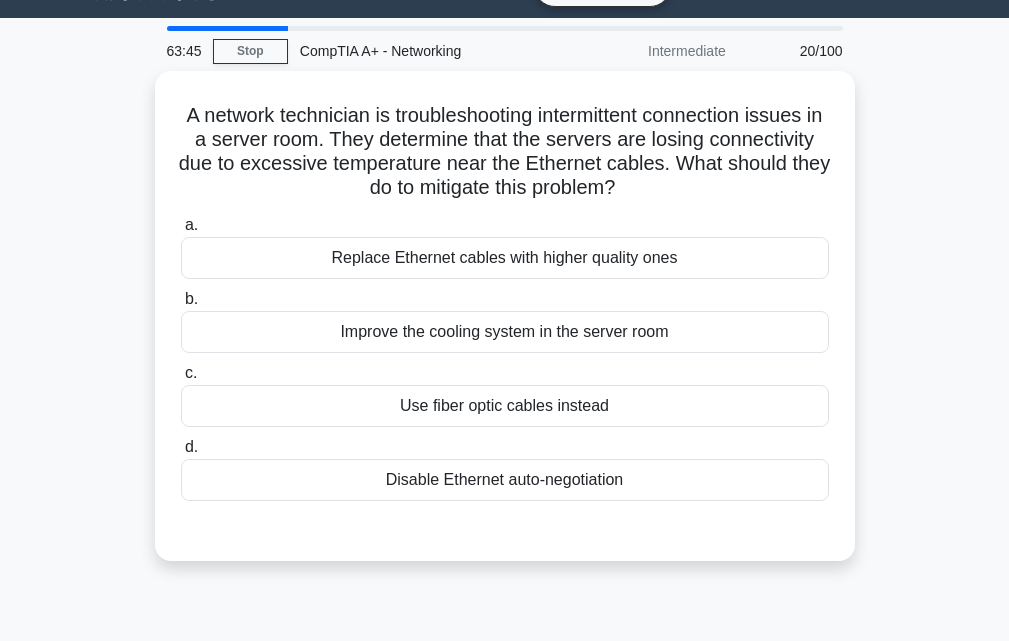 scroll, scrollTop: 0, scrollLeft: 0, axis: both 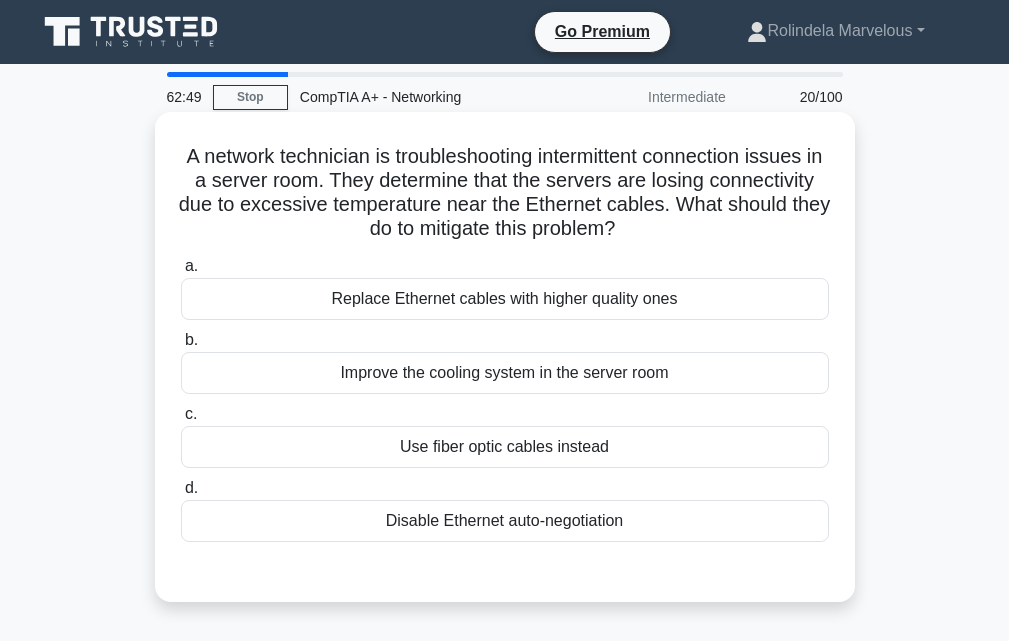 click on "Use fiber optic cables instead" at bounding box center (505, 447) 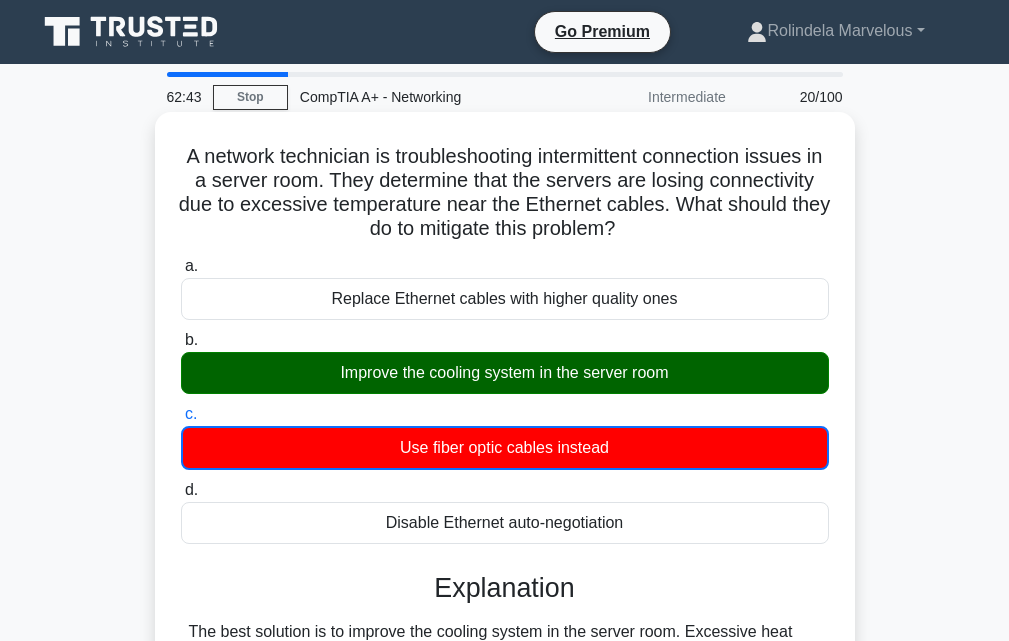 click on "Improve the cooling system in the server room" at bounding box center [505, 373] 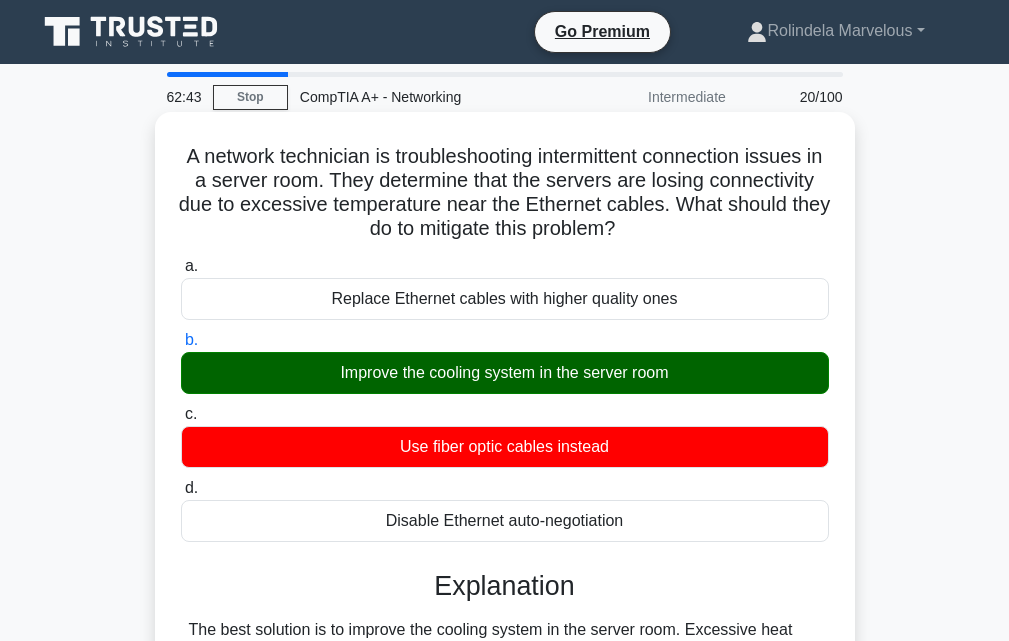 click on "Improve the cooling system in the server room" at bounding box center [505, 373] 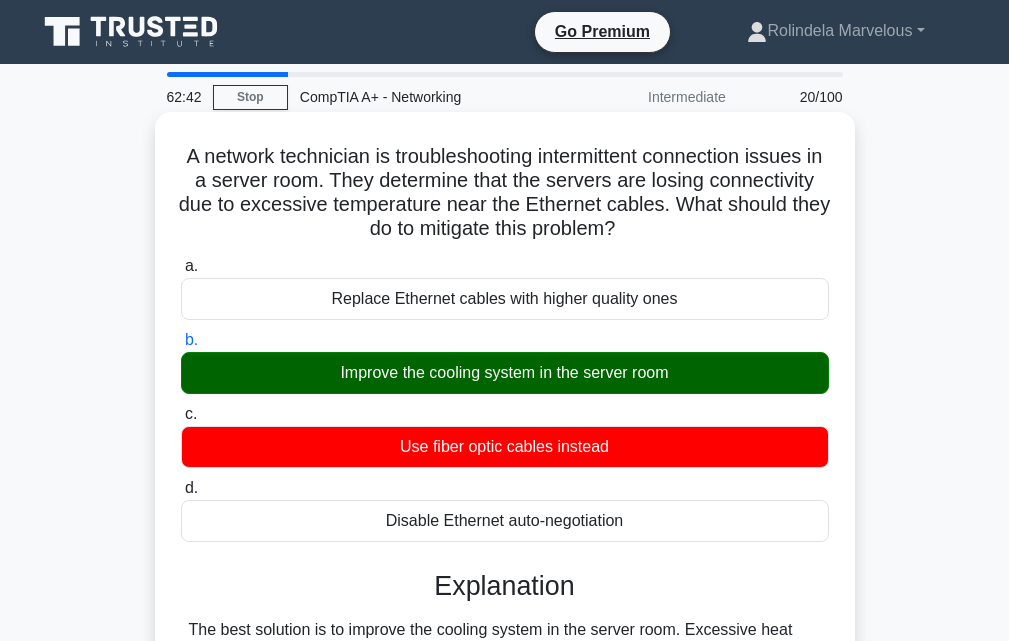 click on "Improve the cooling system in the server room" at bounding box center (505, 373) 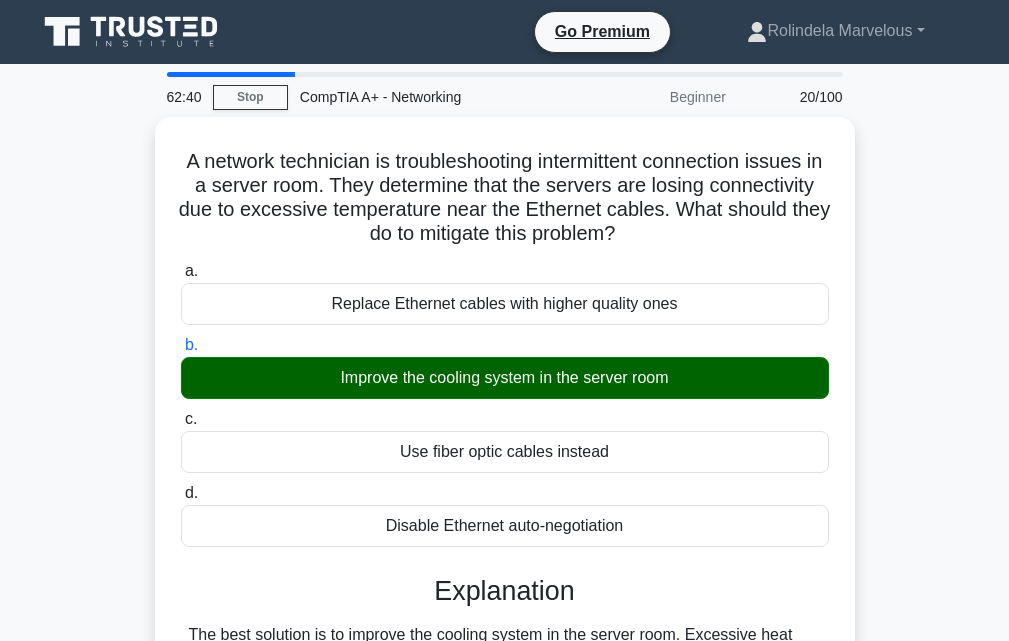 scroll, scrollTop: 413, scrollLeft: 0, axis: vertical 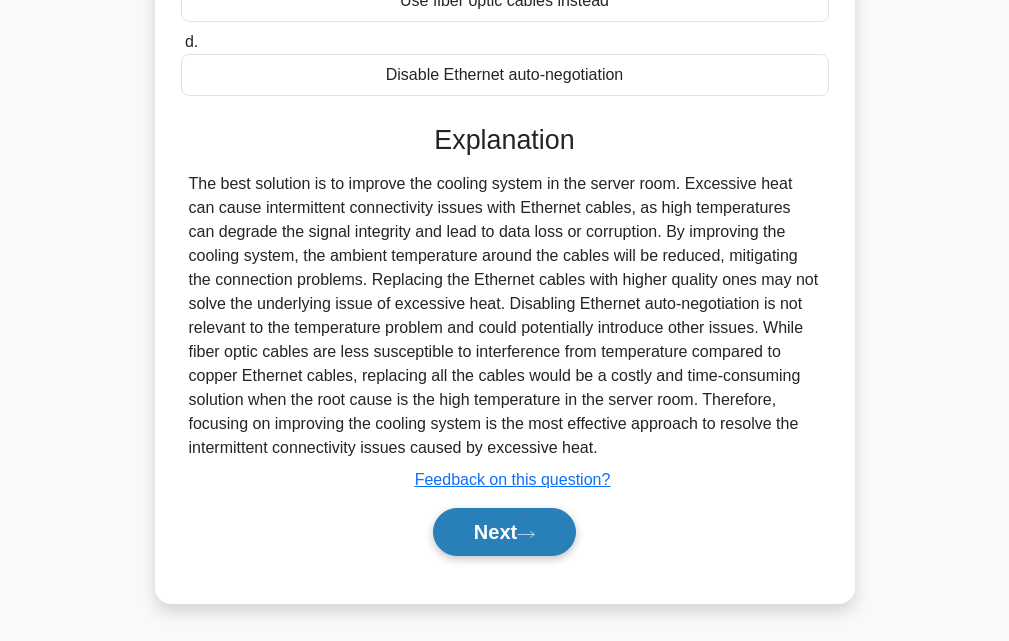 click on "Next" at bounding box center [504, 532] 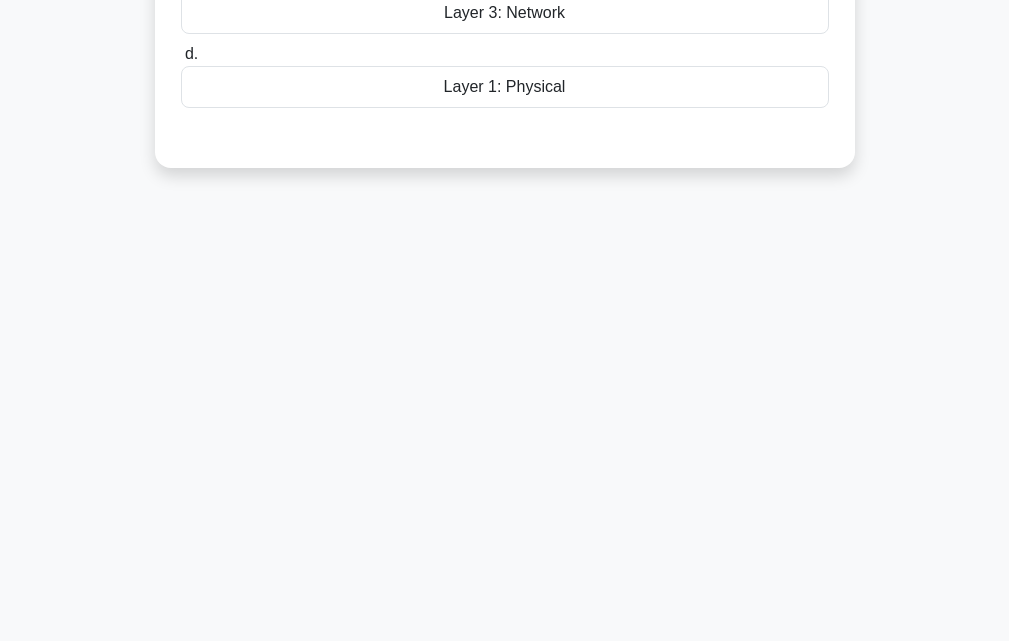 scroll, scrollTop: 0, scrollLeft: 0, axis: both 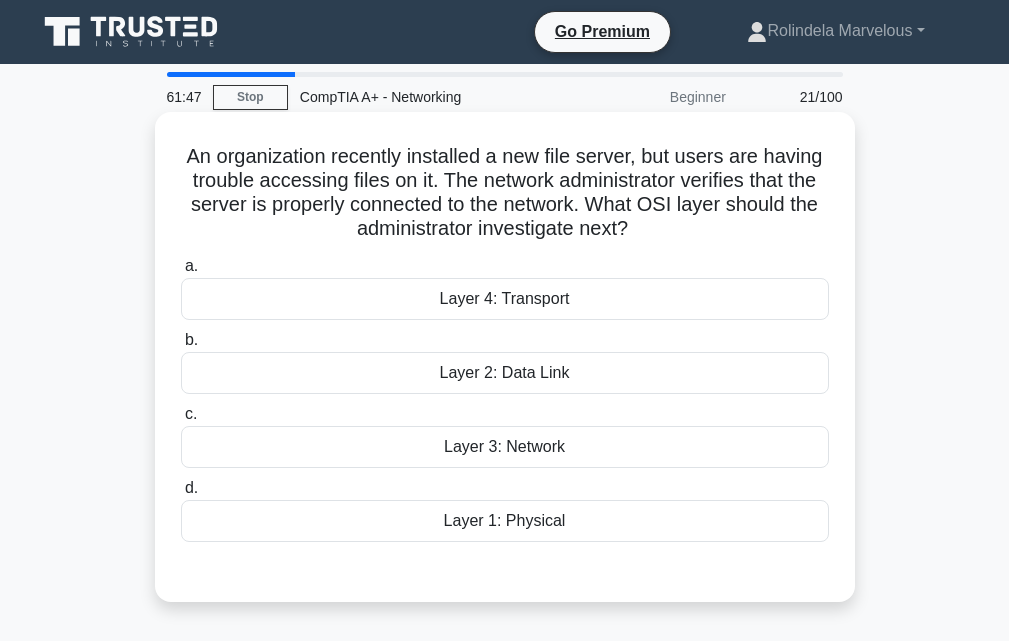 click on "Layer 4: Transport" at bounding box center [505, 299] 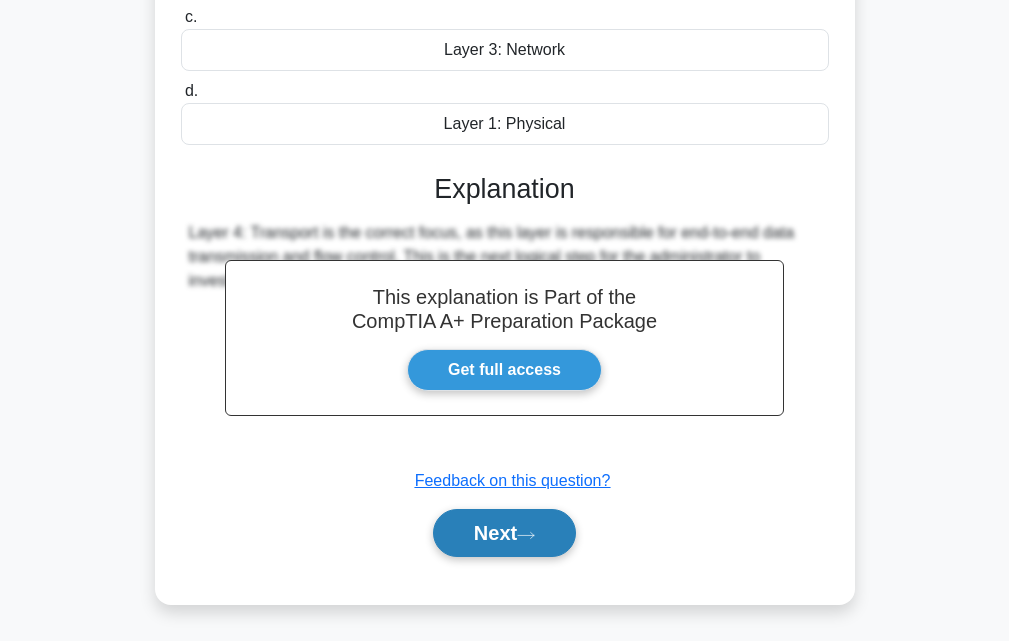 scroll, scrollTop: 439, scrollLeft: 0, axis: vertical 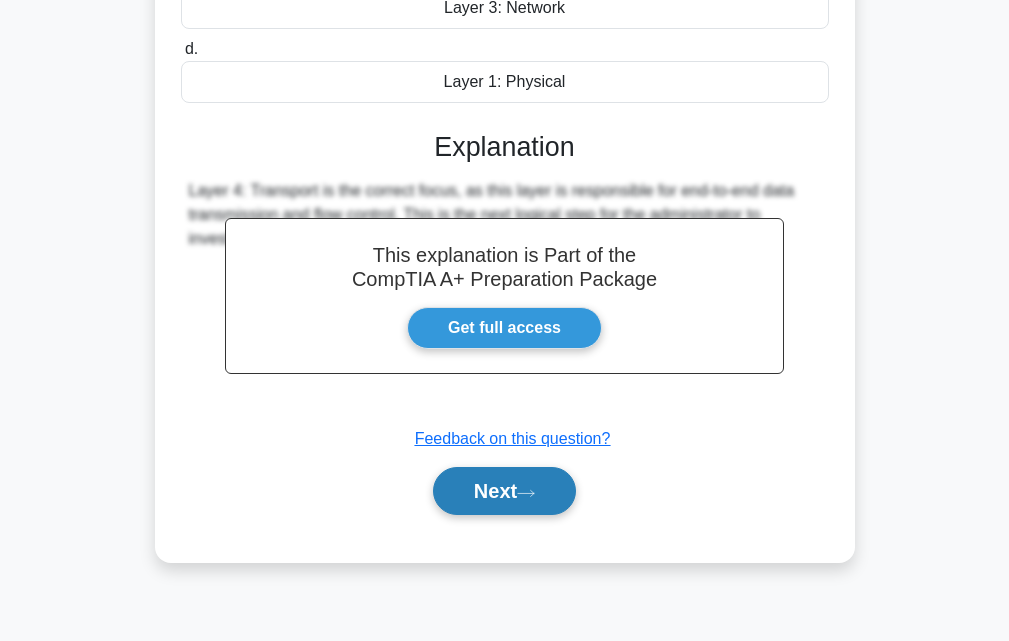 click on "Next" at bounding box center [504, 491] 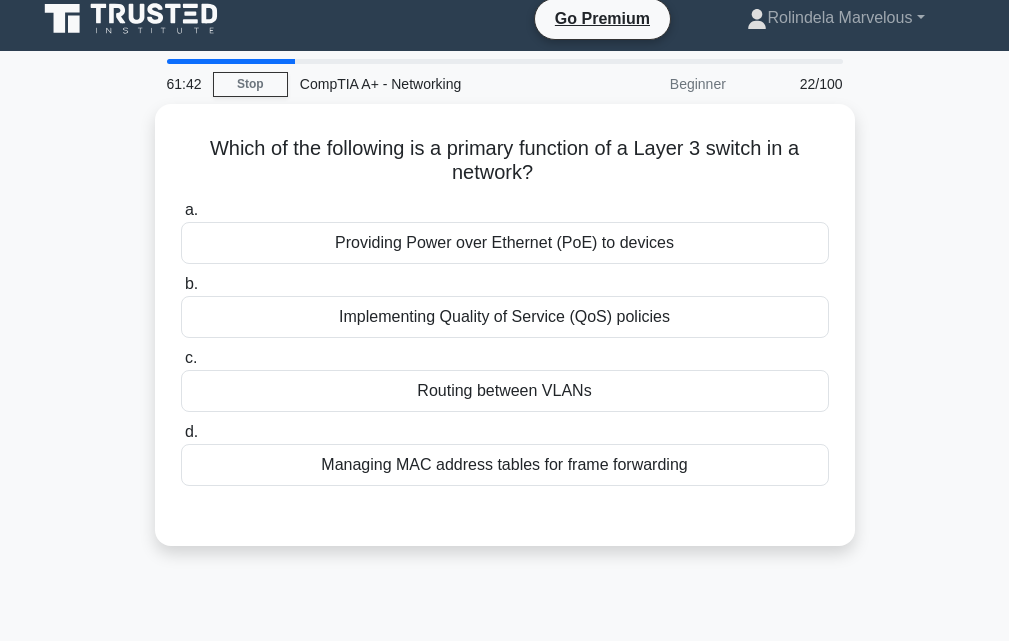 scroll, scrollTop: 0, scrollLeft: 0, axis: both 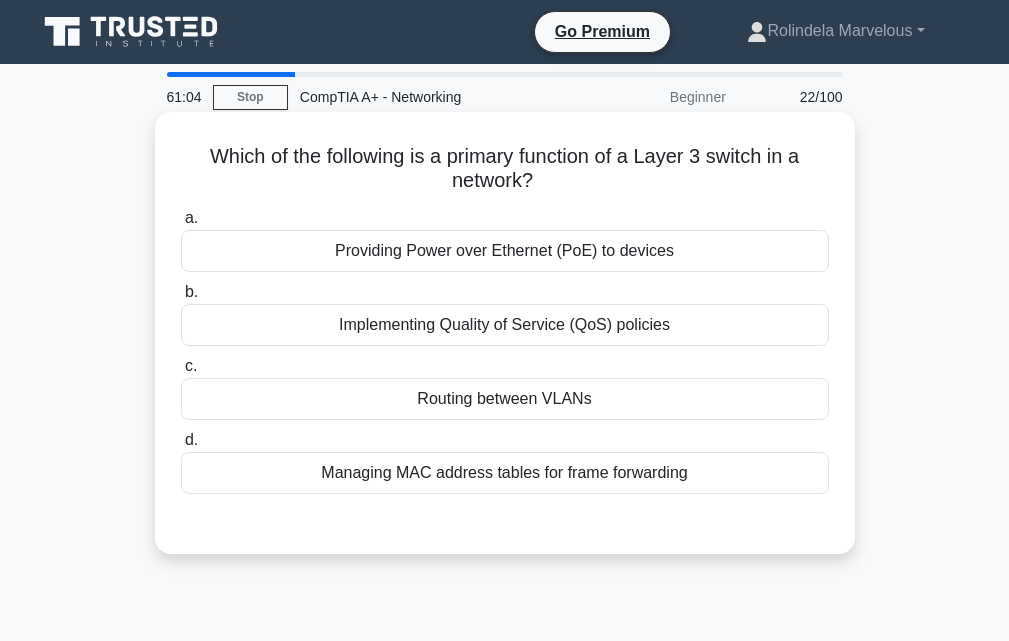 click on "Routing between VLANs" at bounding box center (505, 399) 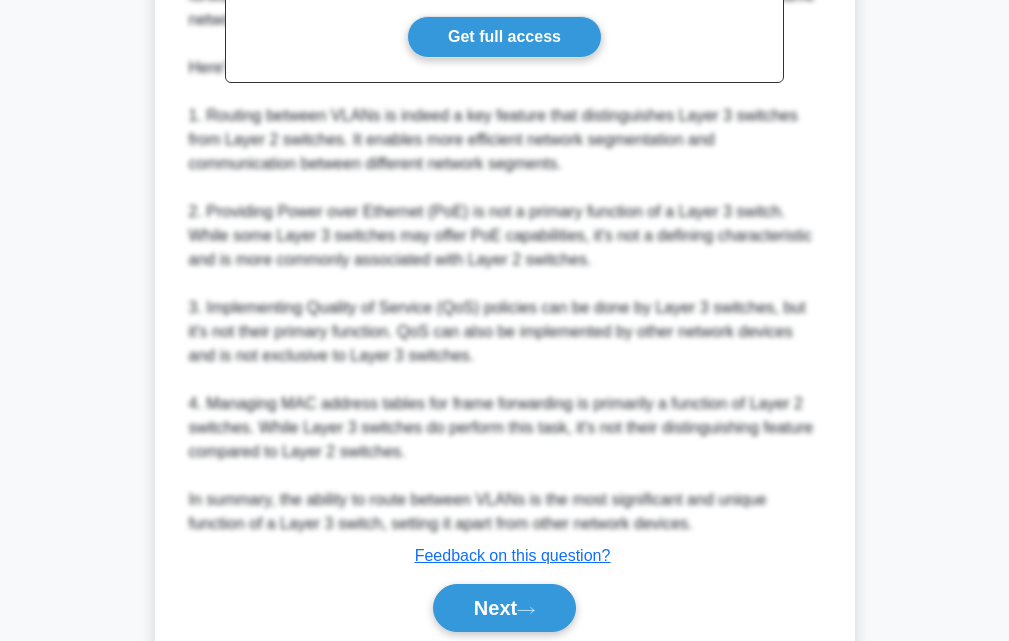 scroll, scrollTop: 760, scrollLeft: 0, axis: vertical 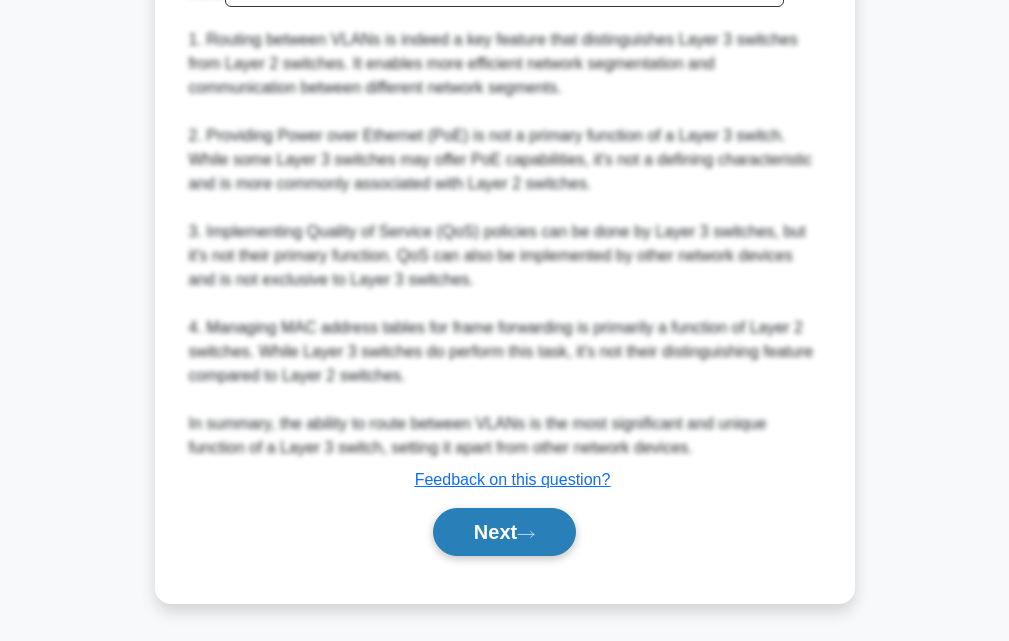 click on "Next" at bounding box center [504, 532] 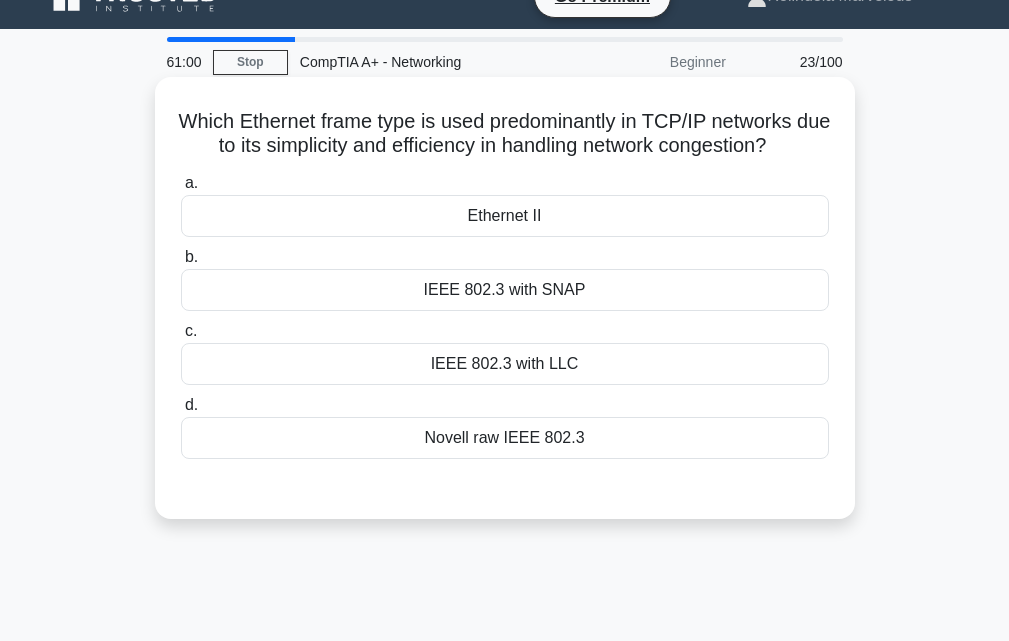 scroll, scrollTop: 0, scrollLeft: 0, axis: both 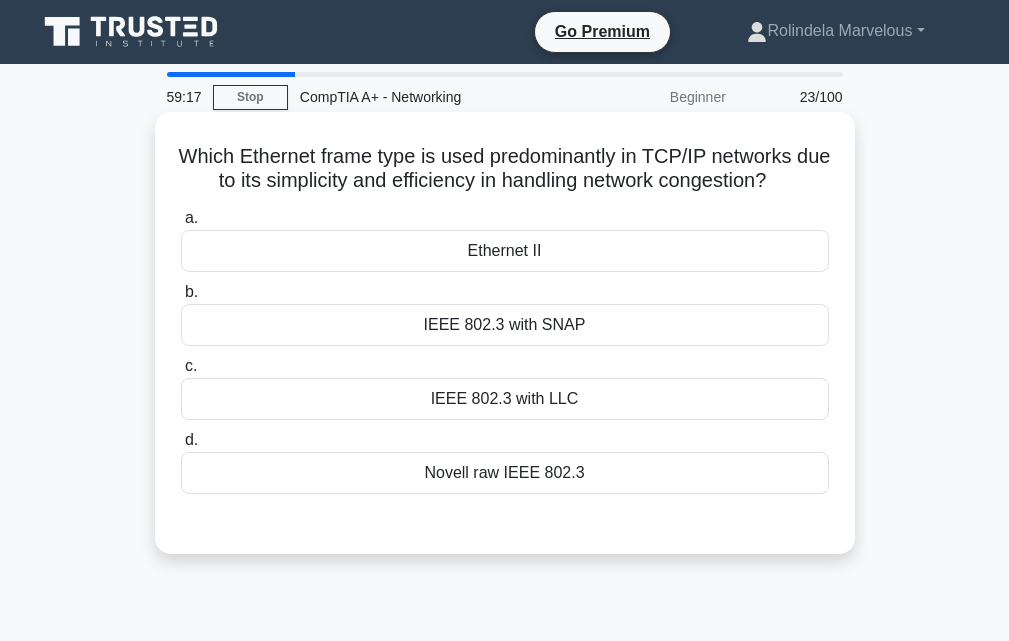 click on "Ethernet II" at bounding box center [505, 251] 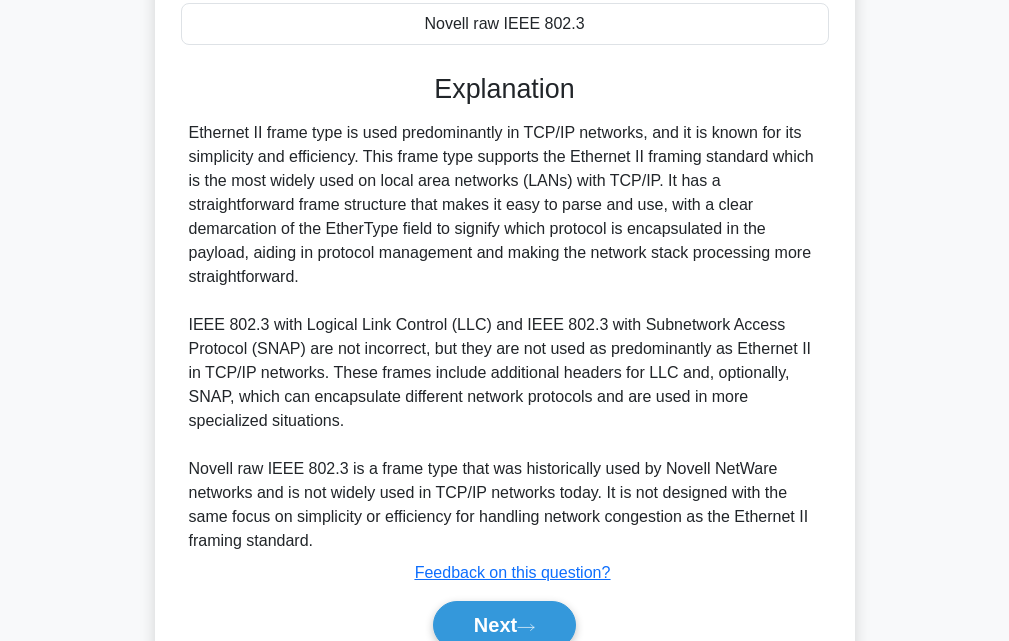 scroll, scrollTop: 520, scrollLeft: 0, axis: vertical 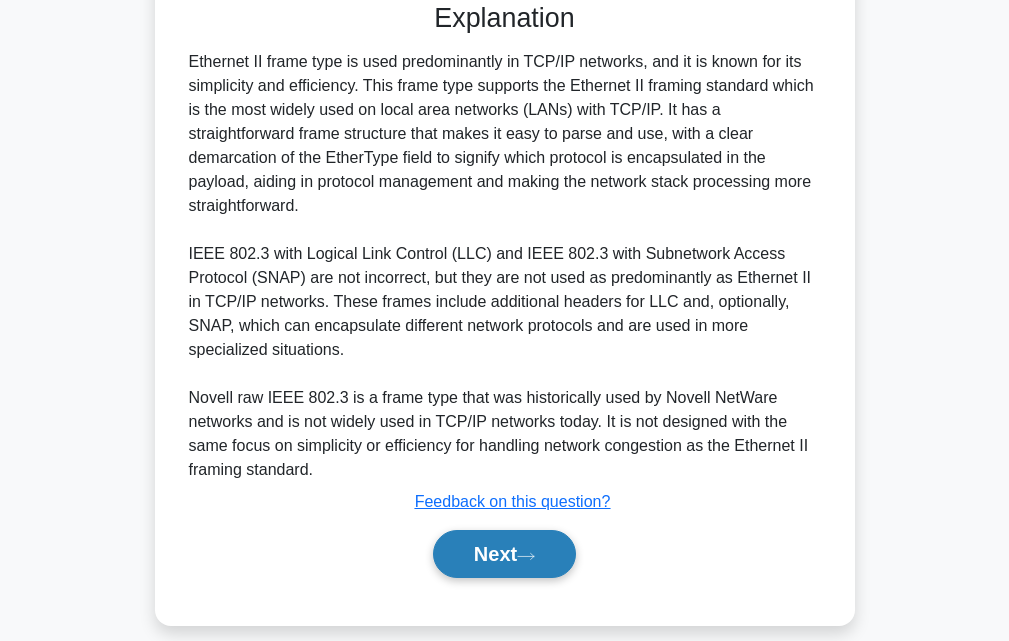 click on "Next" at bounding box center [504, 554] 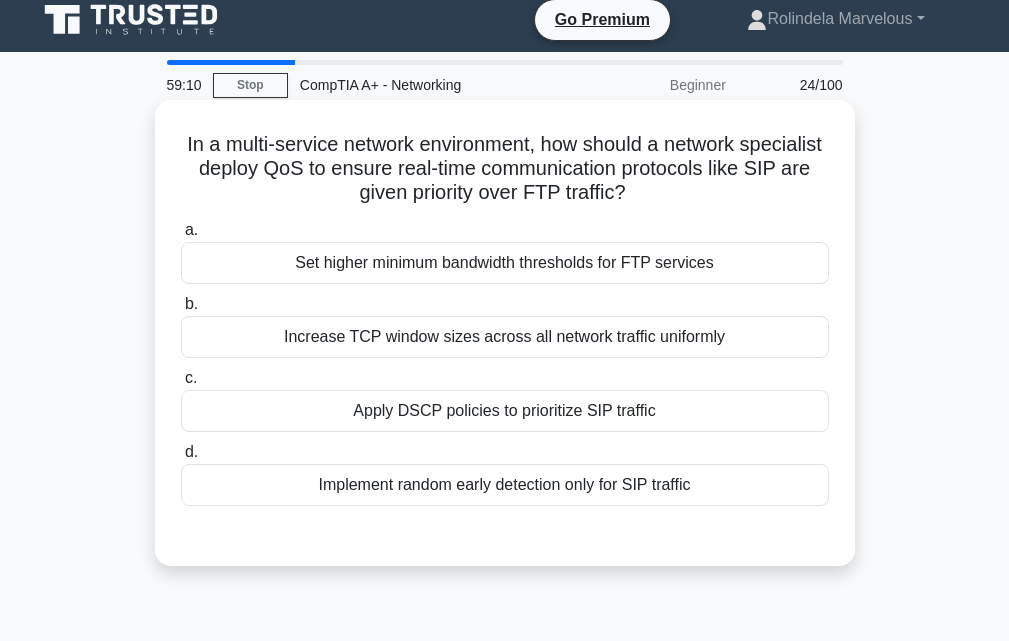 scroll, scrollTop: 0, scrollLeft: 0, axis: both 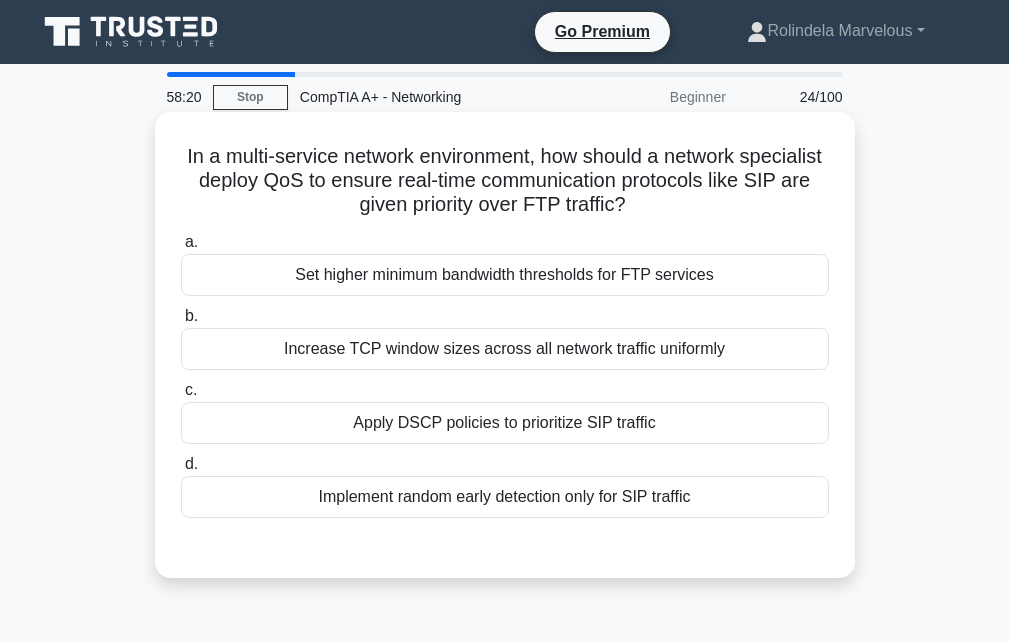 drag, startPoint x: 229, startPoint y: 152, endPoint x: 668, endPoint y: 205, distance: 442.18774 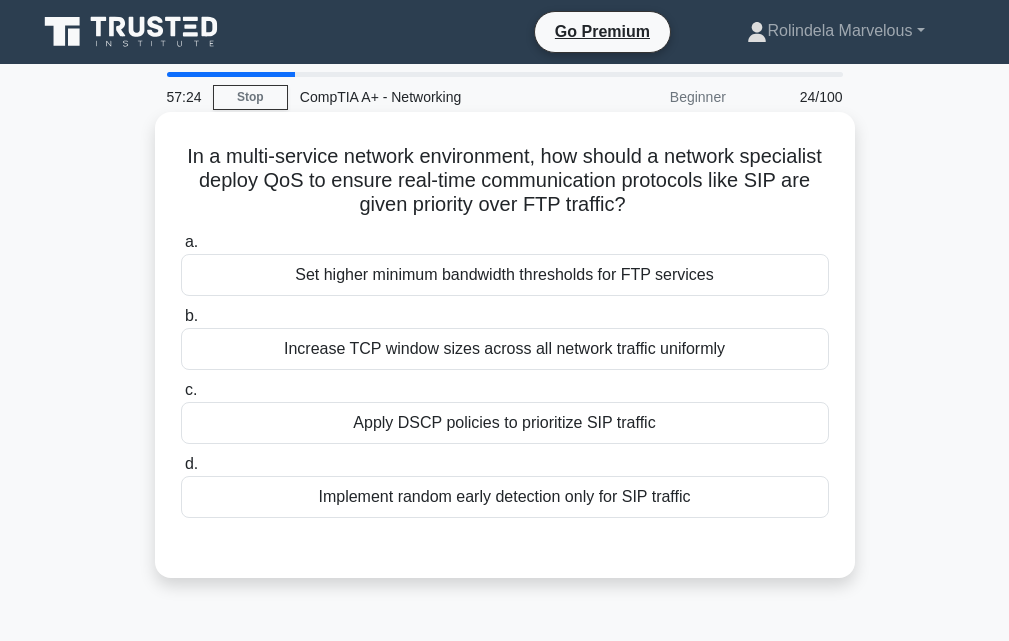 click on "Increase TCP window sizes across all network traffic uniformly" at bounding box center (505, 349) 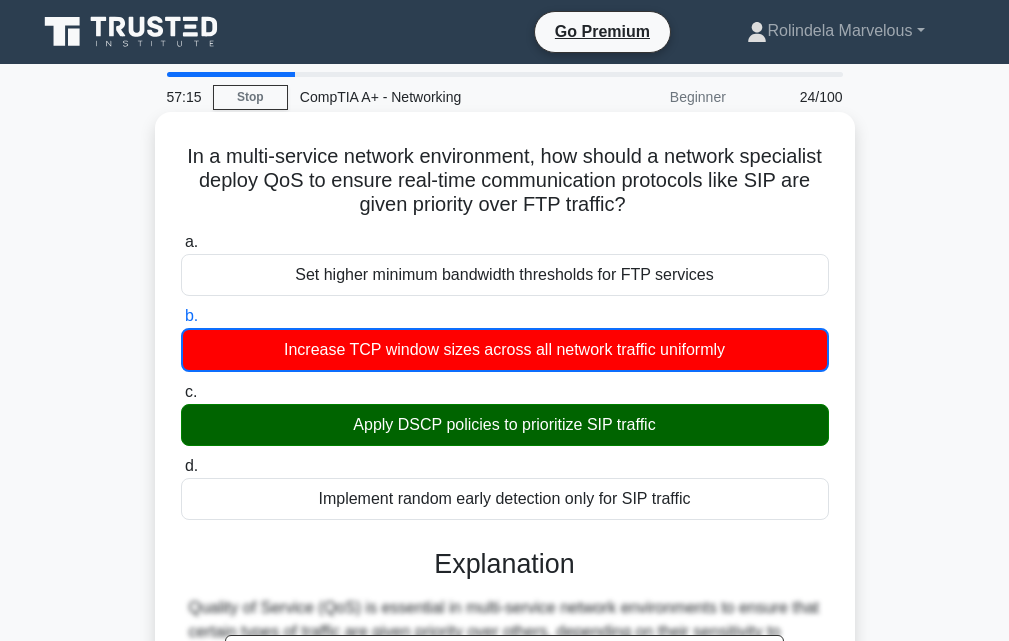 click on "Apply DSCP policies to prioritize SIP traffic" at bounding box center [505, 425] 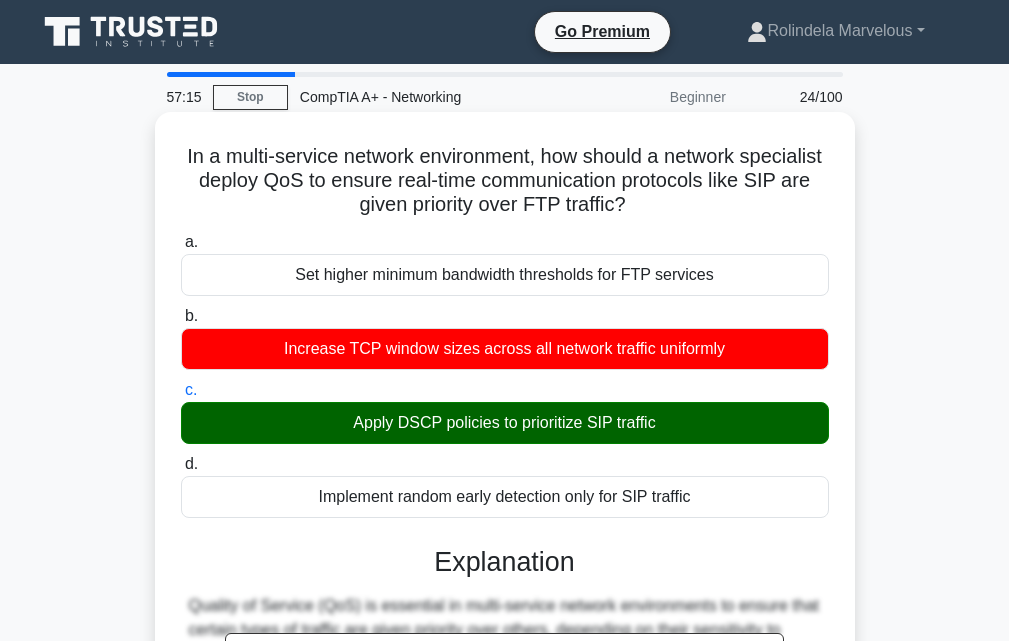click on "Apply DSCP policies to prioritize SIP traffic" at bounding box center [505, 423] 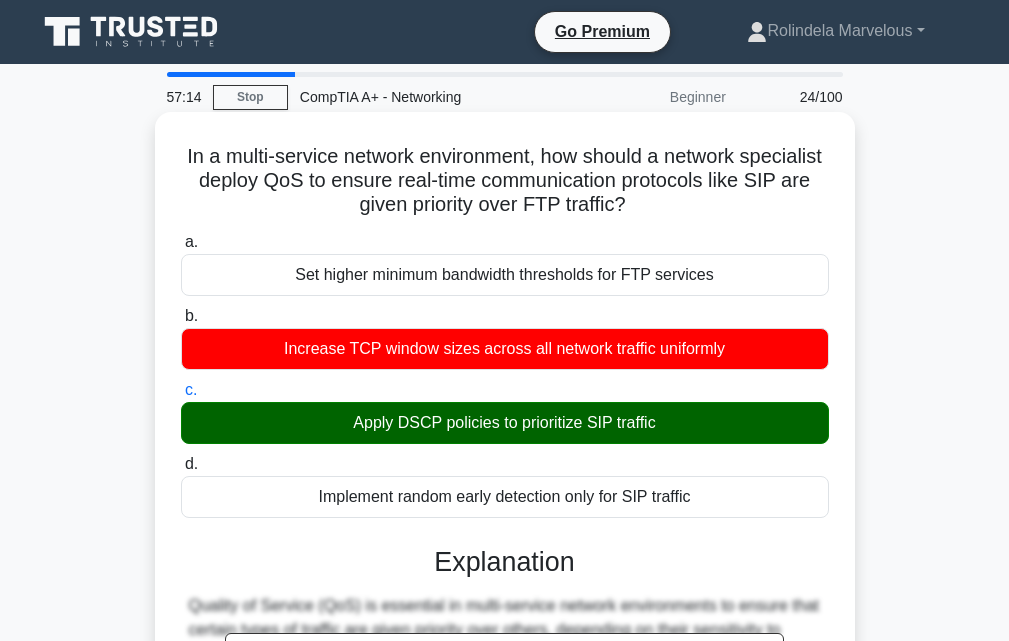 click on "Apply DSCP policies to prioritize SIP traffic" at bounding box center [505, 423] 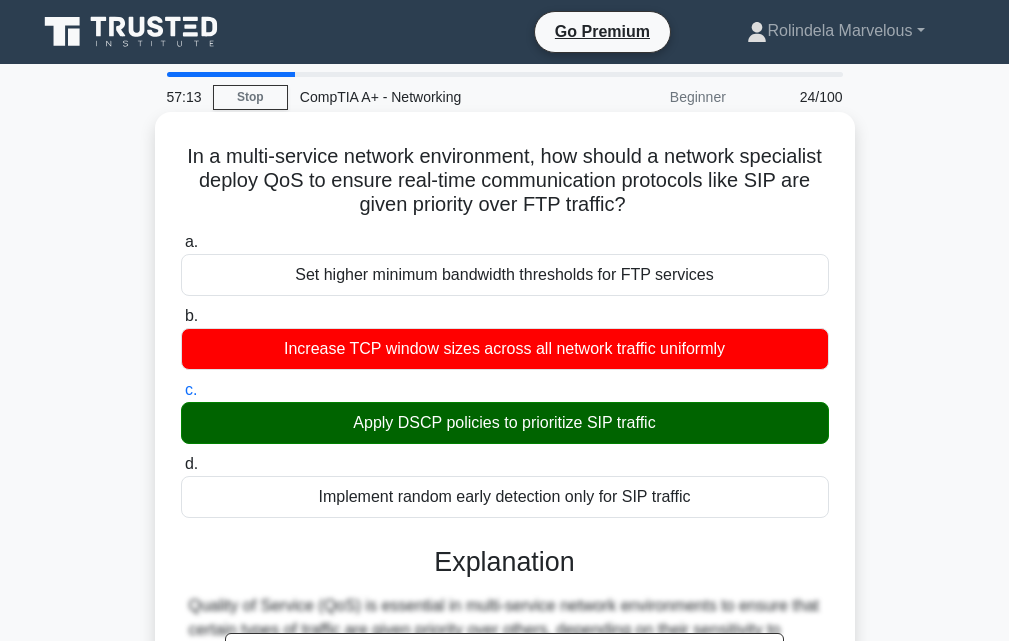 click on "Apply DSCP policies to prioritize SIP traffic" at bounding box center [505, 423] 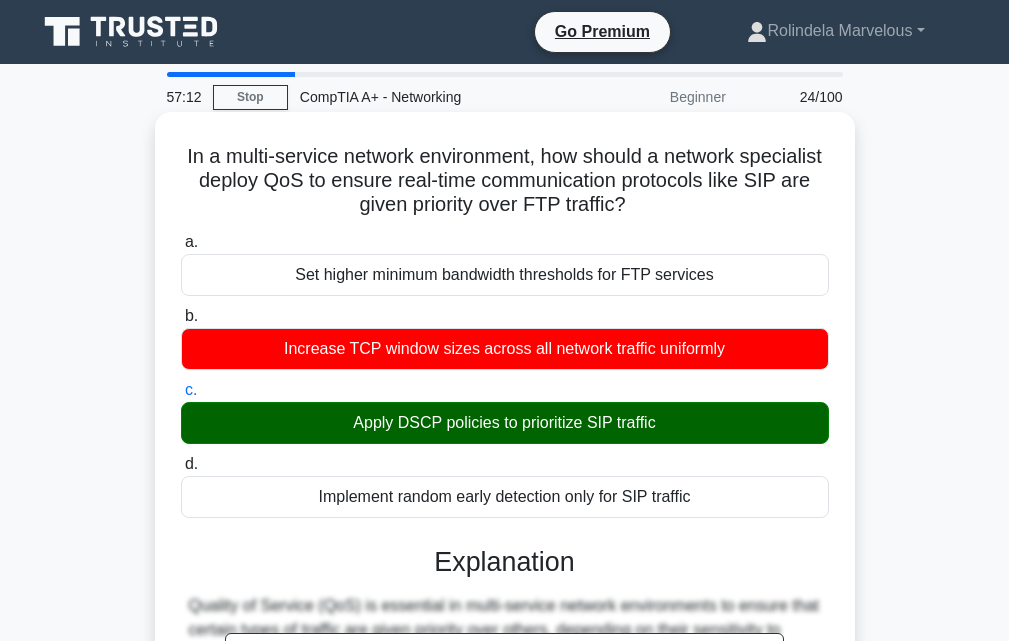 click on "Apply DSCP policies to prioritize SIP traffic" at bounding box center (505, 423) 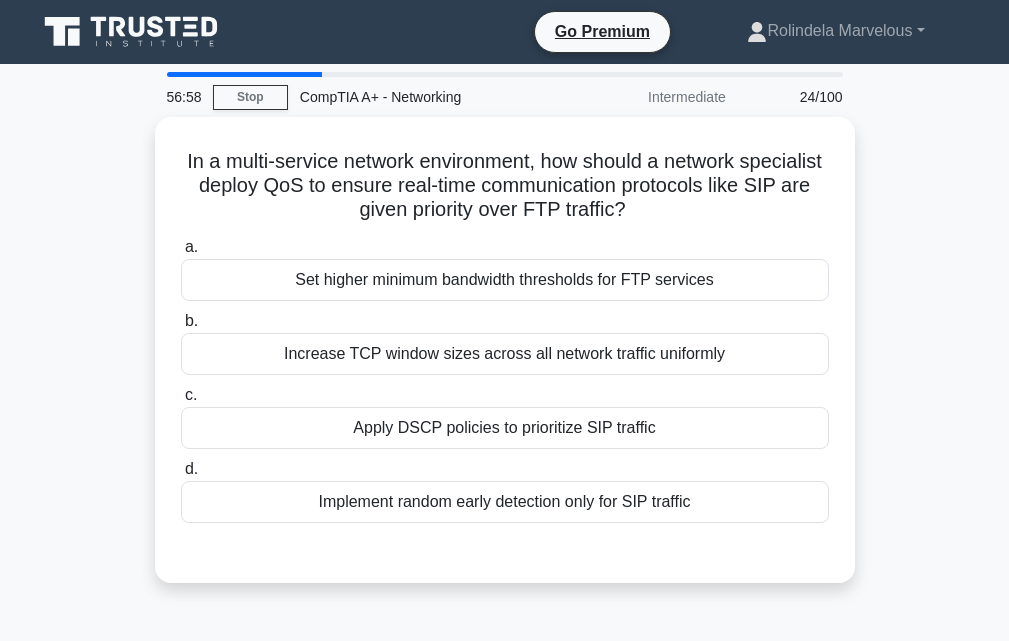 click on "Apply DSCP policies to prioritize SIP traffic" at bounding box center [505, 428] 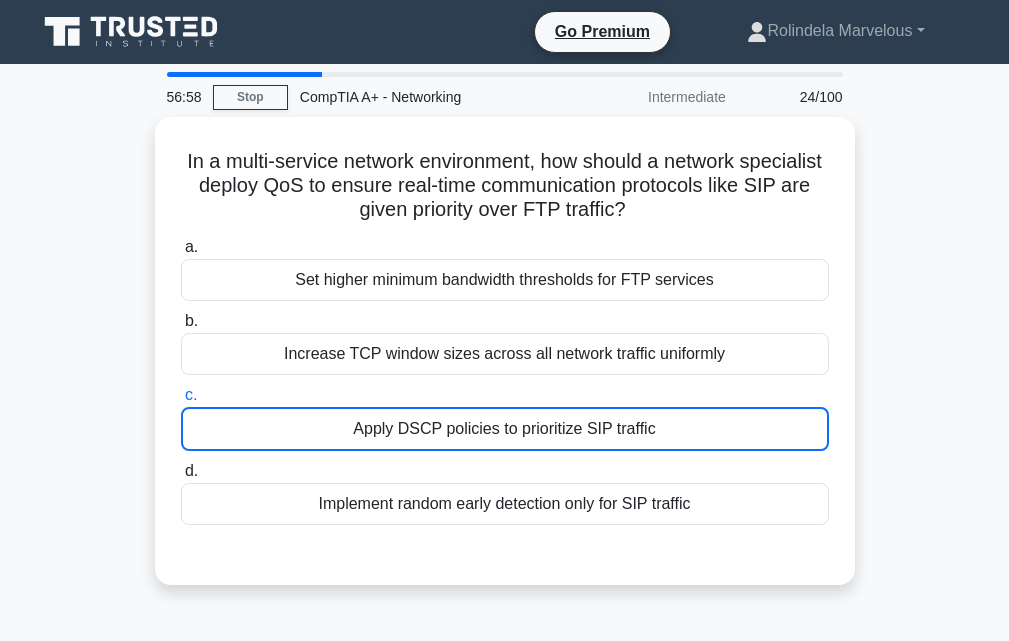 scroll, scrollTop: 0, scrollLeft: 0, axis: both 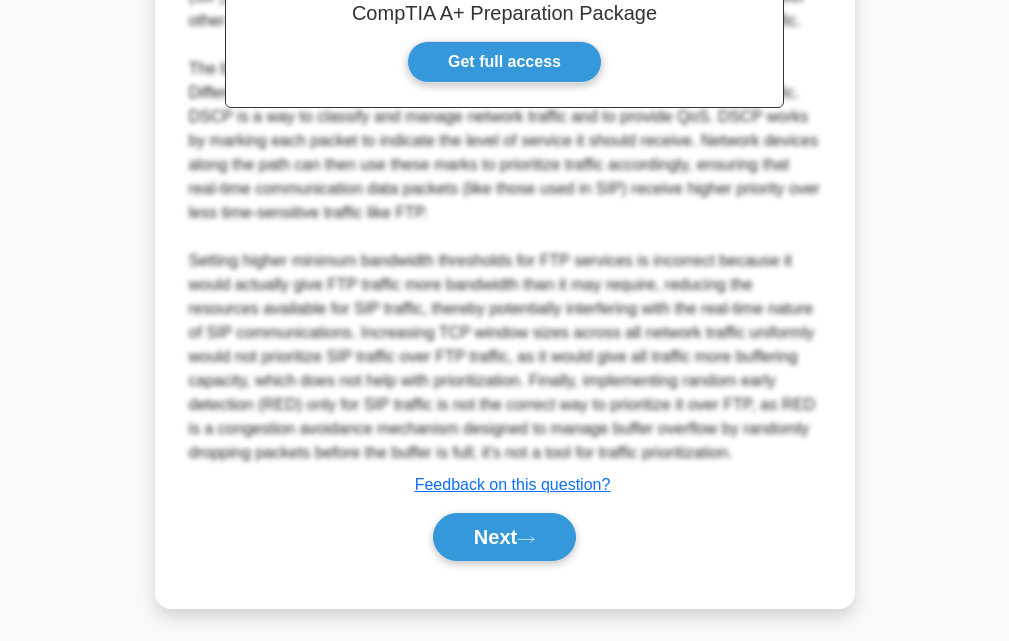 drag, startPoint x: 534, startPoint y: 538, endPoint x: 612, endPoint y: 604, distance: 102.176315 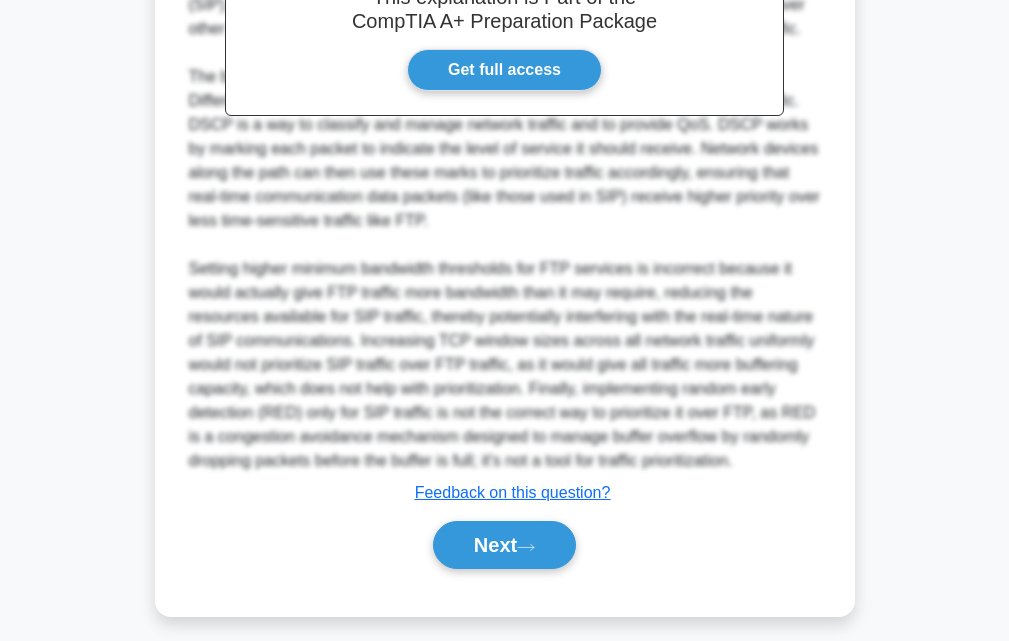 scroll, scrollTop: 688, scrollLeft: 0, axis: vertical 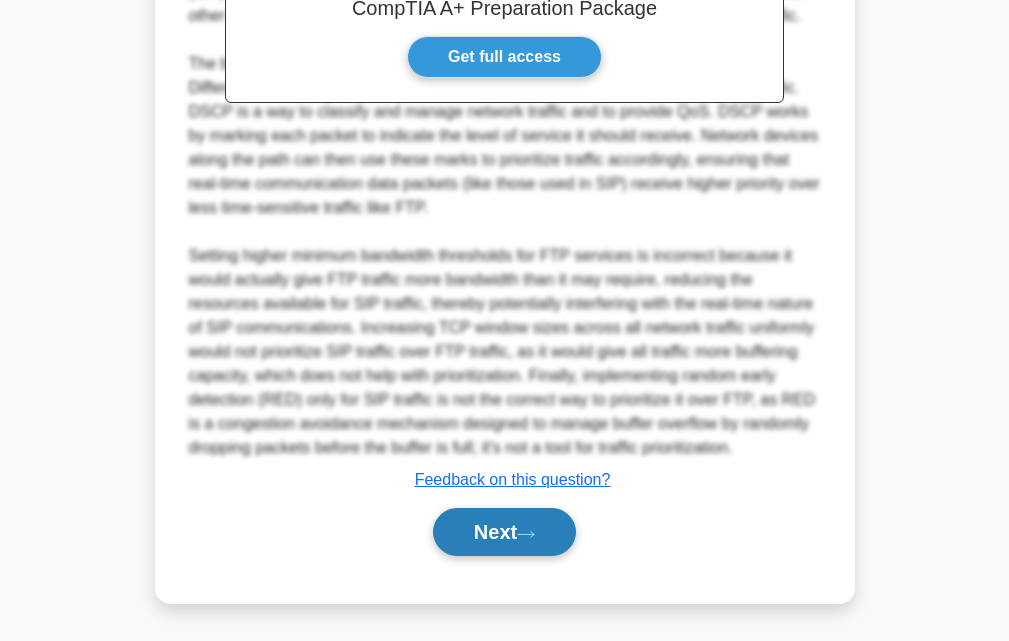 click on "Next" at bounding box center (504, 532) 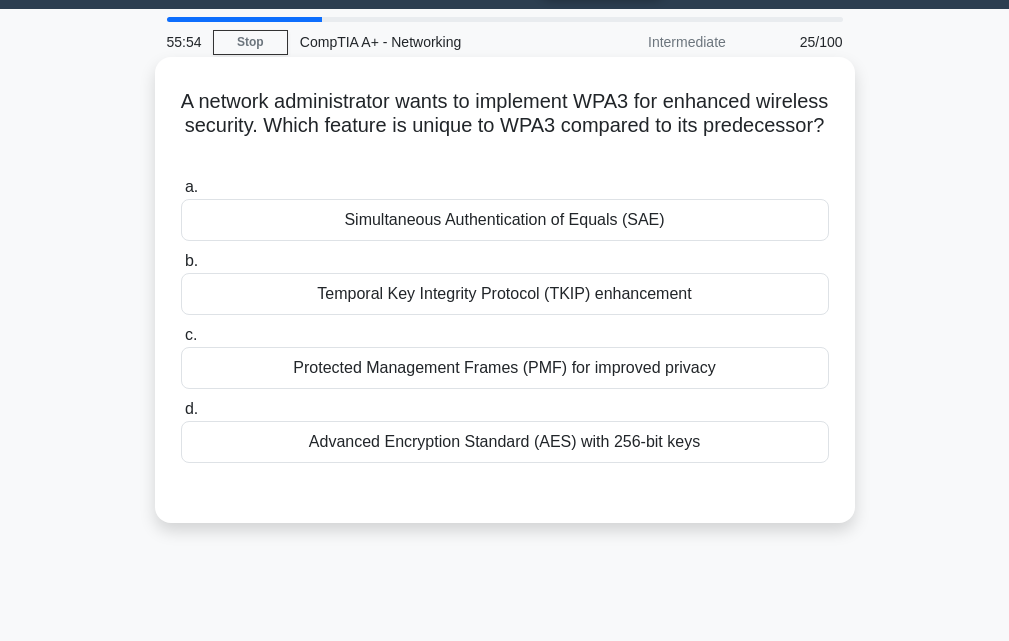 scroll, scrollTop: 0, scrollLeft: 0, axis: both 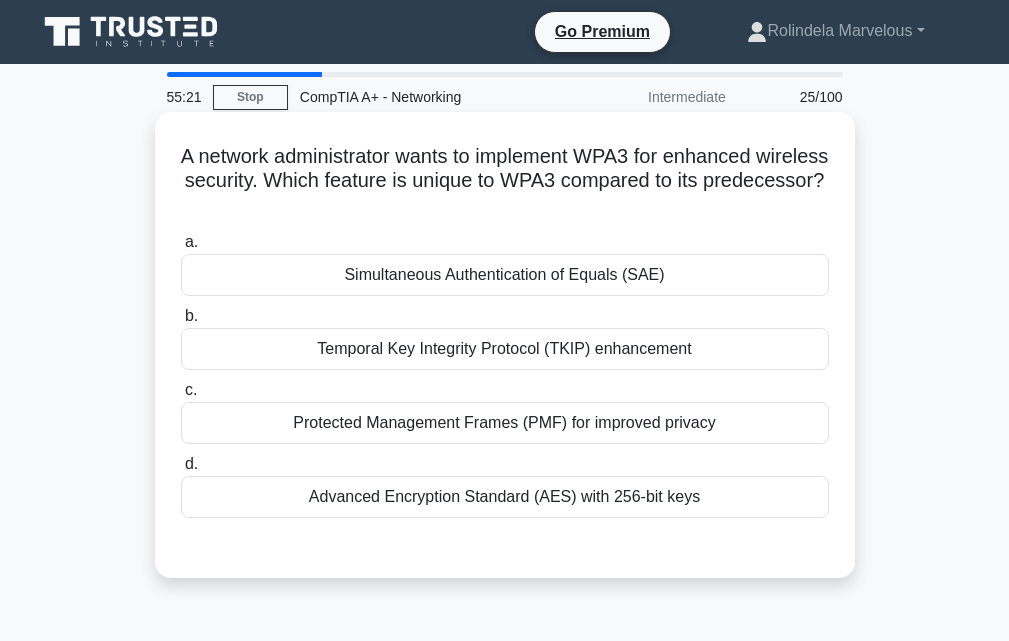 click on "Advanced Encryption Standard (AES) with 256-bit keys" at bounding box center (505, 497) 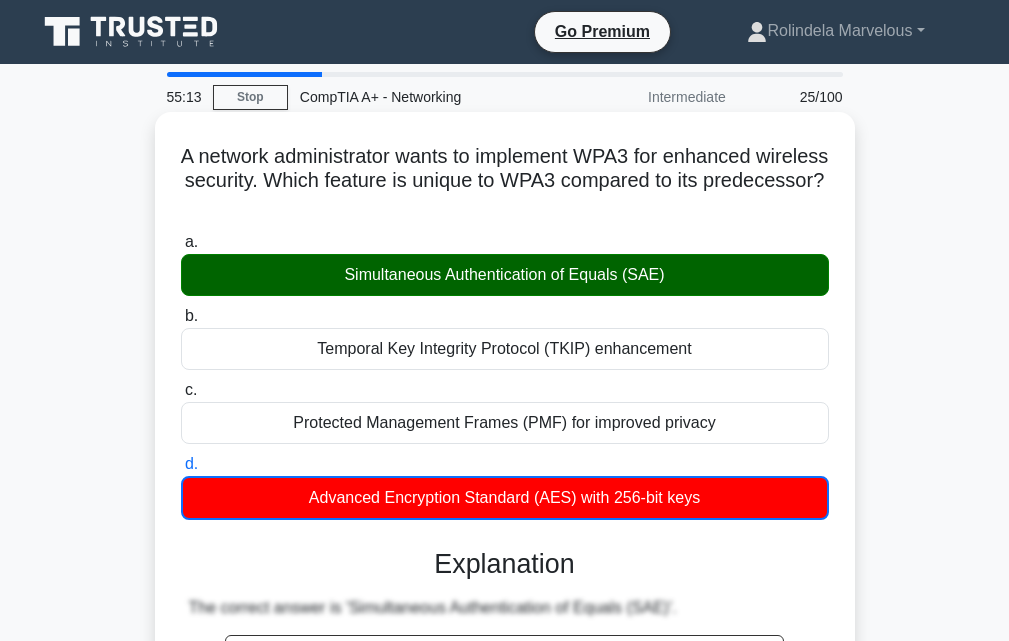 click on "Simultaneous Authentication of Equals (SAE)" at bounding box center [505, 275] 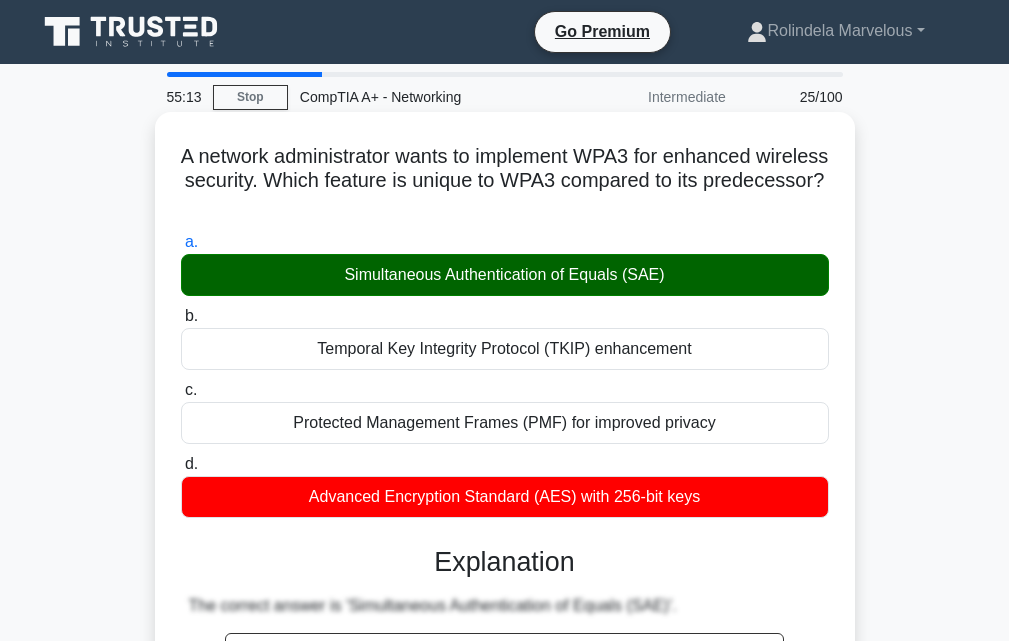 click on "Simultaneous Authentication of Equals (SAE)" at bounding box center (505, 275) 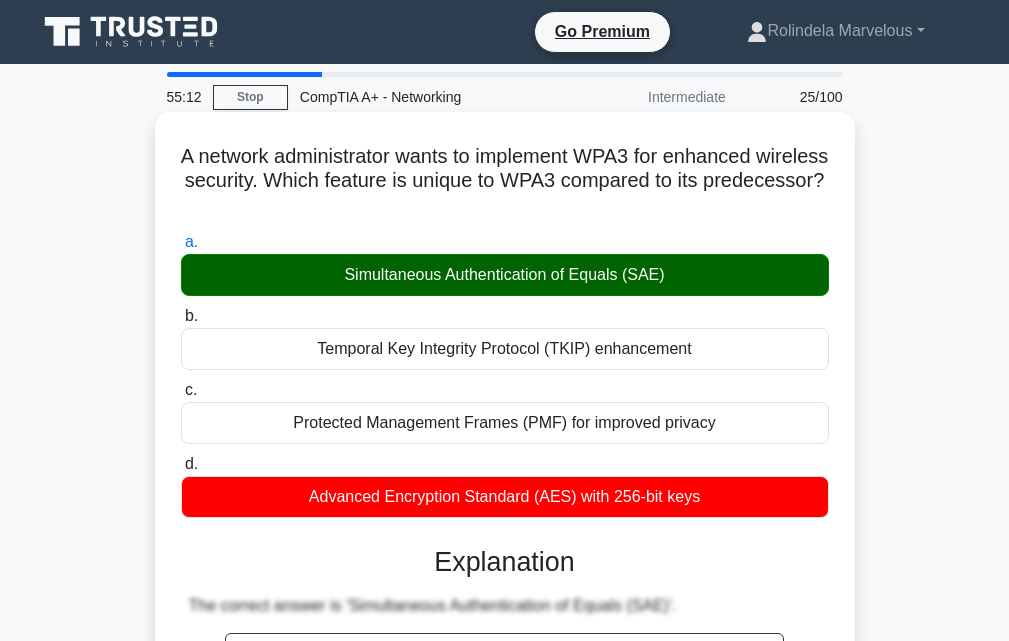 click on "Simultaneous Authentication of Equals (SAE)" at bounding box center (505, 275) 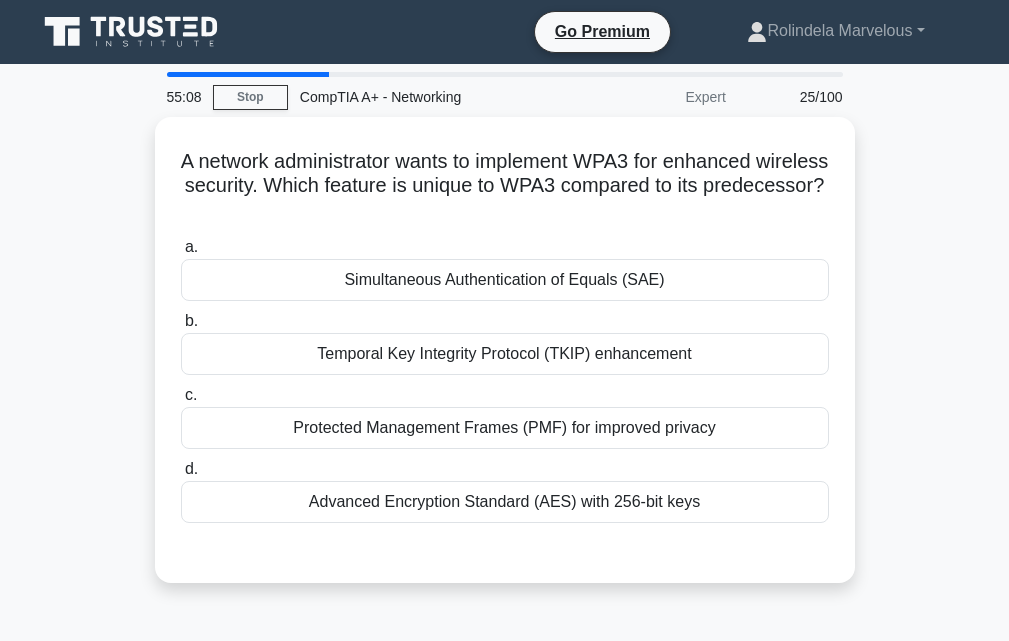 scroll, scrollTop: 0, scrollLeft: 0, axis: both 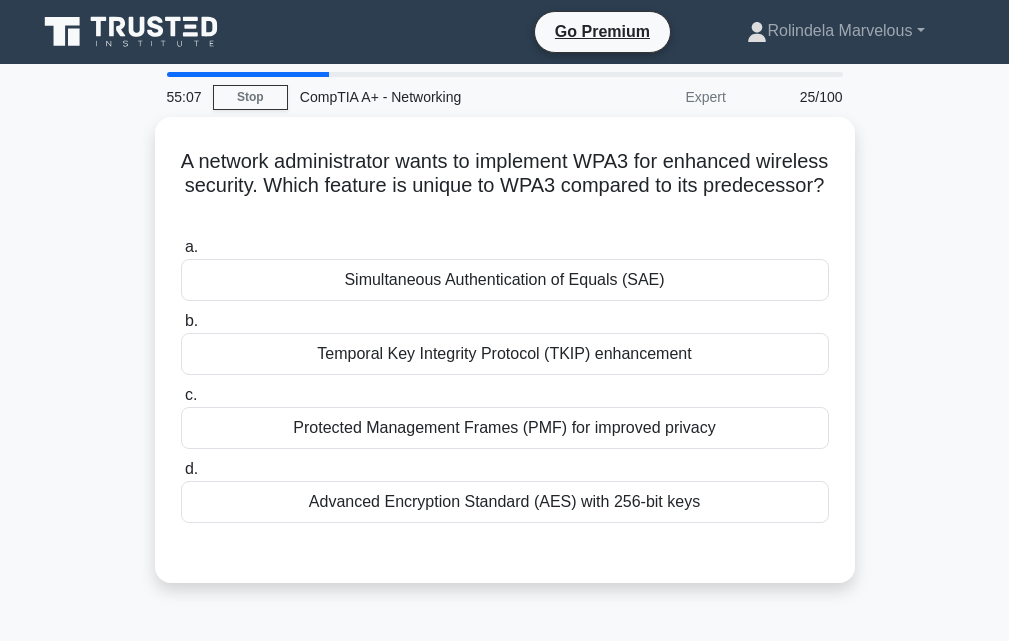 click on "Simultaneous Authentication of Equals (SAE)" at bounding box center (505, 280) 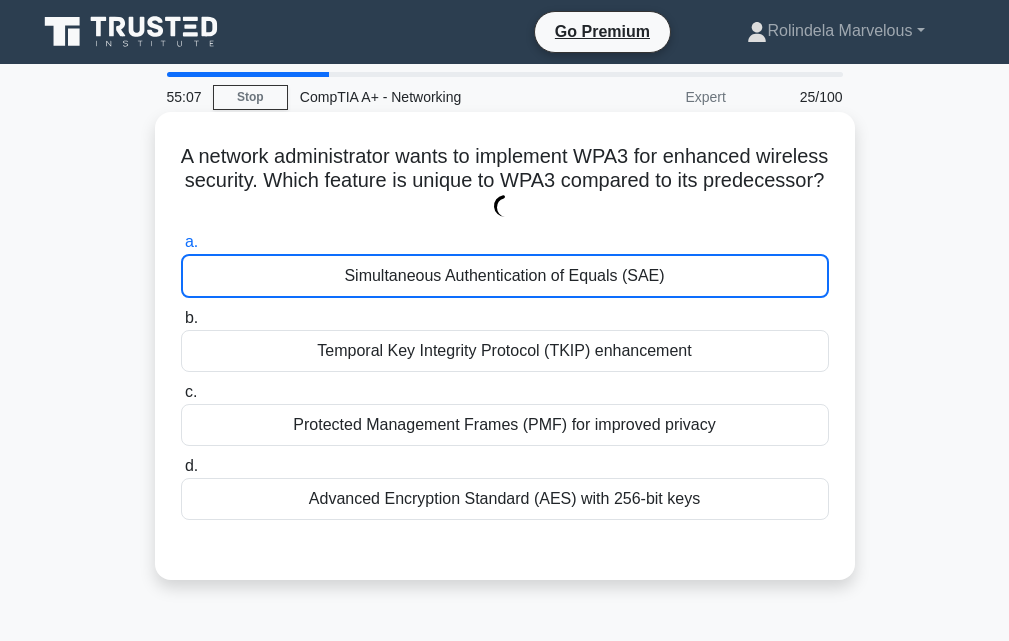 scroll, scrollTop: 0, scrollLeft: 0, axis: both 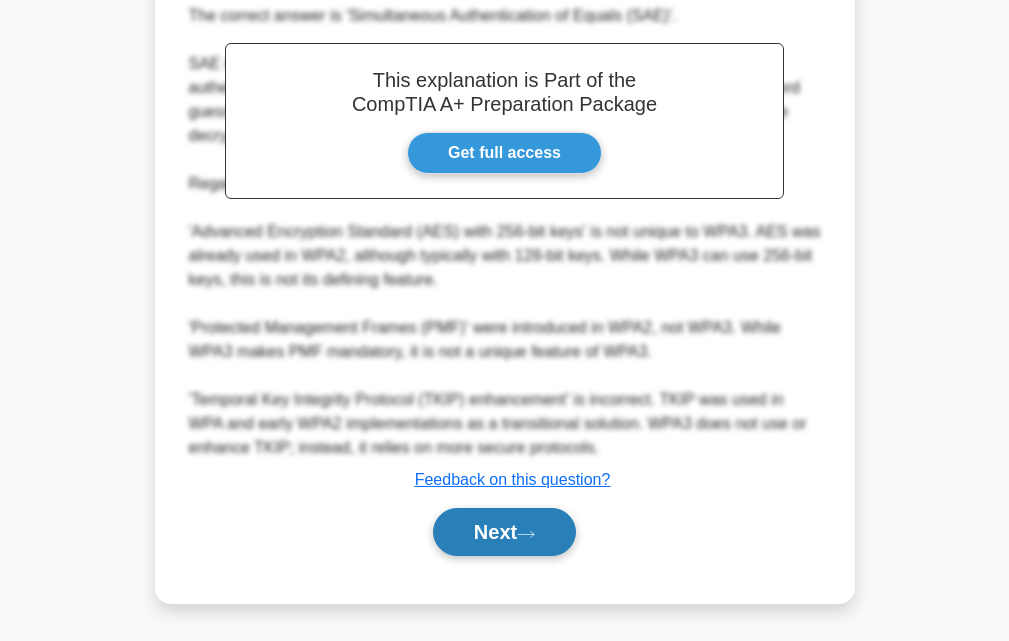click on "Next" at bounding box center [504, 532] 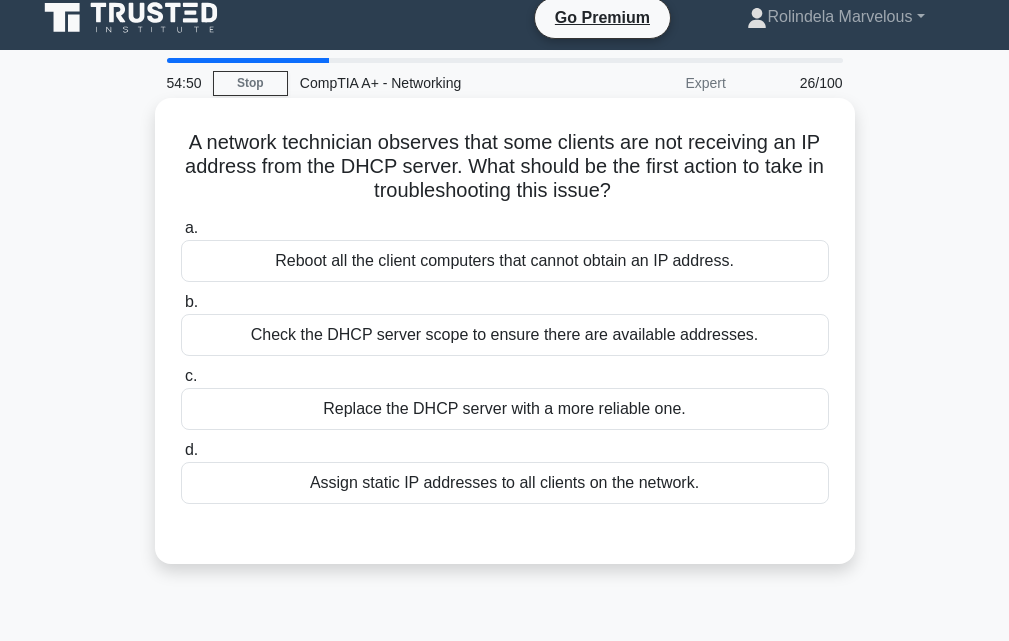 scroll, scrollTop: 0, scrollLeft: 0, axis: both 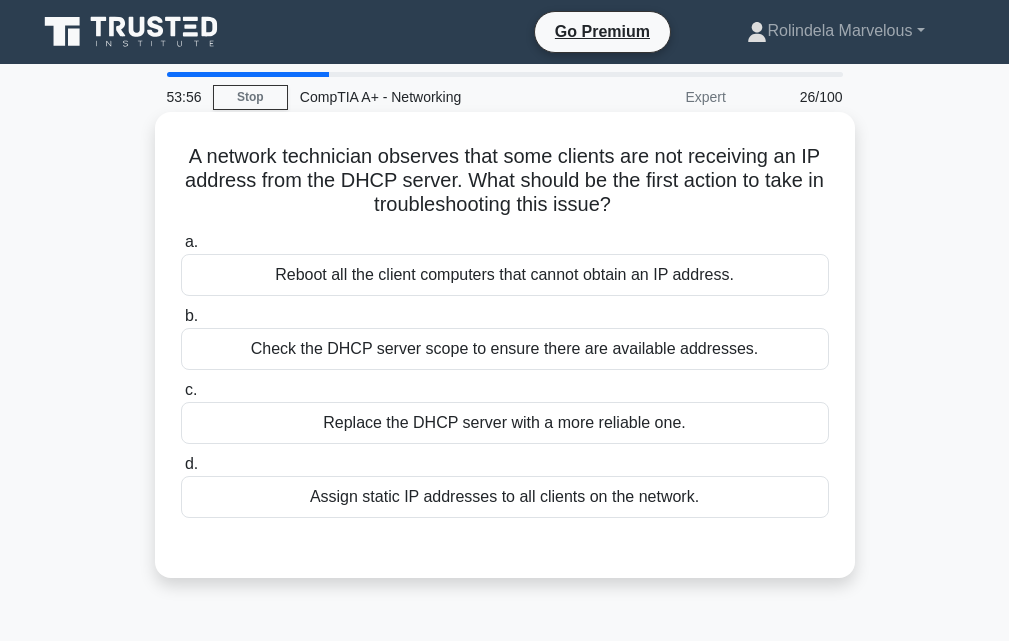 click on "Reboot all the client computers that cannot obtain an IP address." at bounding box center [505, 275] 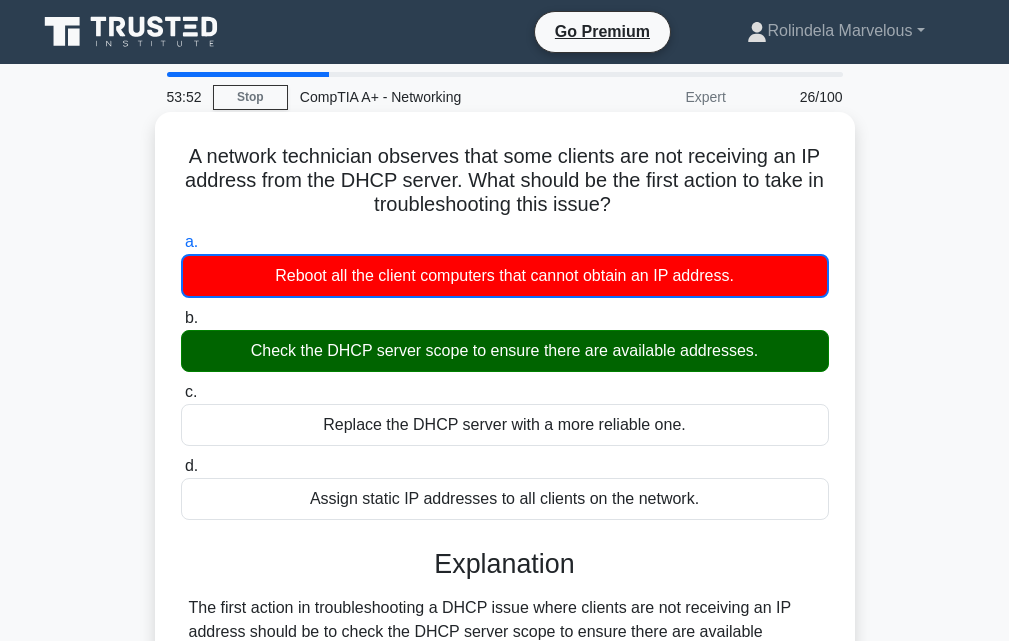 click on "Check the DHCP server scope to ensure there are available addresses." at bounding box center (505, 351) 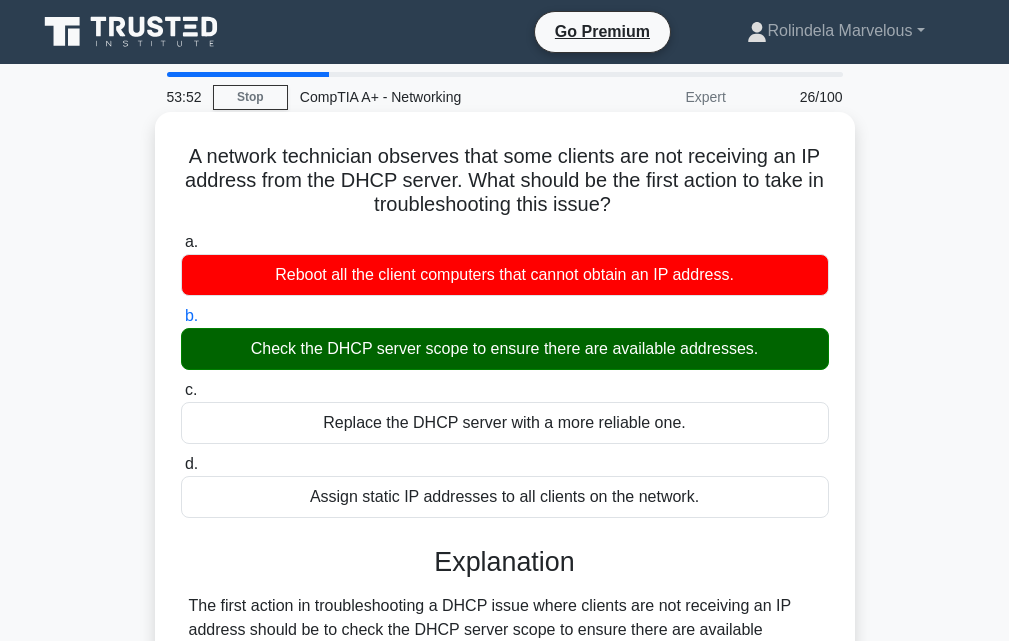click on "Check the DHCP server scope to ensure there are available addresses." at bounding box center (505, 349) 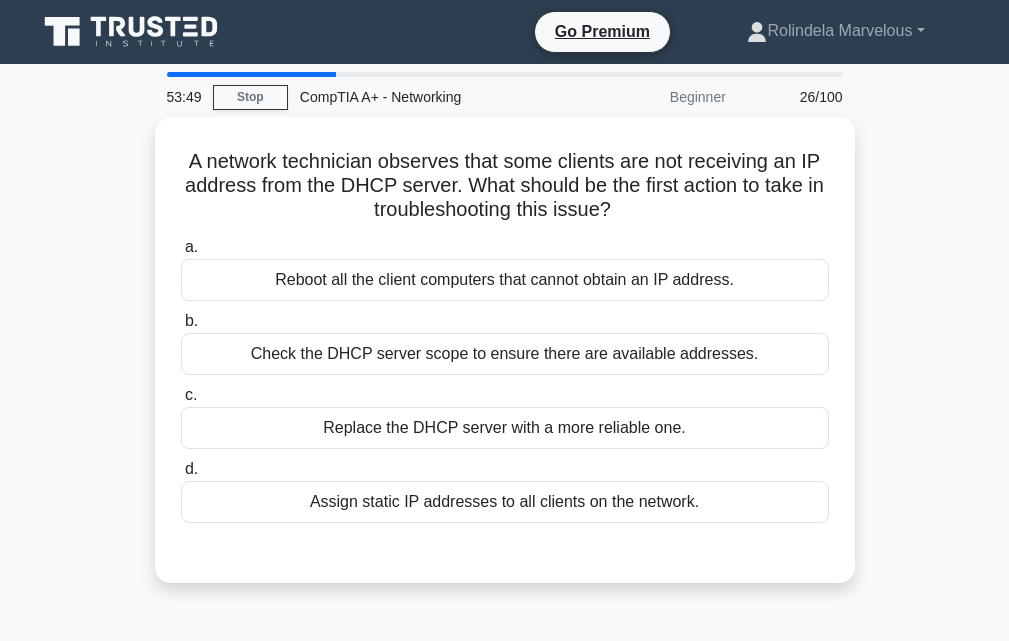 scroll, scrollTop: 0, scrollLeft: 0, axis: both 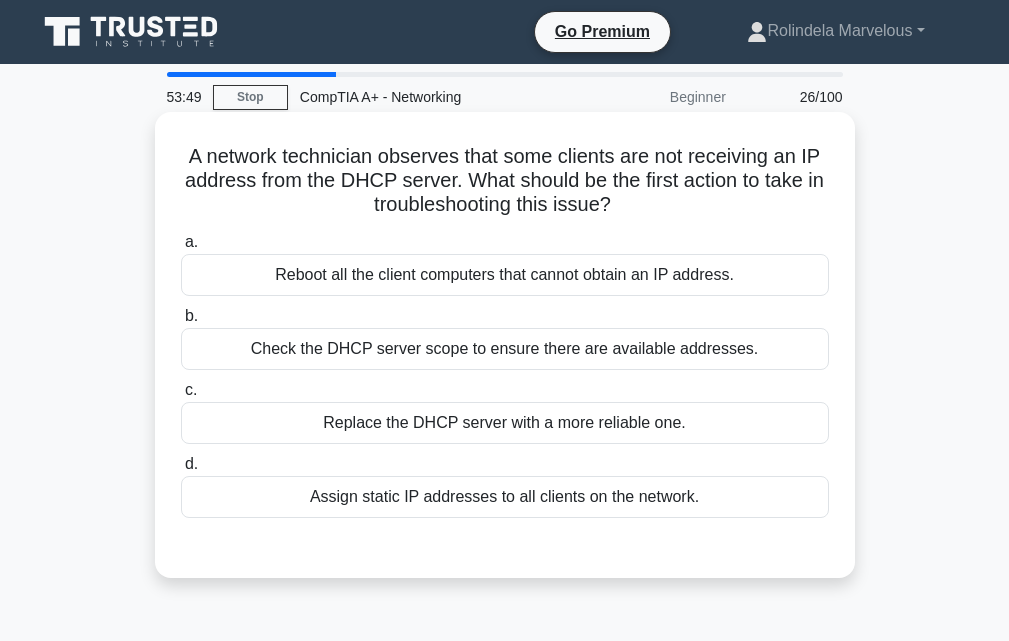 drag, startPoint x: 0, startPoint y: 0, endPoint x: 581, endPoint y: 343, distance: 674.6925 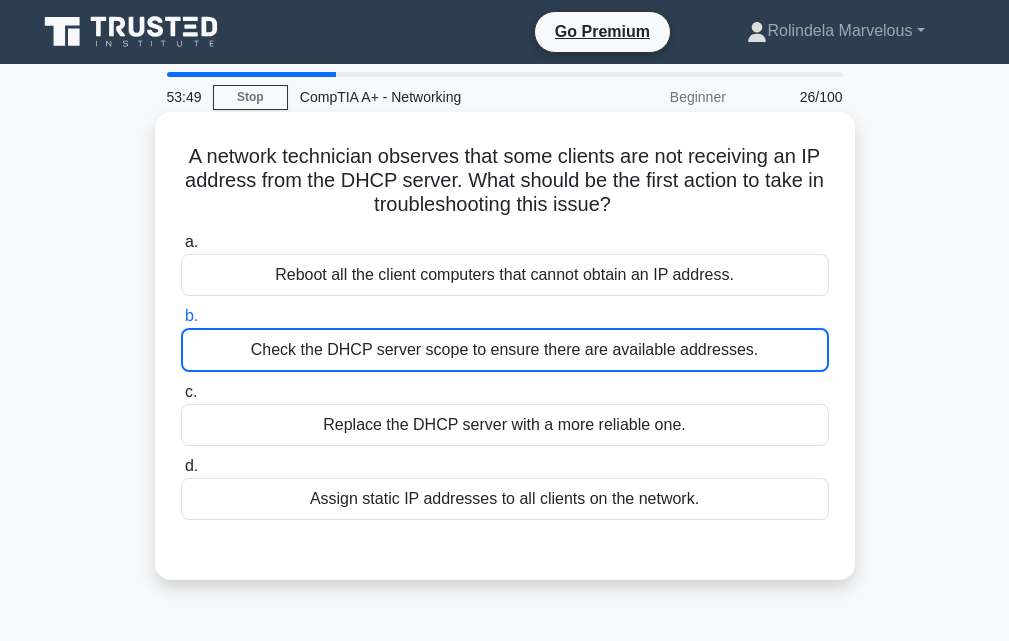 scroll, scrollTop: 0, scrollLeft: 0, axis: both 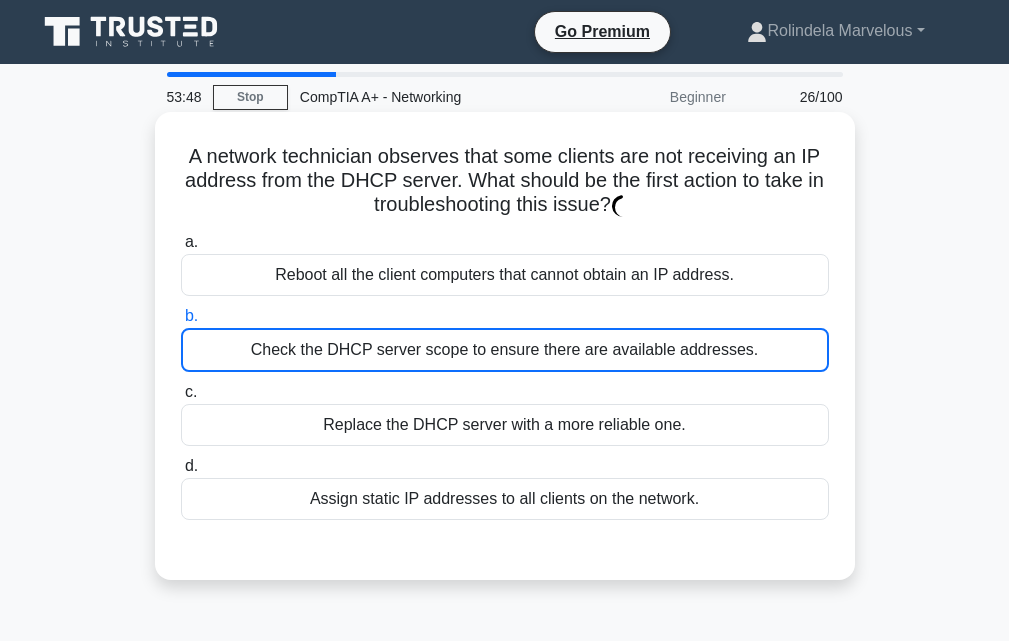 click on "Check the DHCP server scope to ensure there are available addresses." at bounding box center [505, 350] 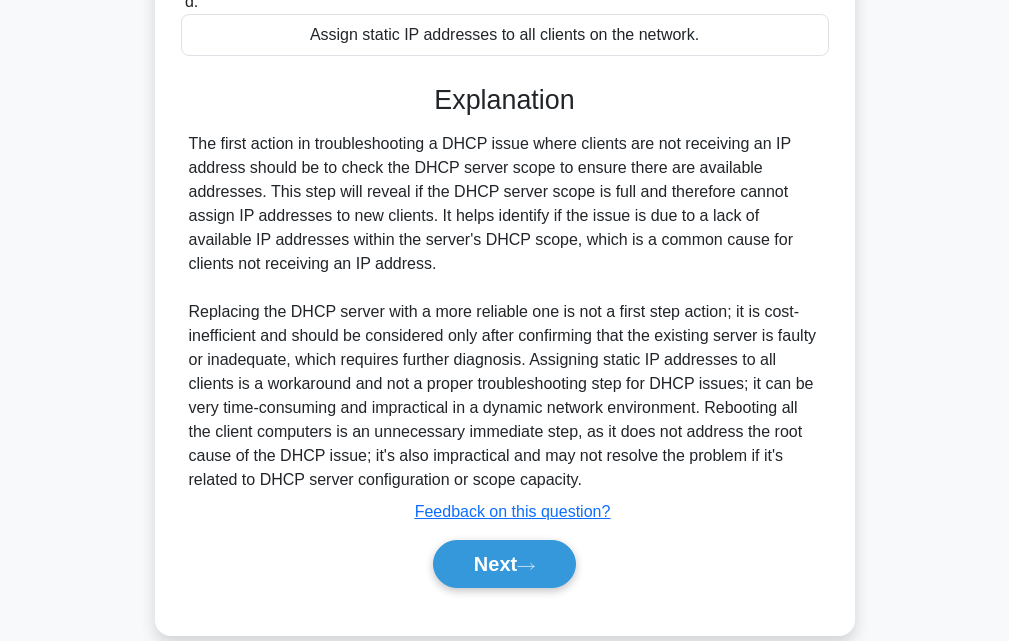 scroll, scrollTop: 496, scrollLeft: 0, axis: vertical 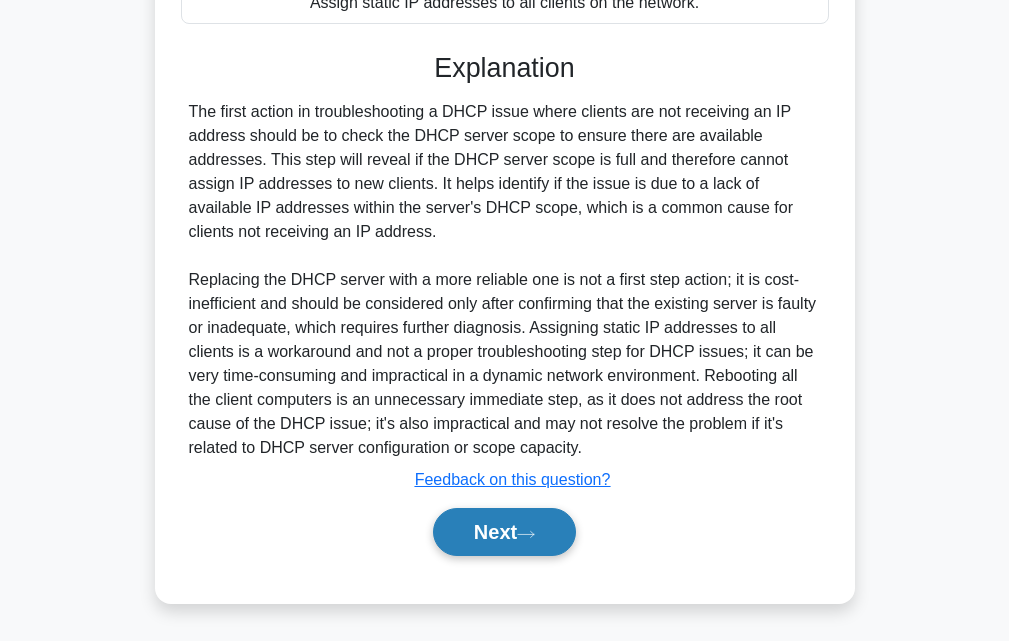 click on "Next" at bounding box center [504, 532] 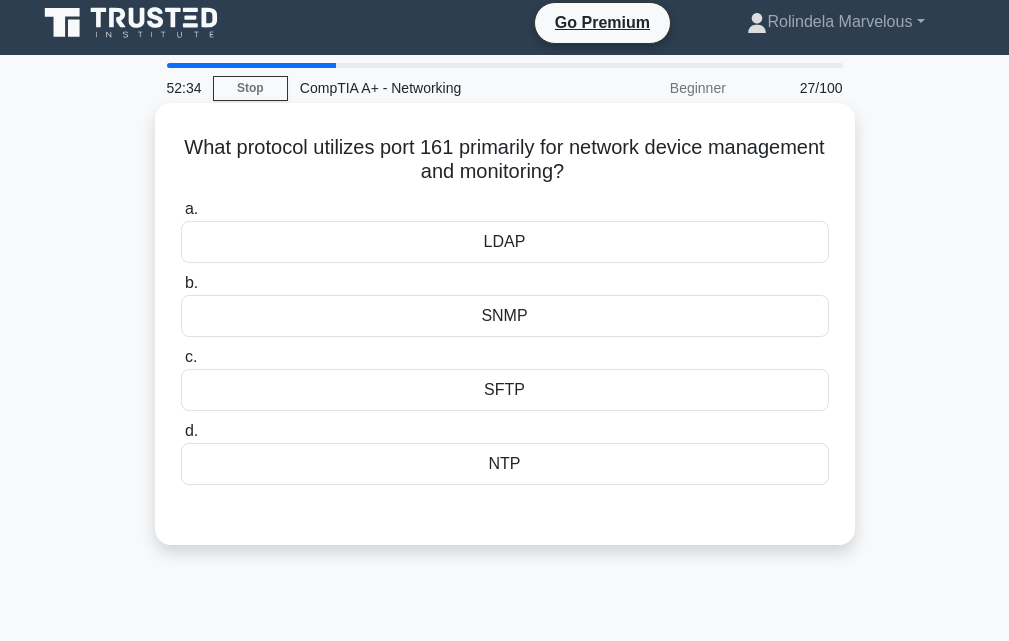 scroll, scrollTop: 0, scrollLeft: 0, axis: both 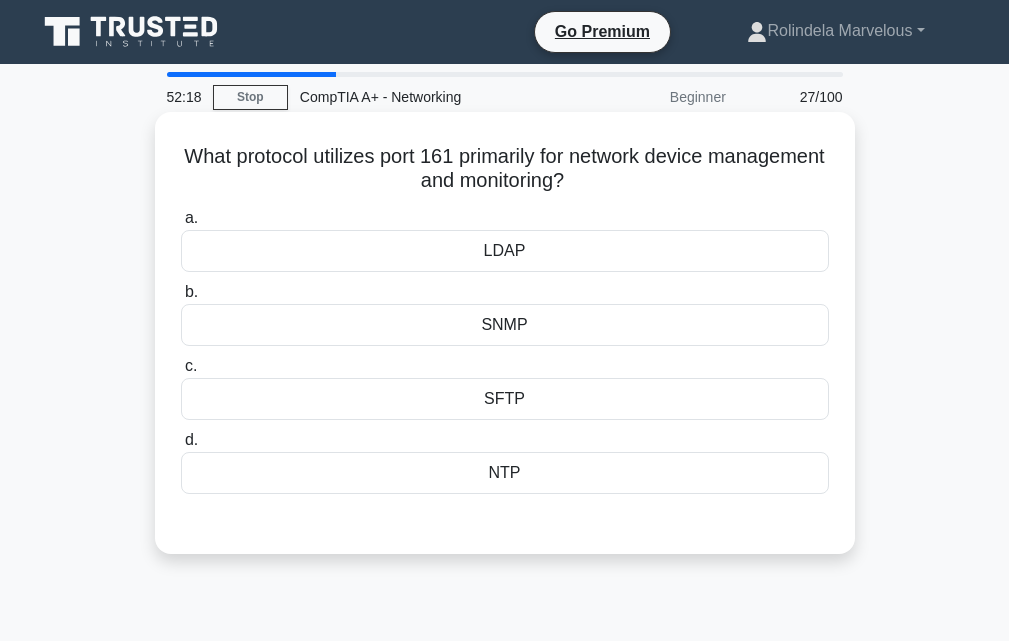 click on "LDAP" at bounding box center [505, 251] 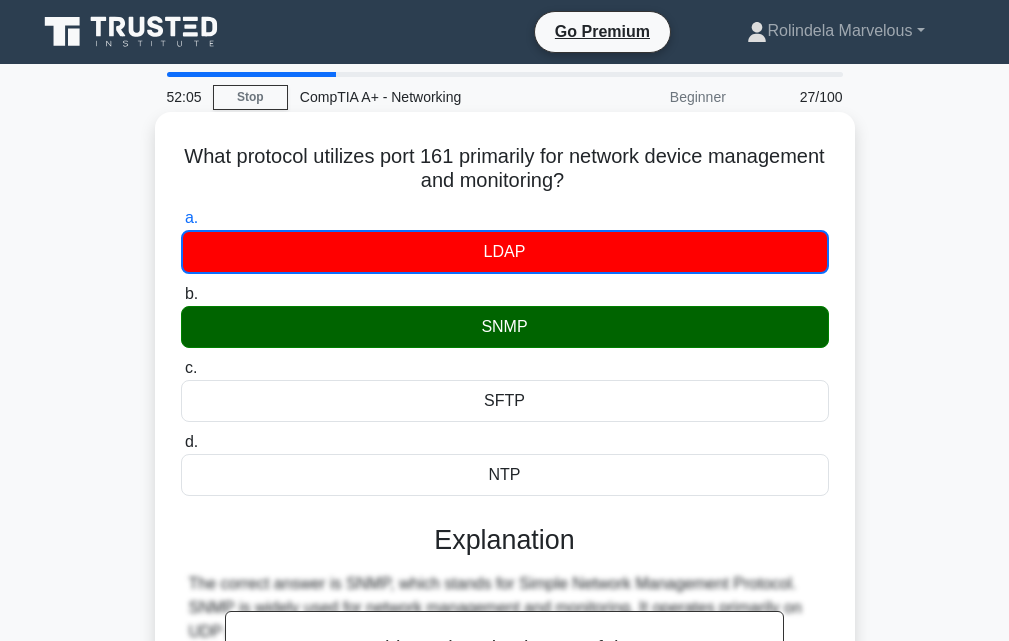 scroll, scrollTop: 439, scrollLeft: 0, axis: vertical 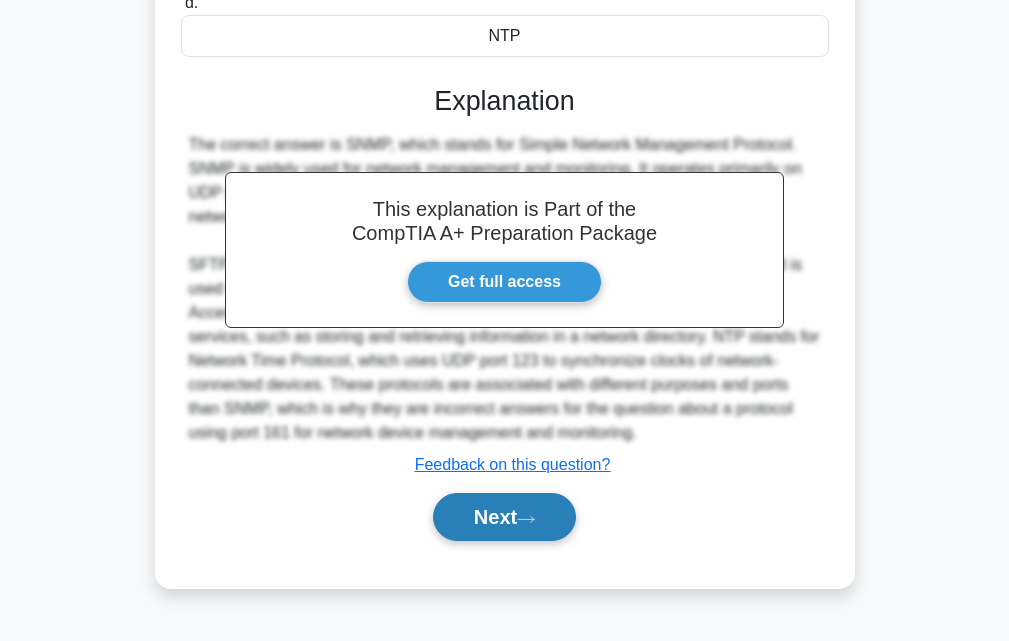 click on "Next" at bounding box center [504, 517] 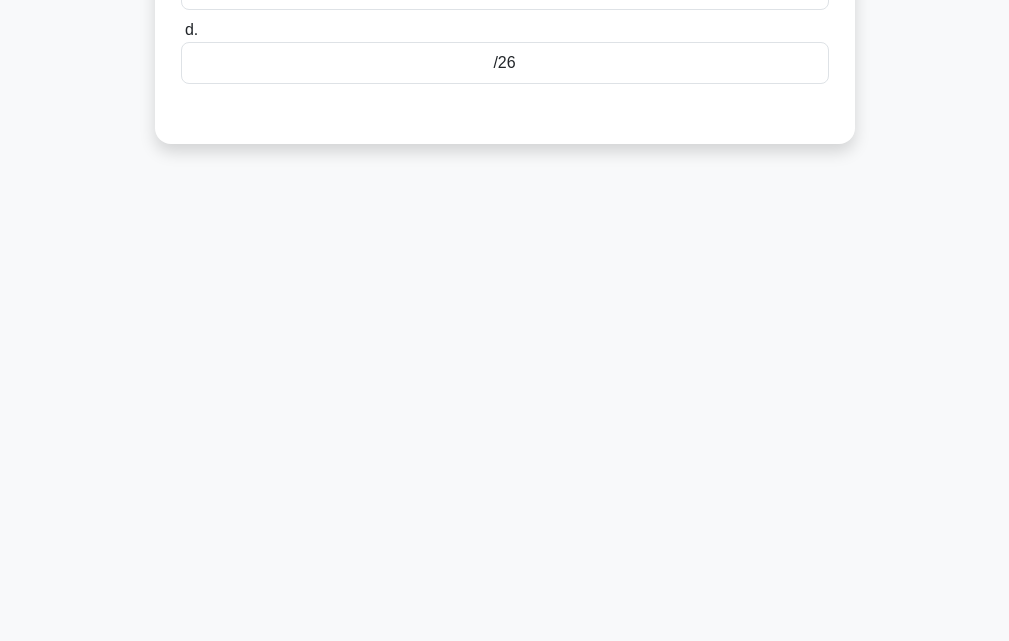 scroll, scrollTop: 0, scrollLeft: 0, axis: both 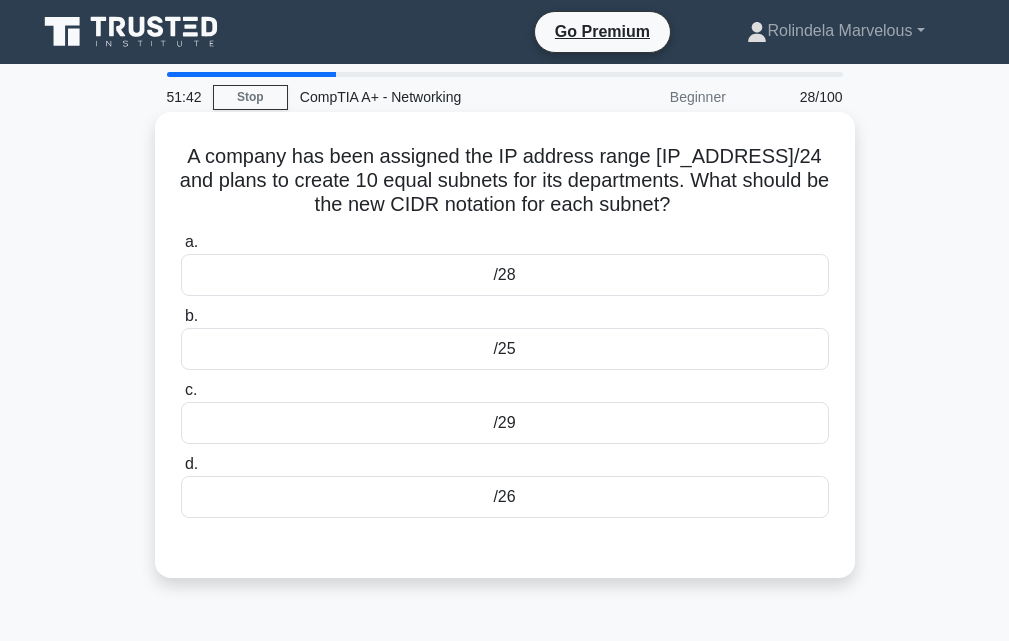 click on "/28" at bounding box center [505, 275] 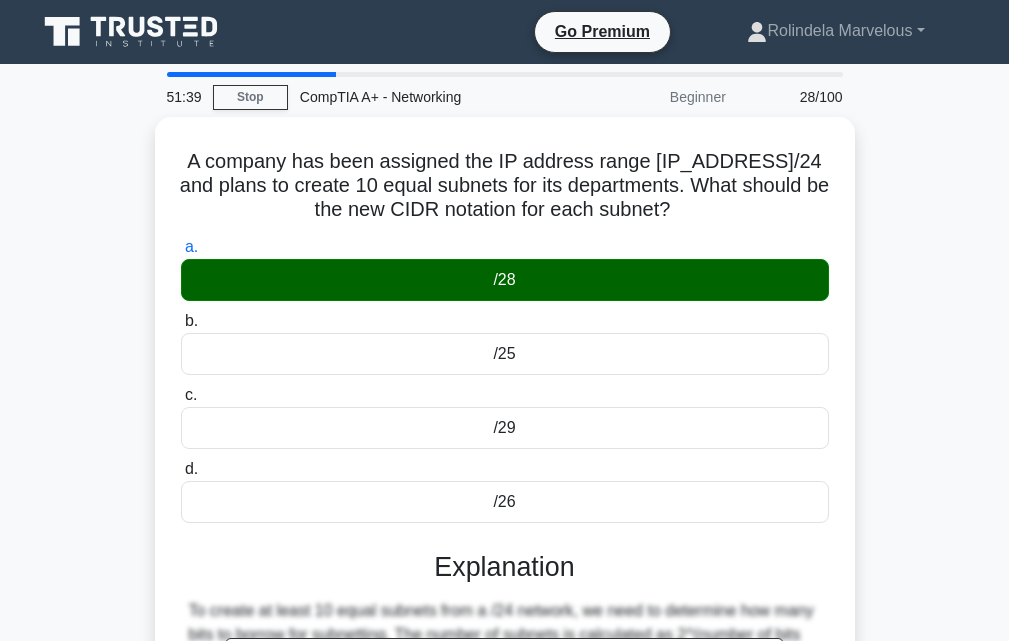 scroll, scrollTop: 400, scrollLeft: 0, axis: vertical 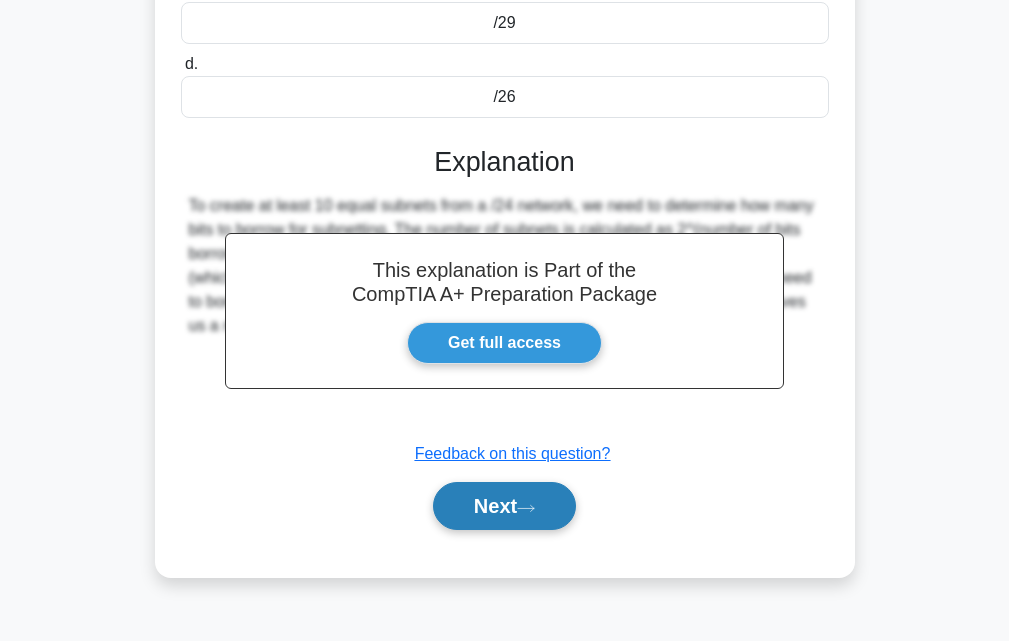 click on "Next" at bounding box center [504, 506] 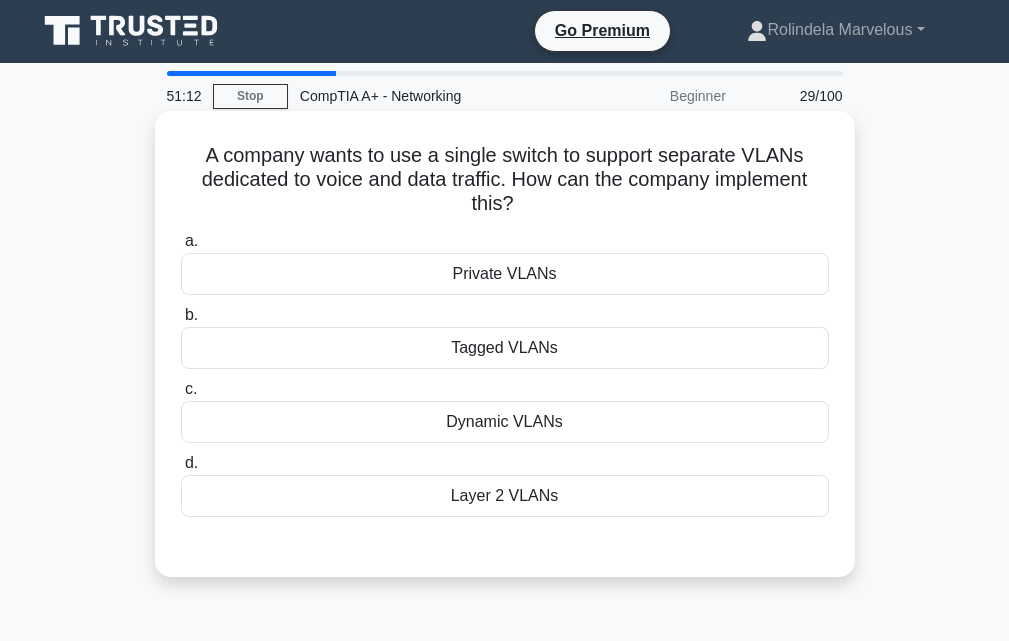 scroll, scrollTop: 0, scrollLeft: 0, axis: both 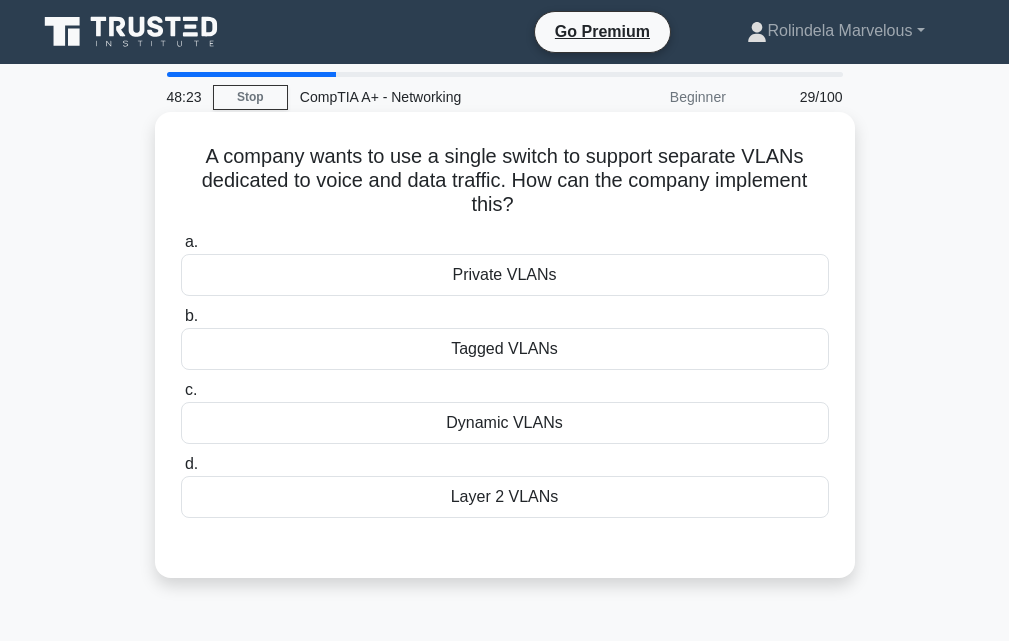 click on "Tagged VLANs" at bounding box center (505, 349) 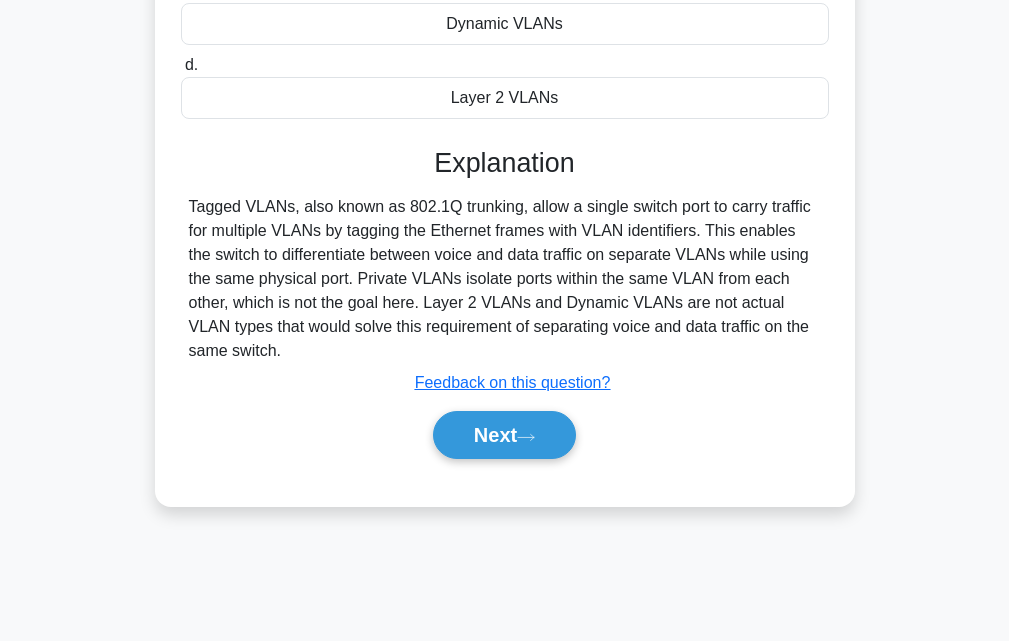 scroll, scrollTop: 400, scrollLeft: 0, axis: vertical 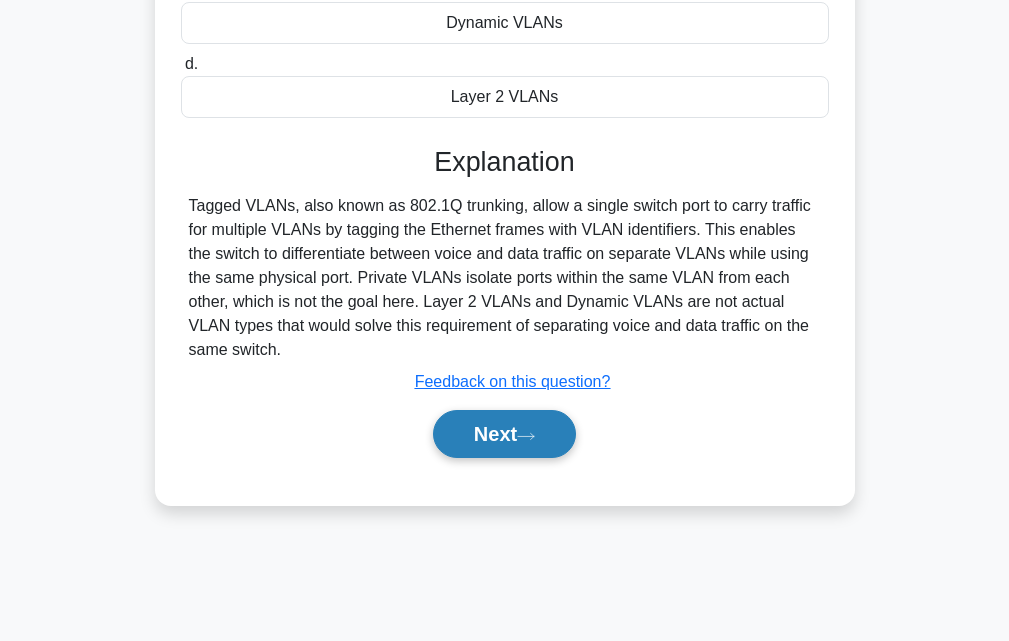 click on "Next" at bounding box center (504, 434) 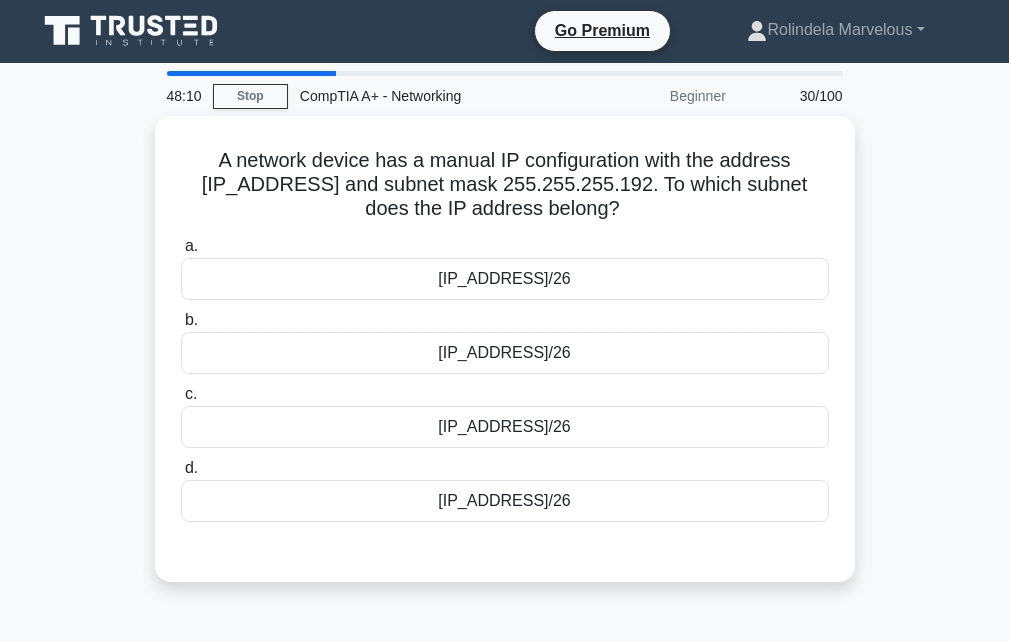 scroll, scrollTop: 0, scrollLeft: 0, axis: both 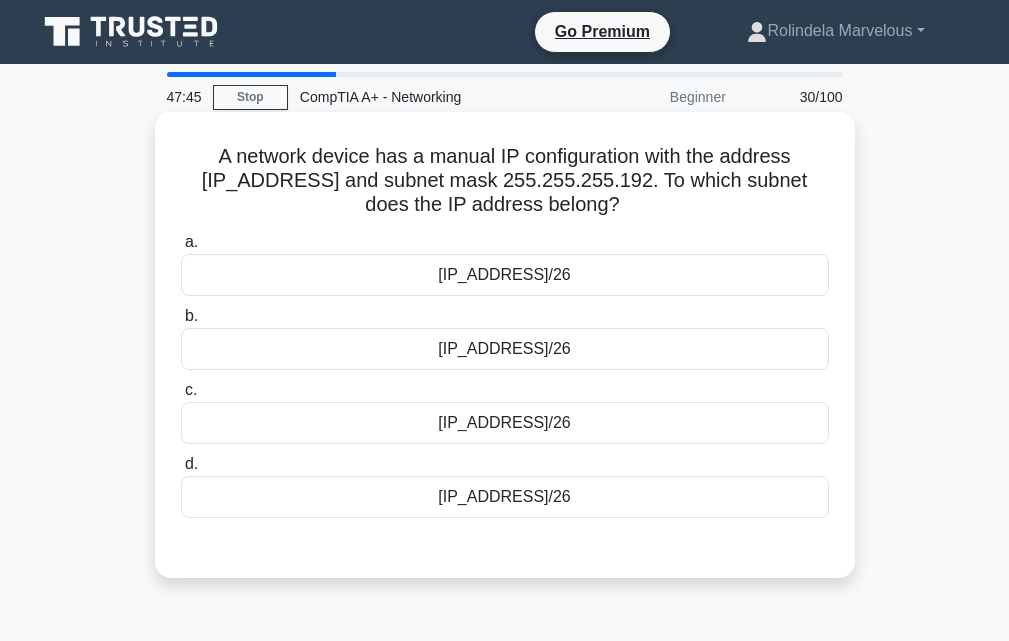 click on "[IP_ADDRESS]/26" at bounding box center [505, 275] 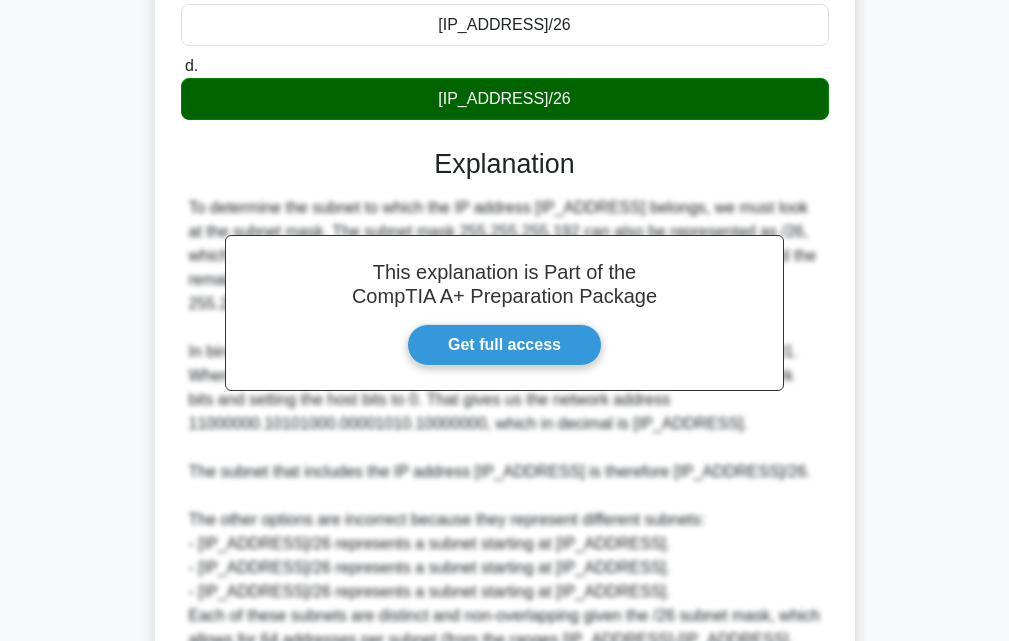 scroll, scrollTop: 642, scrollLeft: 0, axis: vertical 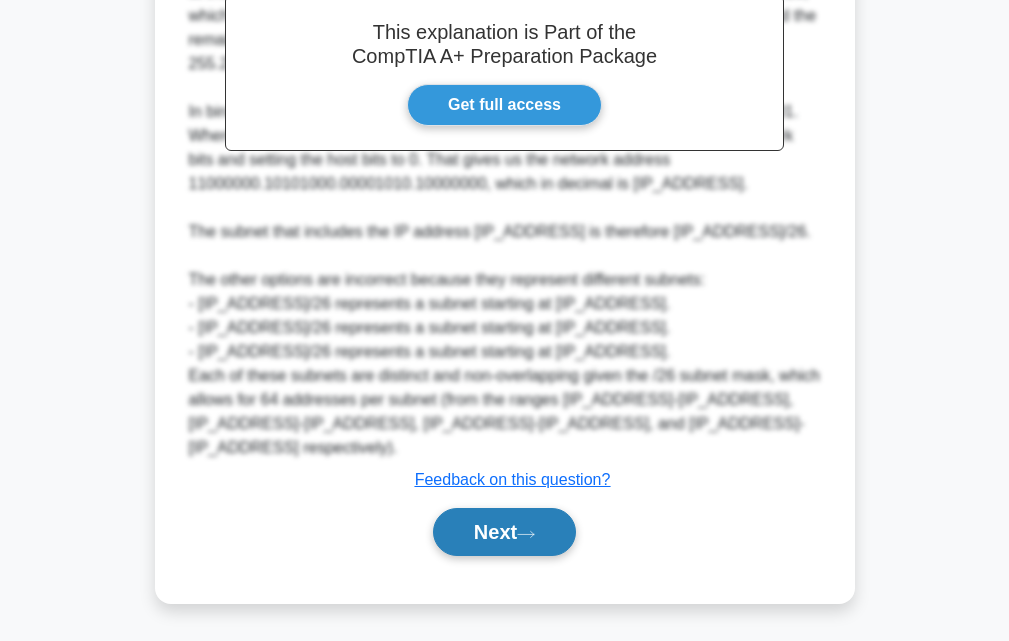 click on "Next" at bounding box center [504, 532] 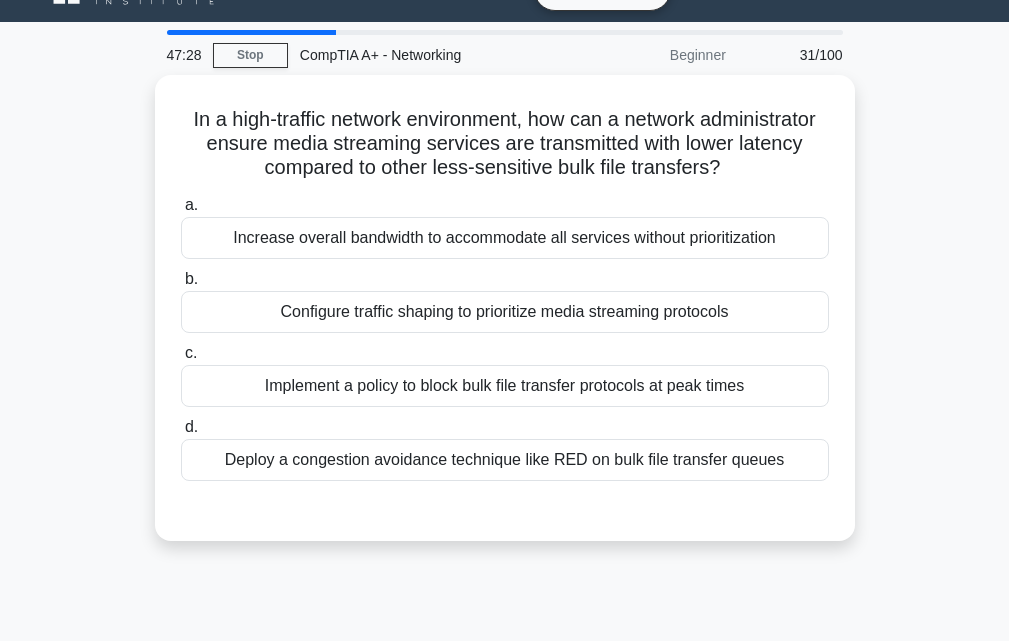 scroll, scrollTop: 0, scrollLeft: 0, axis: both 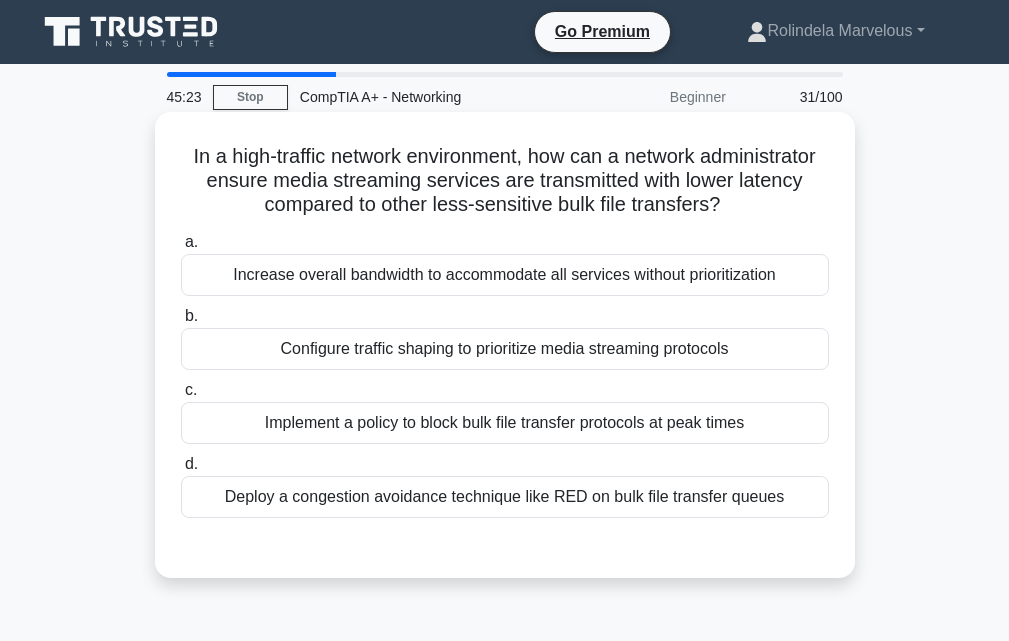 click on "Configure traffic shaping to prioritize media streaming protocols" at bounding box center [505, 349] 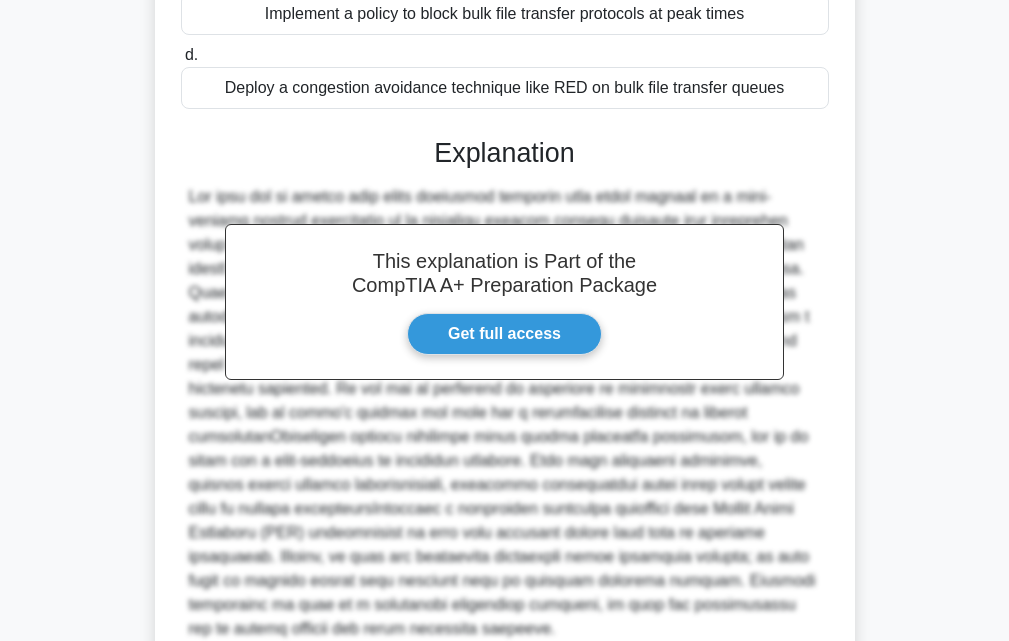 scroll, scrollTop: 568, scrollLeft: 0, axis: vertical 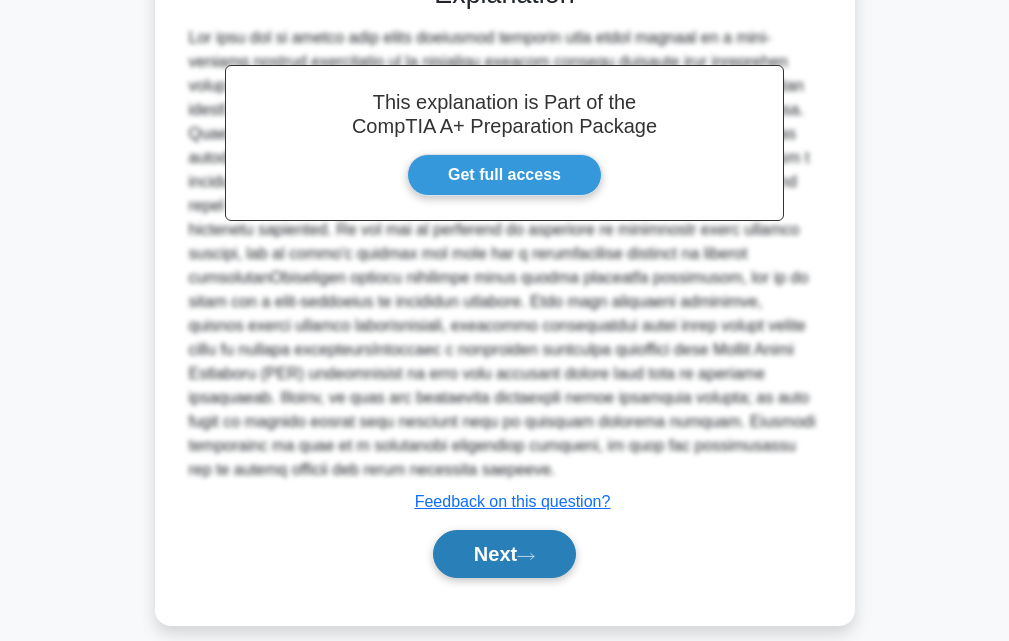 click on "Next" at bounding box center [504, 554] 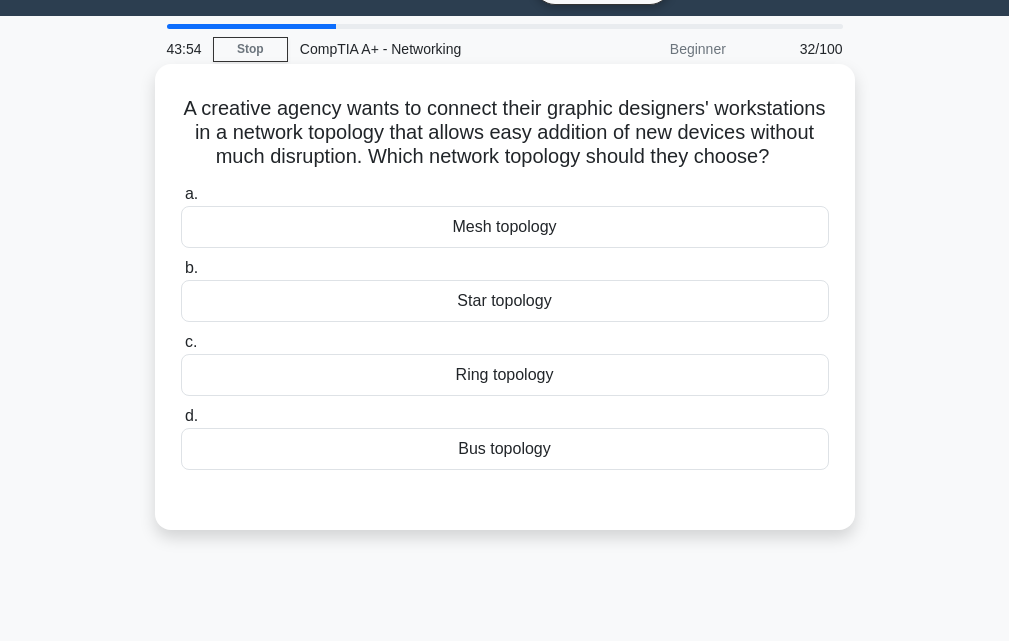 scroll, scrollTop: 0, scrollLeft: 0, axis: both 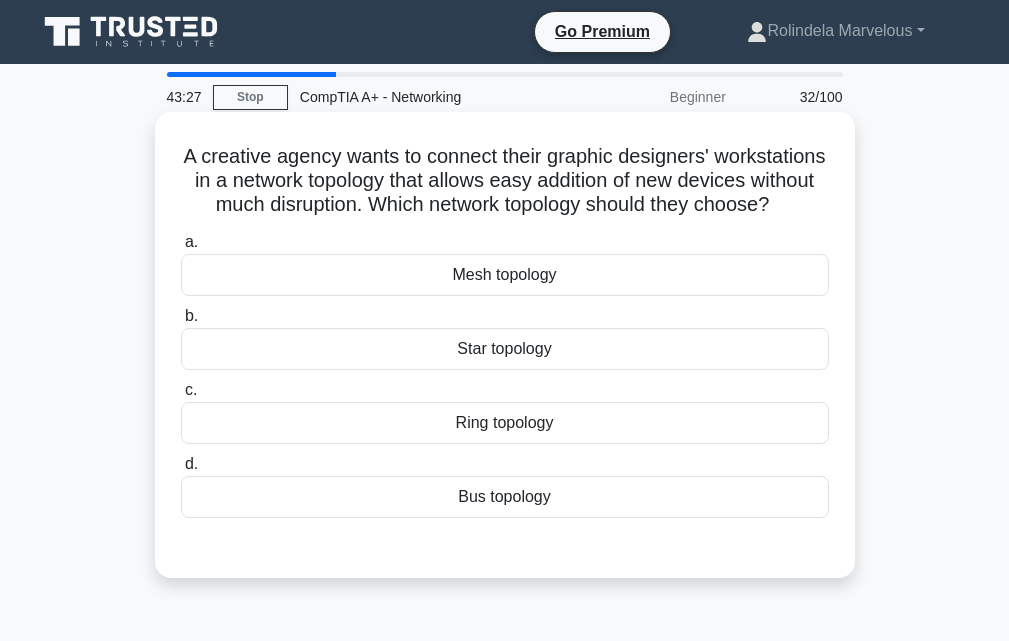 click on "Star topology" at bounding box center [505, 349] 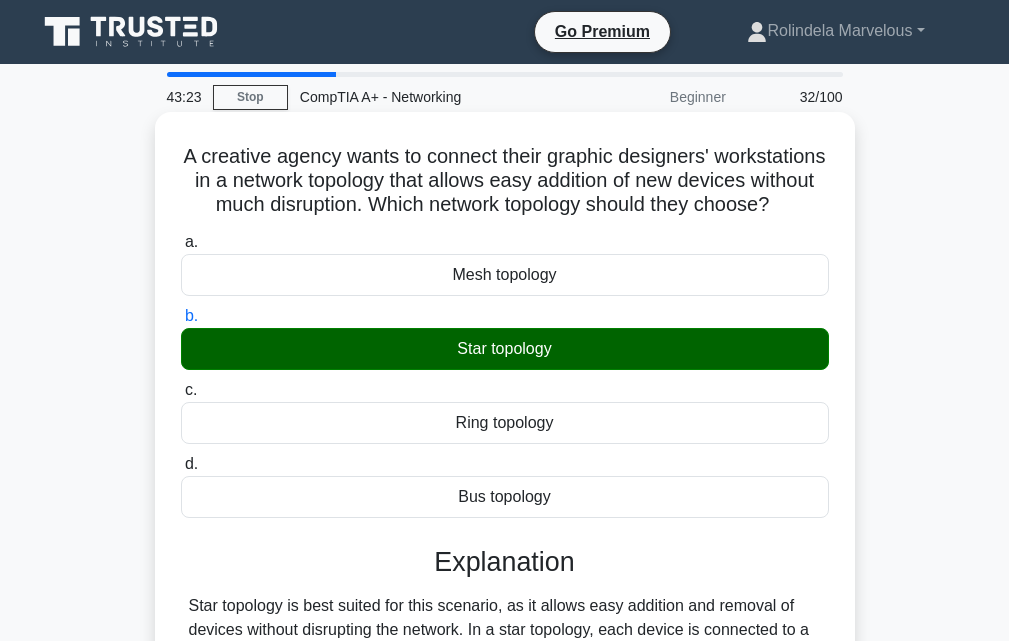 scroll, scrollTop: 400, scrollLeft: 0, axis: vertical 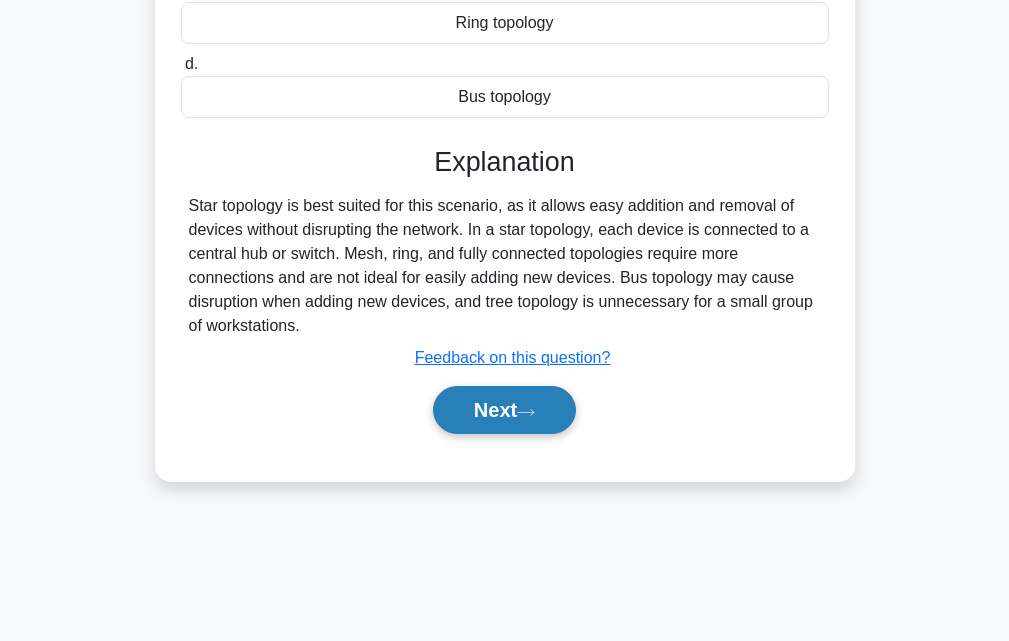 click on "Next" at bounding box center [504, 410] 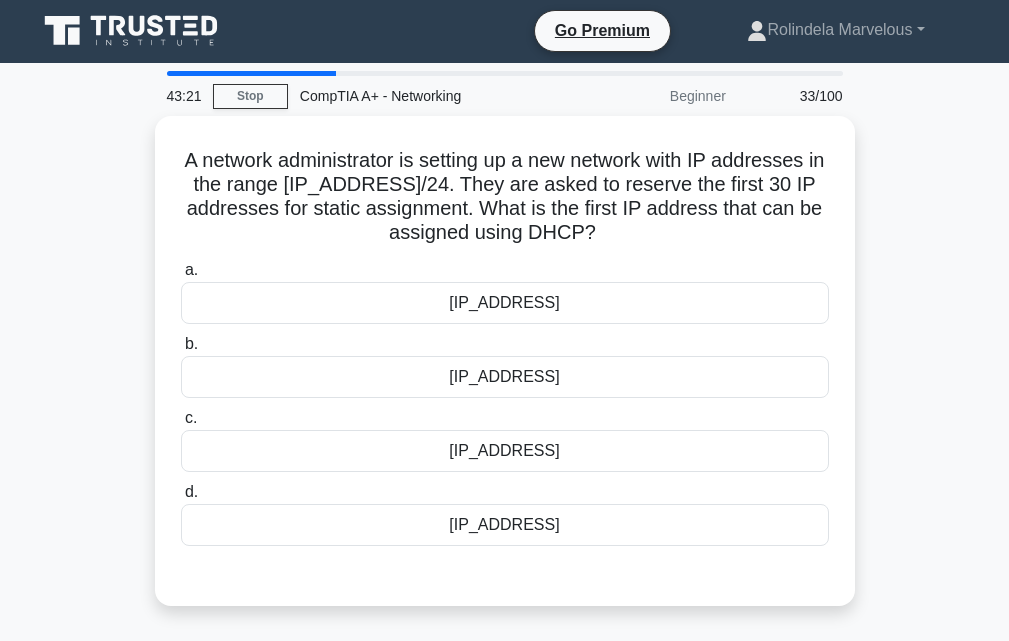 scroll, scrollTop: 0, scrollLeft: 0, axis: both 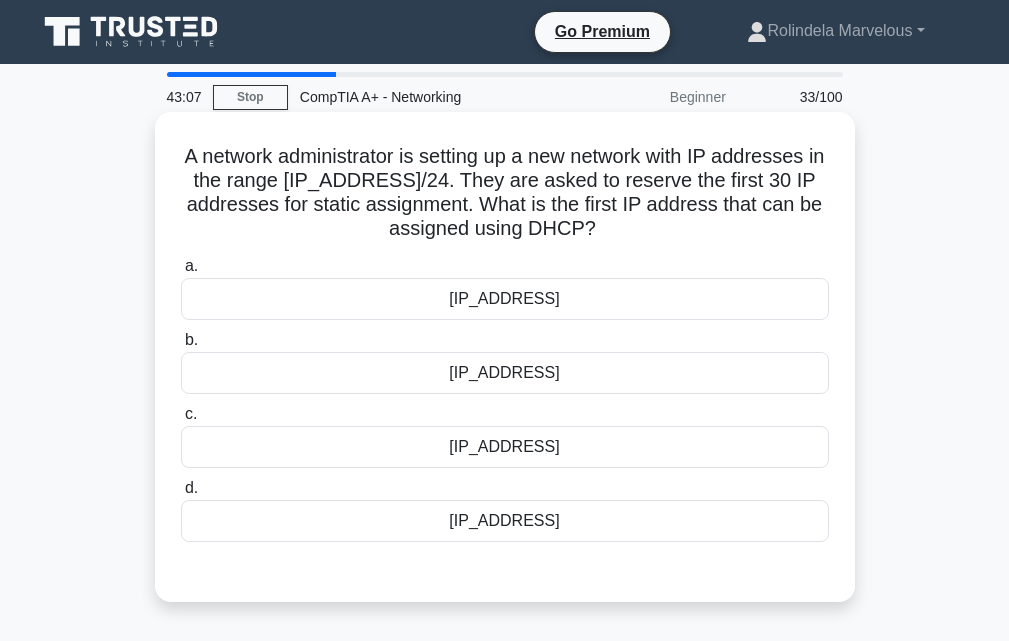 click on "[IP_ADDRESS]" at bounding box center [505, 299] 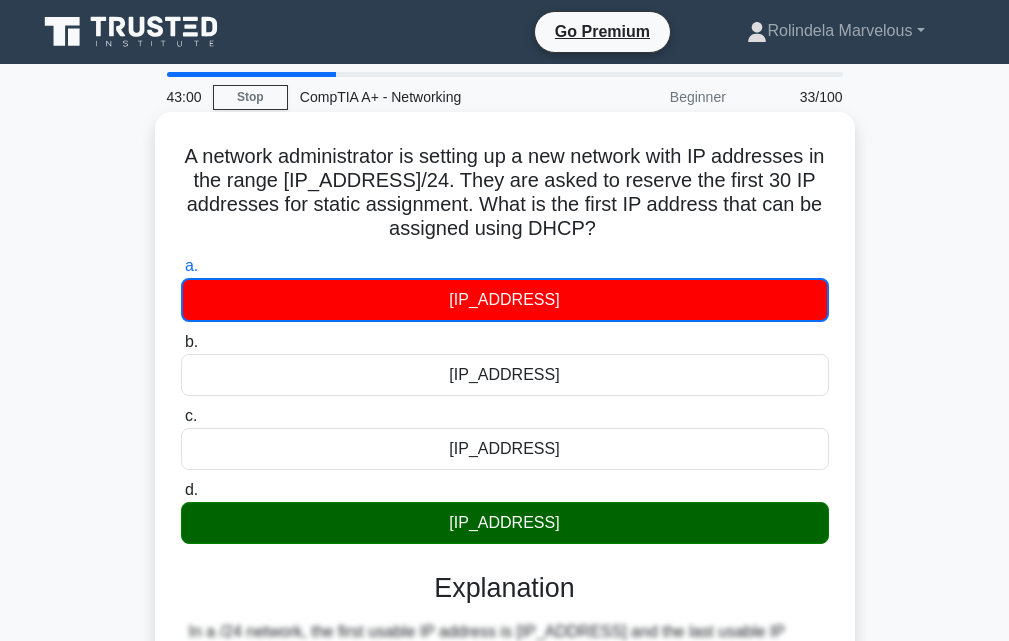 click on "[IP_ADDRESS]" at bounding box center [505, 523] 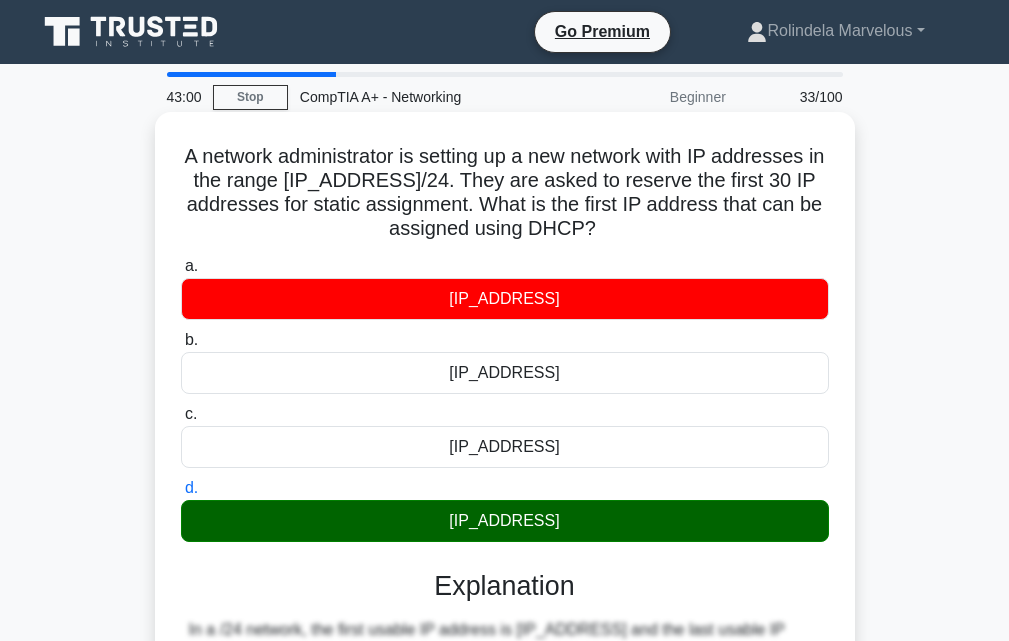 click on "[IP_ADDRESS]" at bounding box center [505, 521] 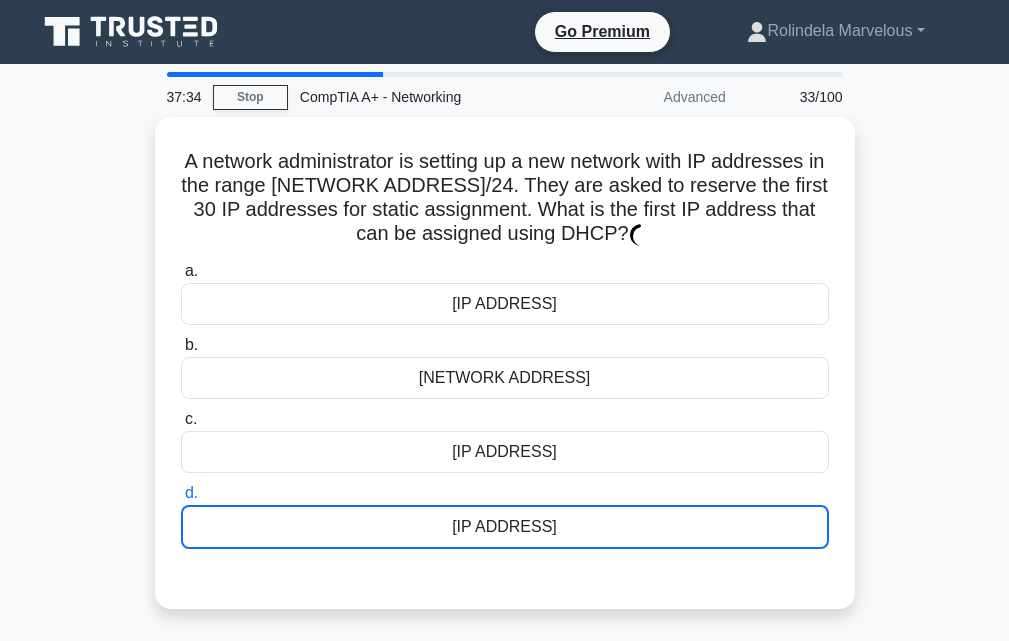 scroll, scrollTop: 0, scrollLeft: 0, axis: both 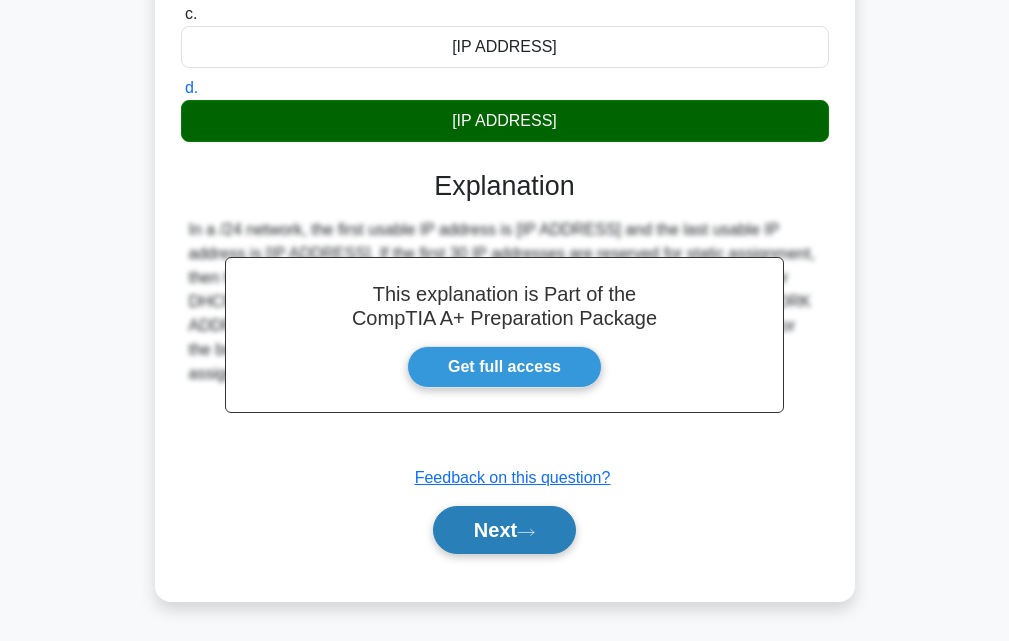 click on "Next" at bounding box center [504, 530] 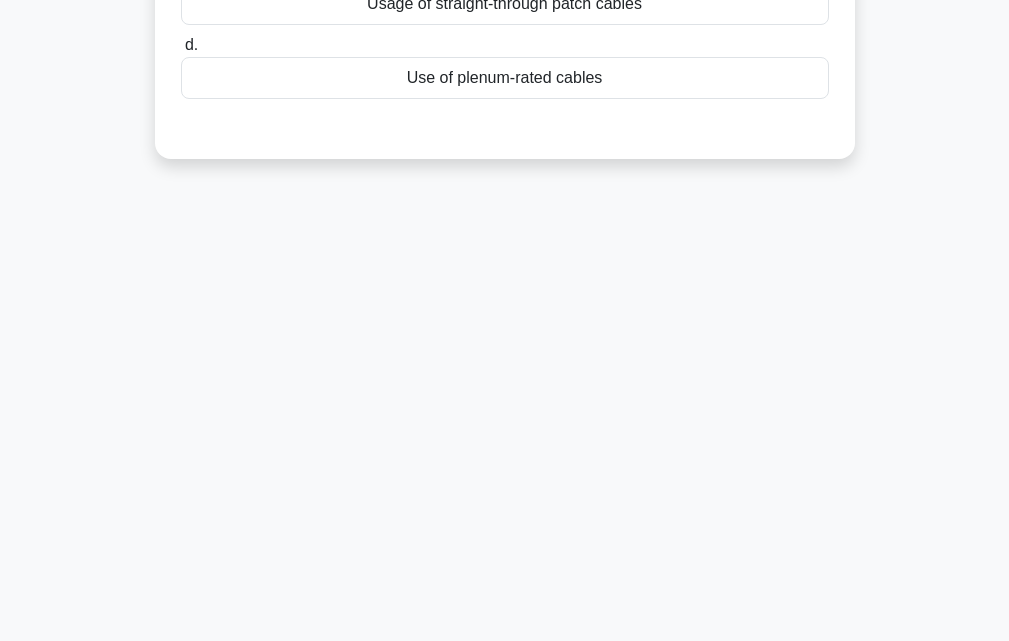 scroll, scrollTop: 0, scrollLeft: 0, axis: both 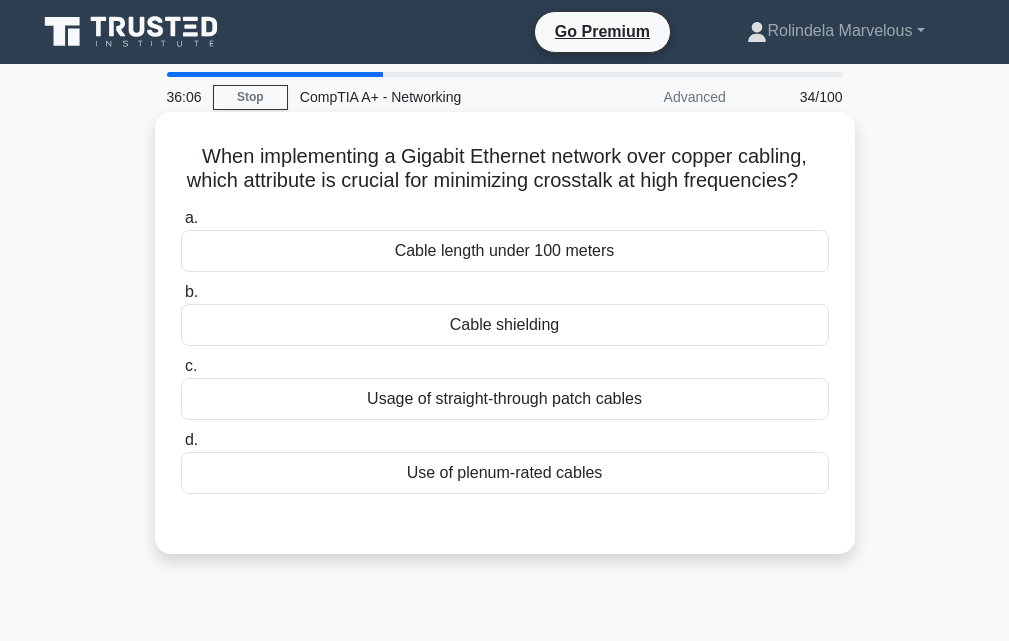 click on "Usage of straight-through patch cables" at bounding box center (505, 399) 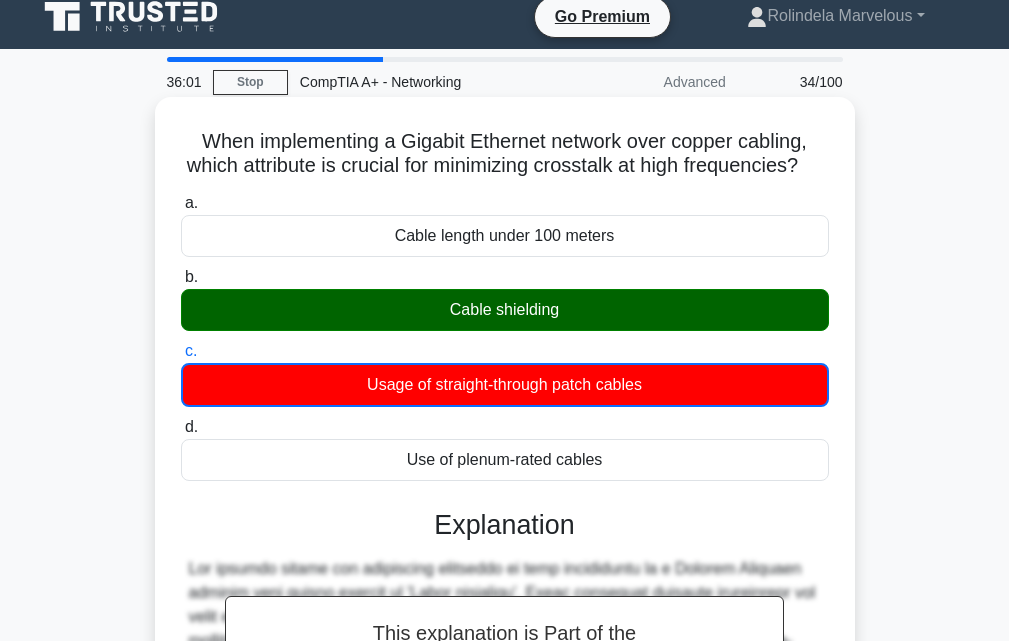scroll, scrollTop: 0, scrollLeft: 0, axis: both 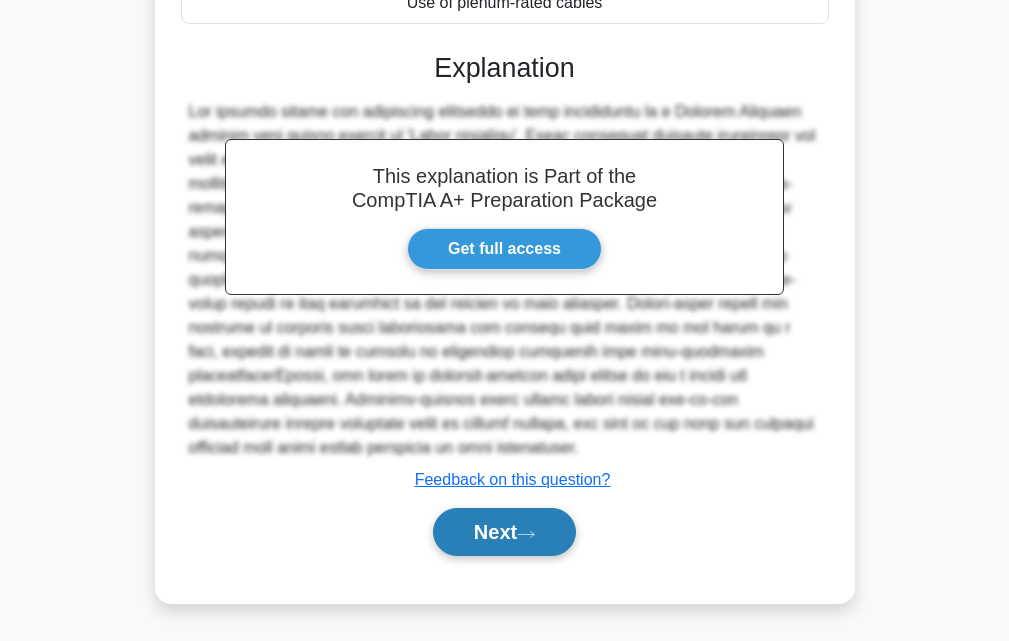 click on "Next" at bounding box center [504, 532] 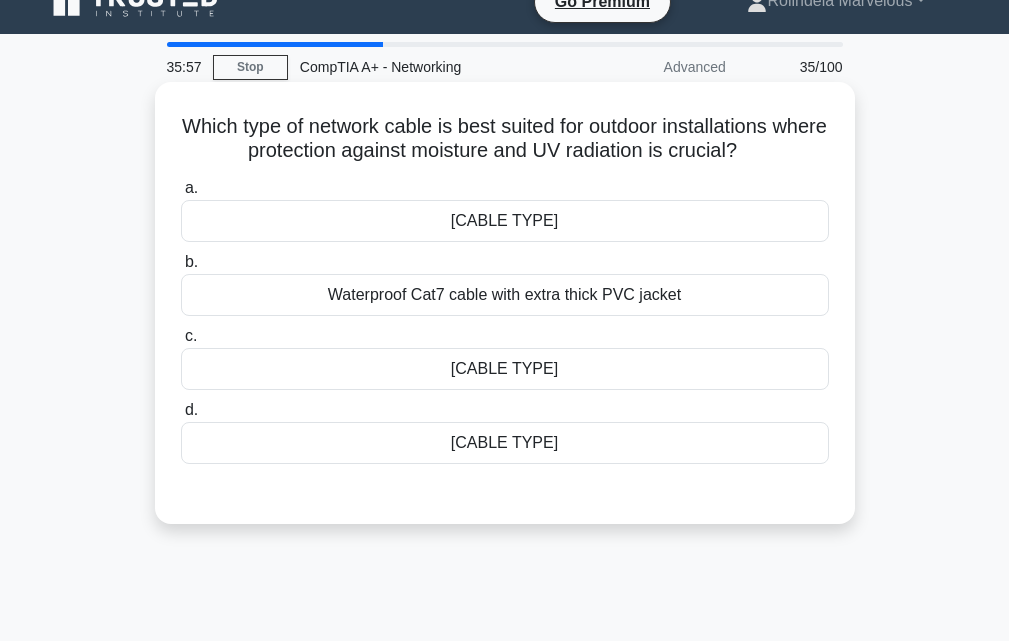 scroll, scrollTop: 0, scrollLeft: 0, axis: both 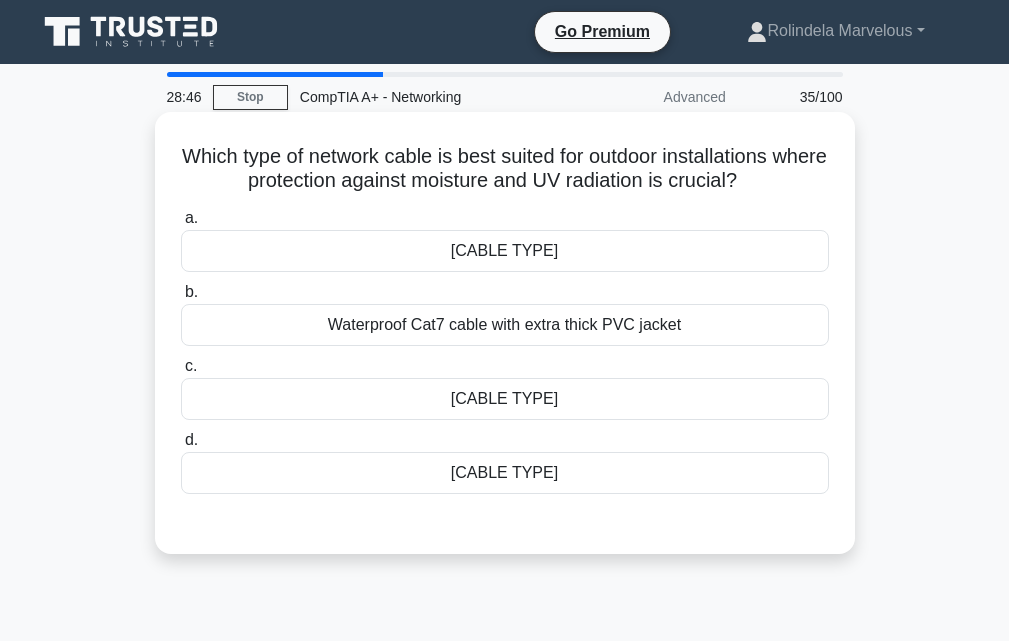 click on "UV-resistant direct burial cable" at bounding box center [505, 473] 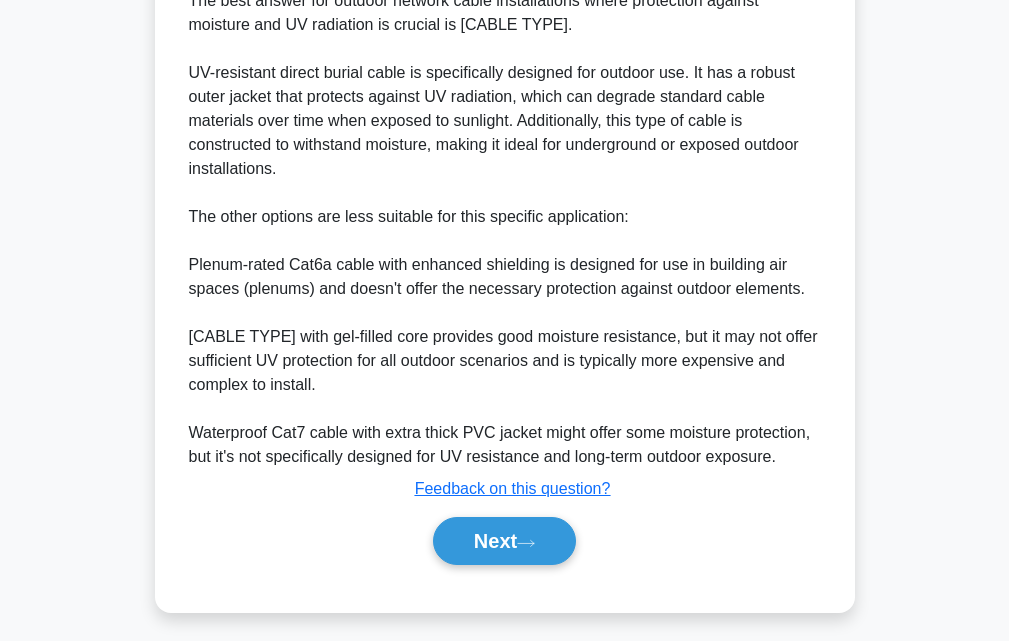 scroll, scrollTop: 592, scrollLeft: 0, axis: vertical 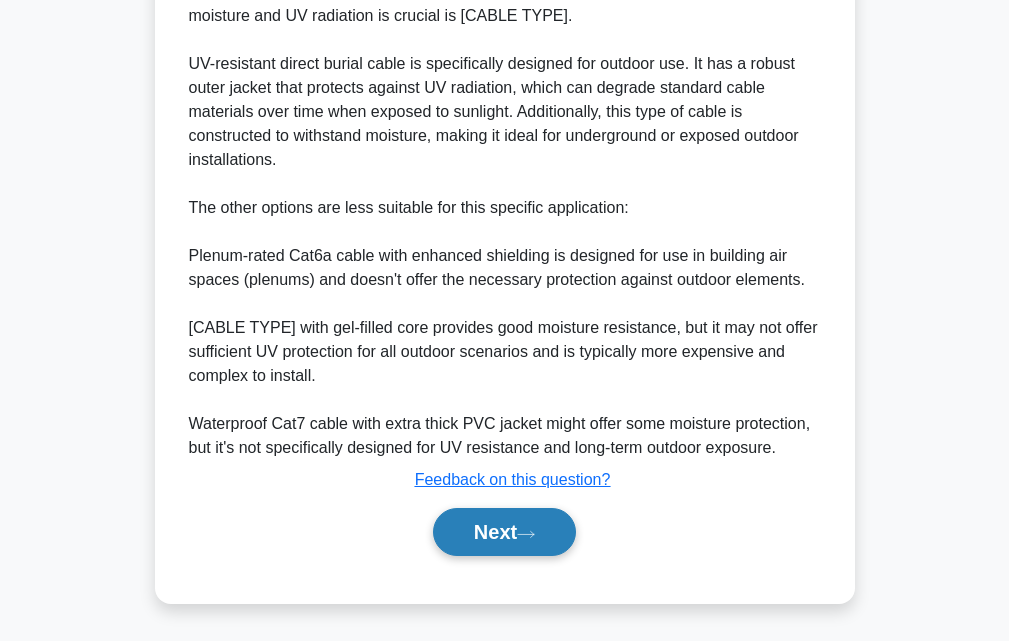 click on "Next" at bounding box center (504, 532) 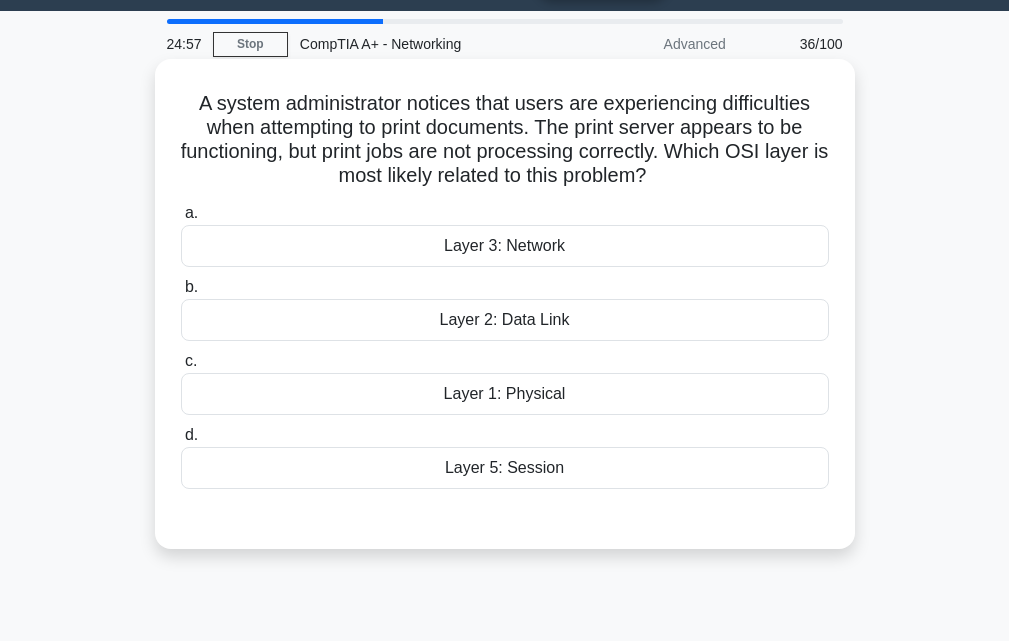 scroll, scrollTop: 0, scrollLeft: 0, axis: both 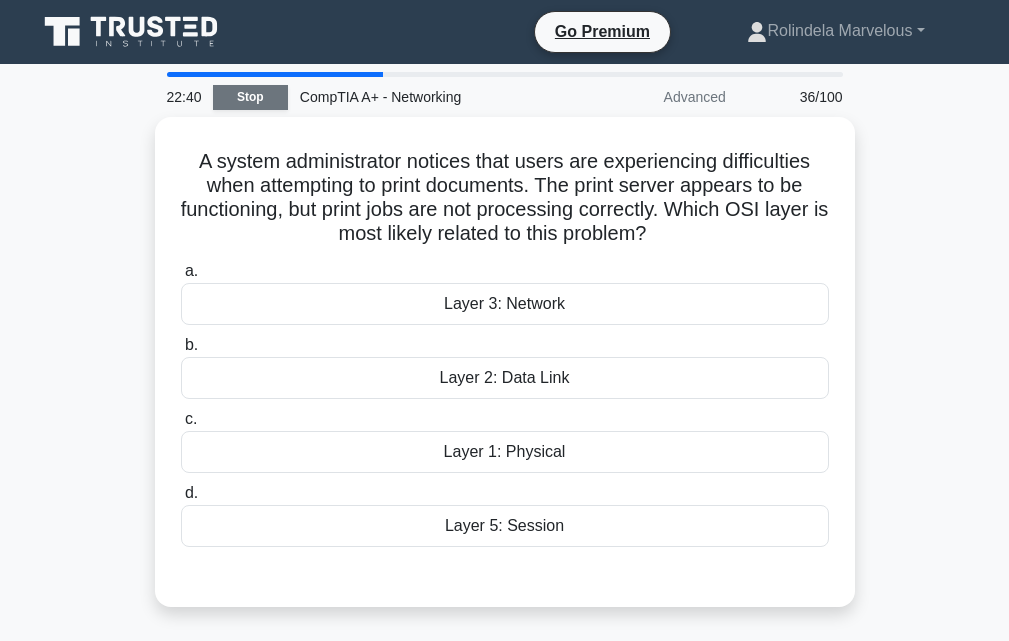 click on "Stop" at bounding box center [250, 97] 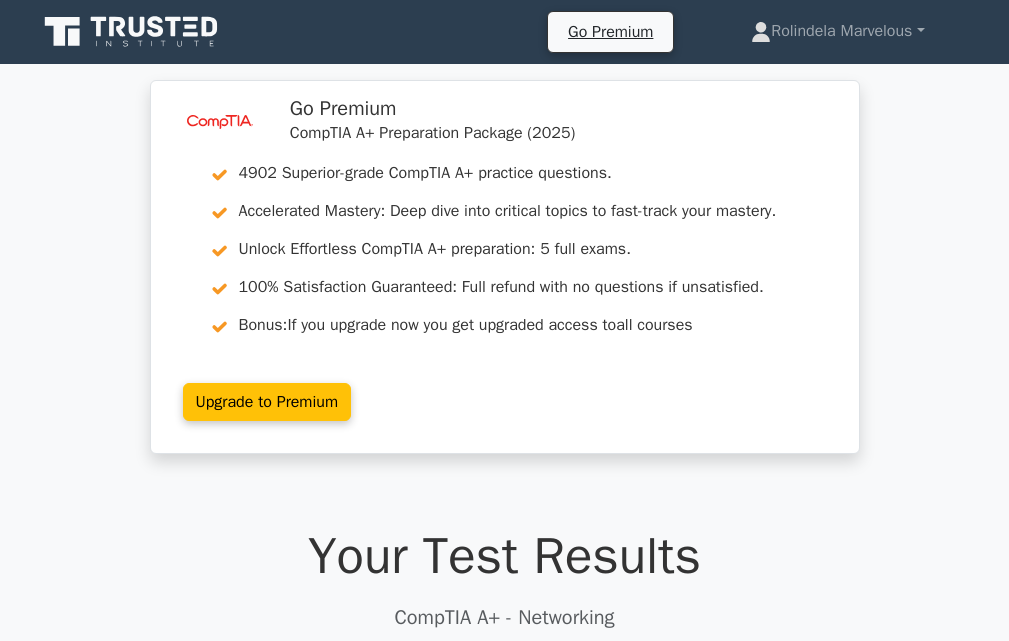 scroll, scrollTop: 2000, scrollLeft: 0, axis: vertical 